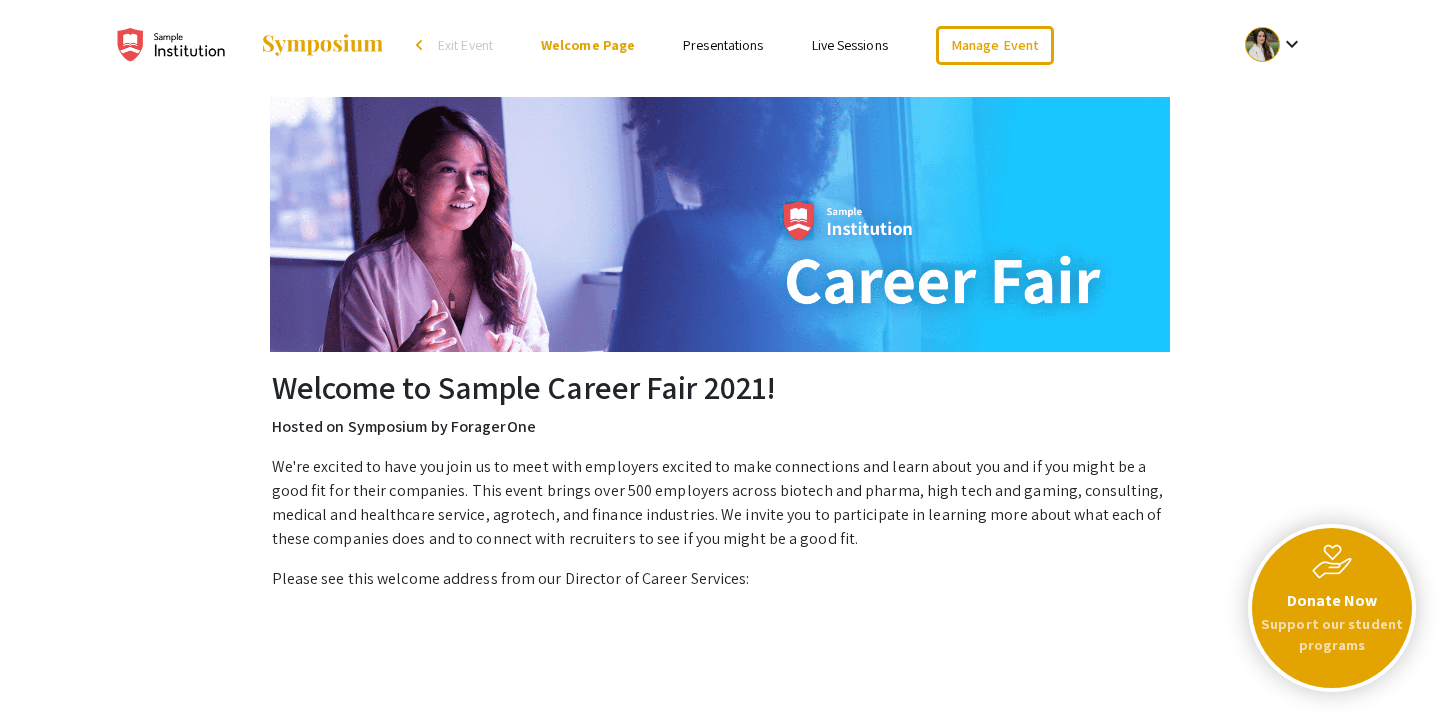 scroll, scrollTop: 0, scrollLeft: 0, axis: both 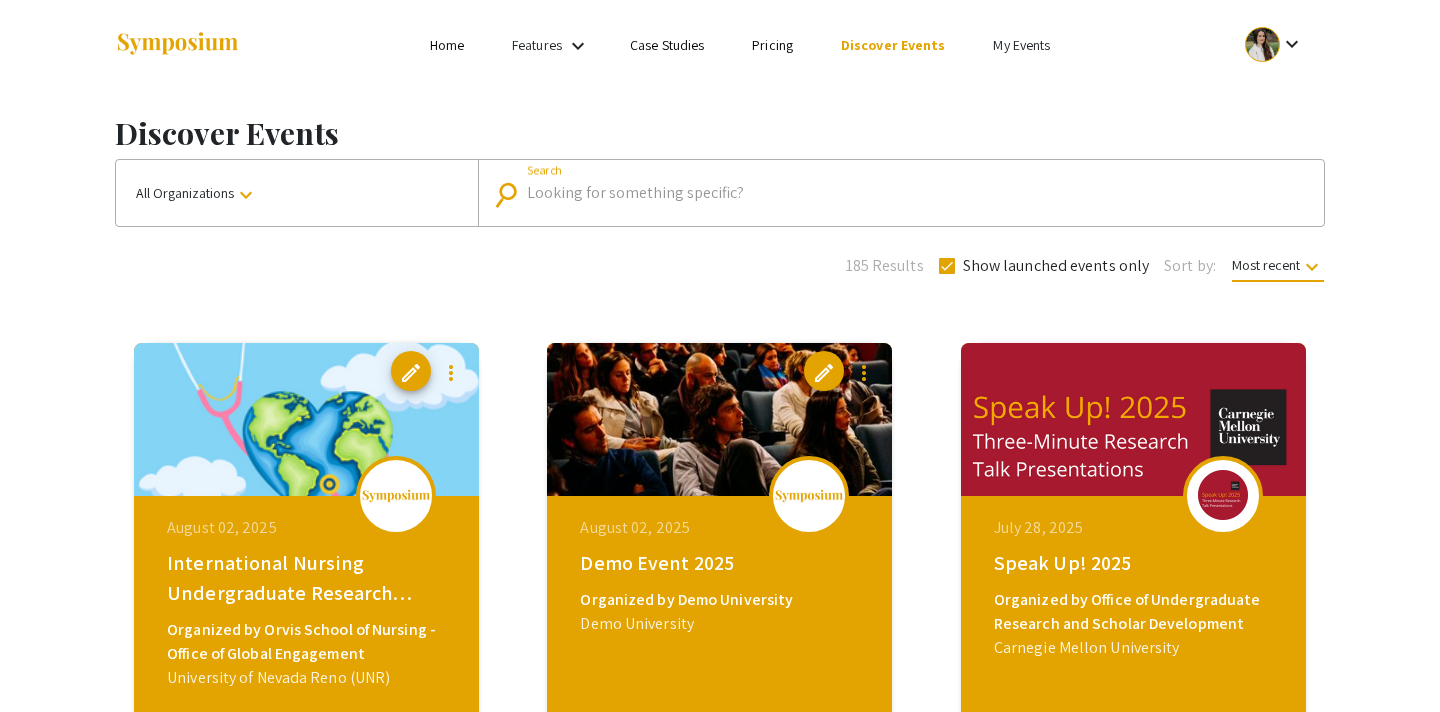 click on "Search" at bounding box center (912, 193) 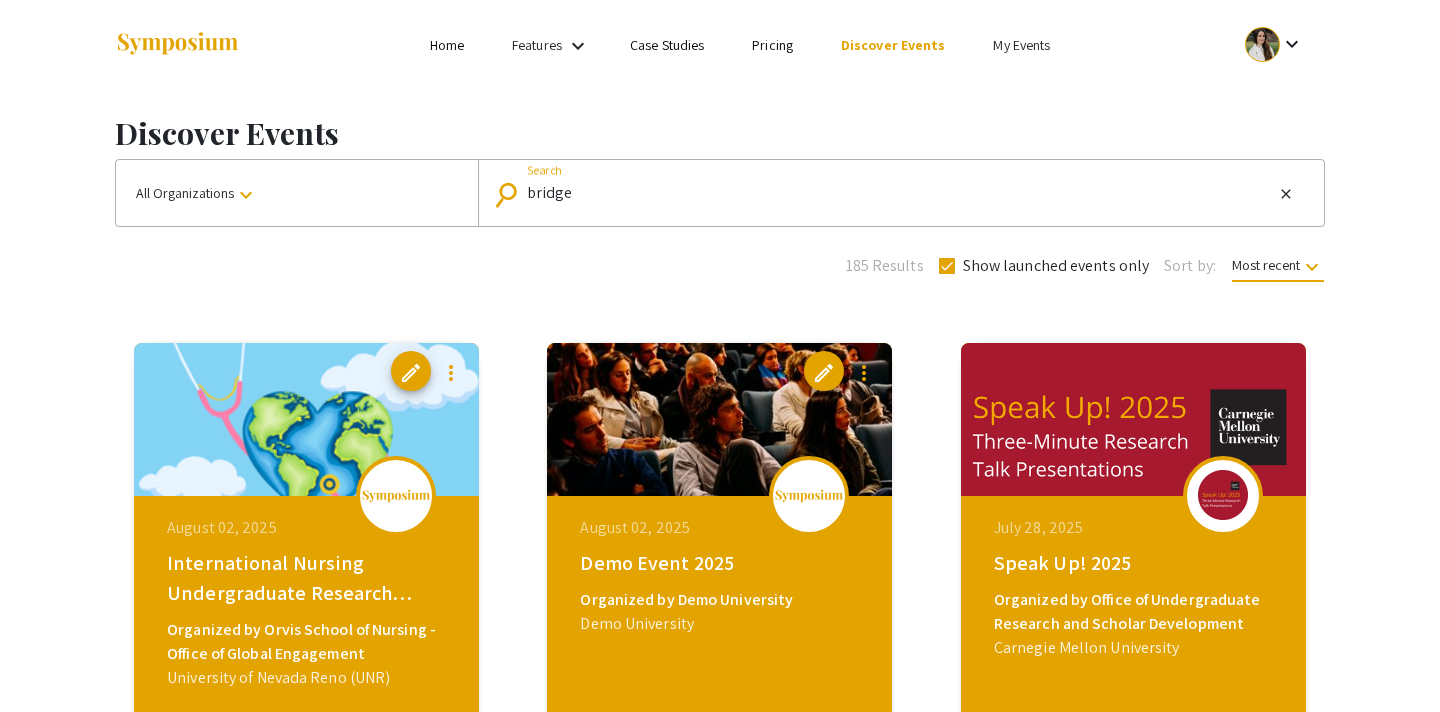type on "bridge" 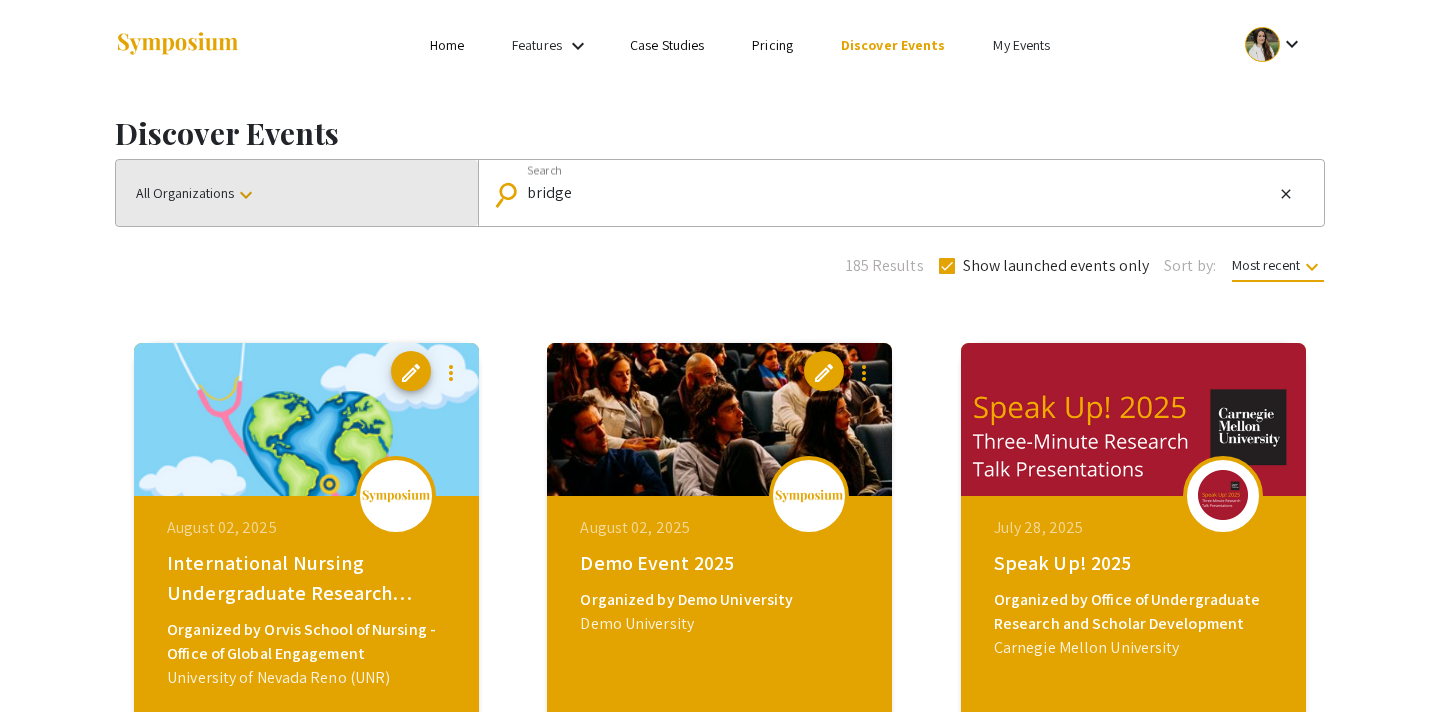 click on "All Organizations  keyboard_arrow_down" 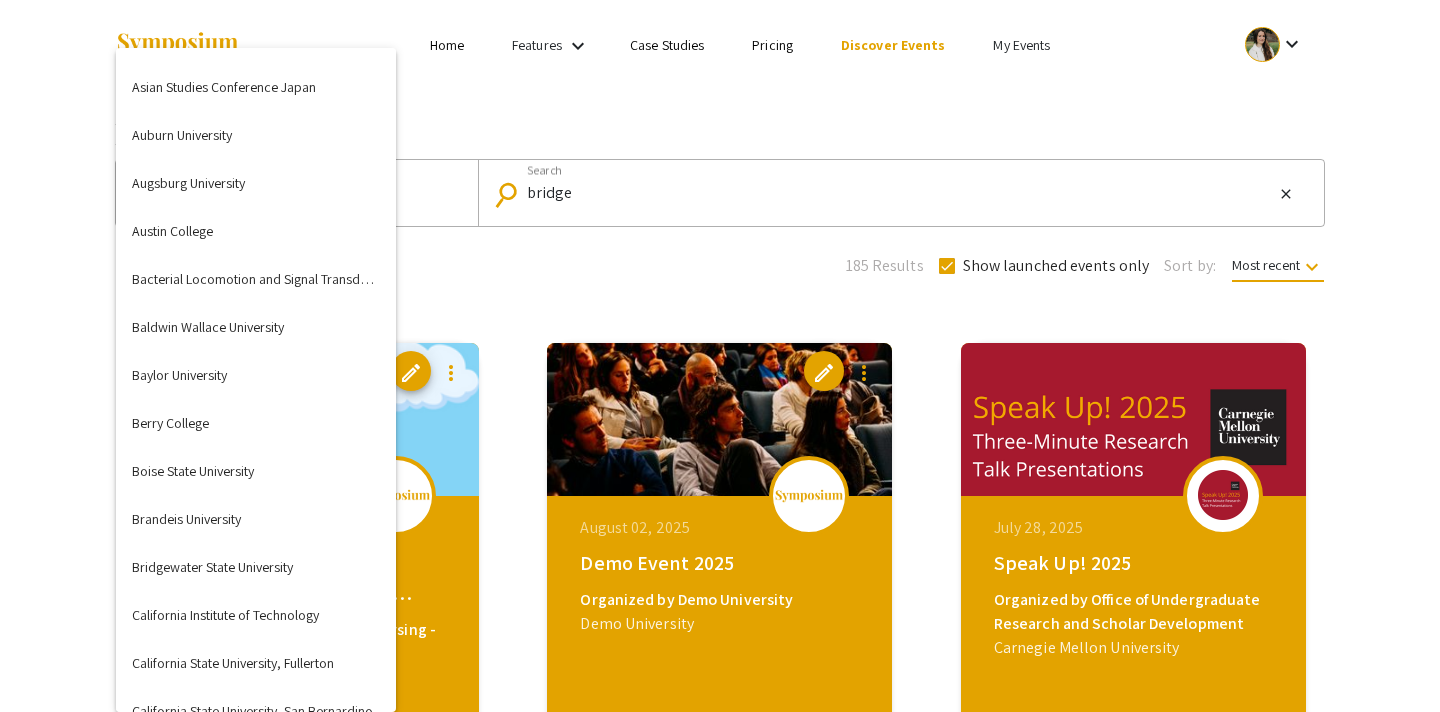 scroll, scrollTop: 487, scrollLeft: 0, axis: vertical 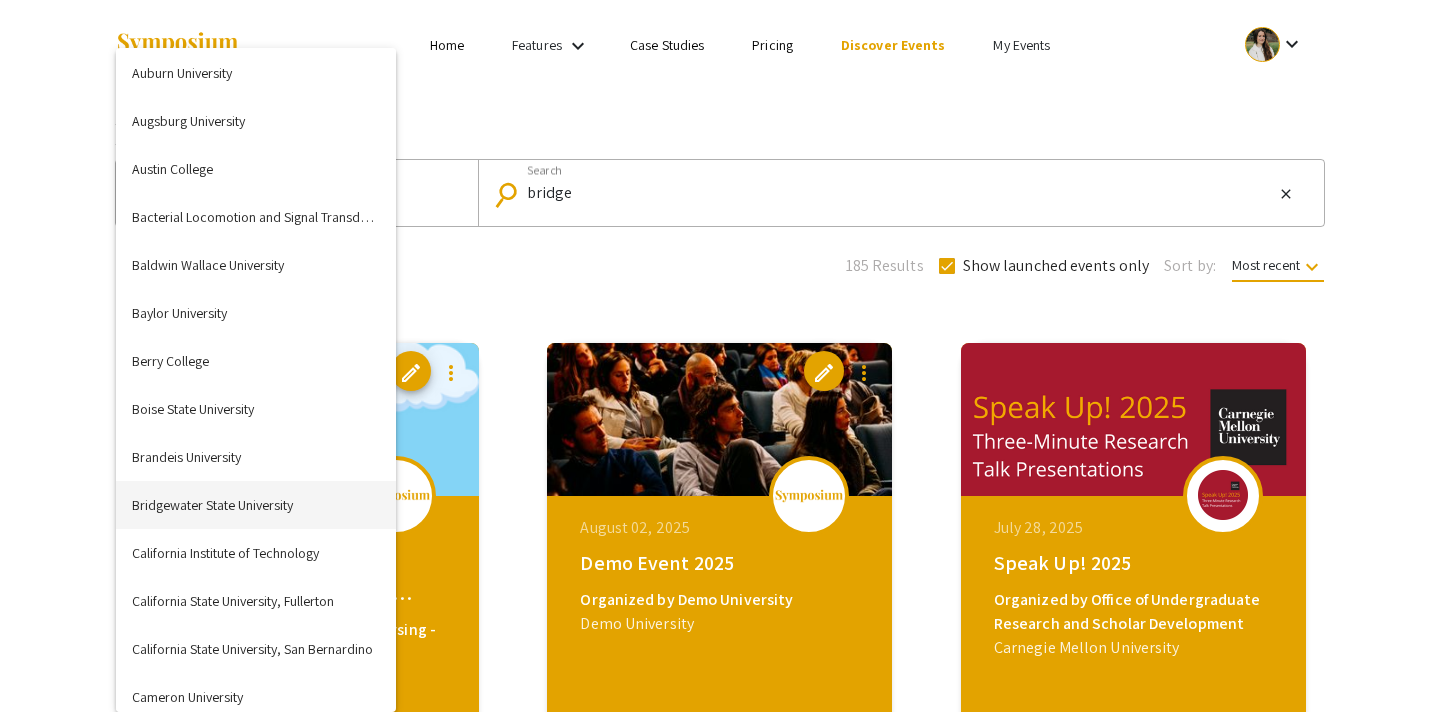 click on "Bridgewater State University" at bounding box center [256, 505] 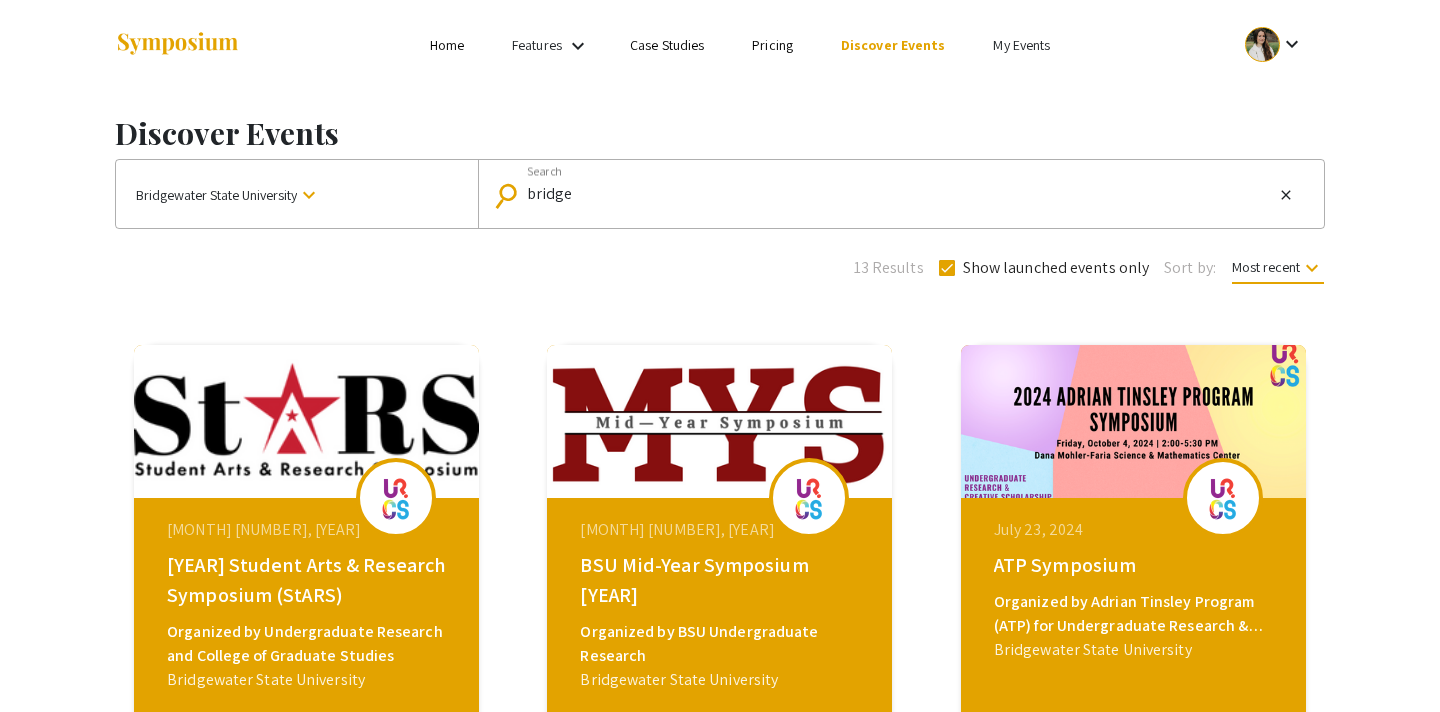 click on "close" 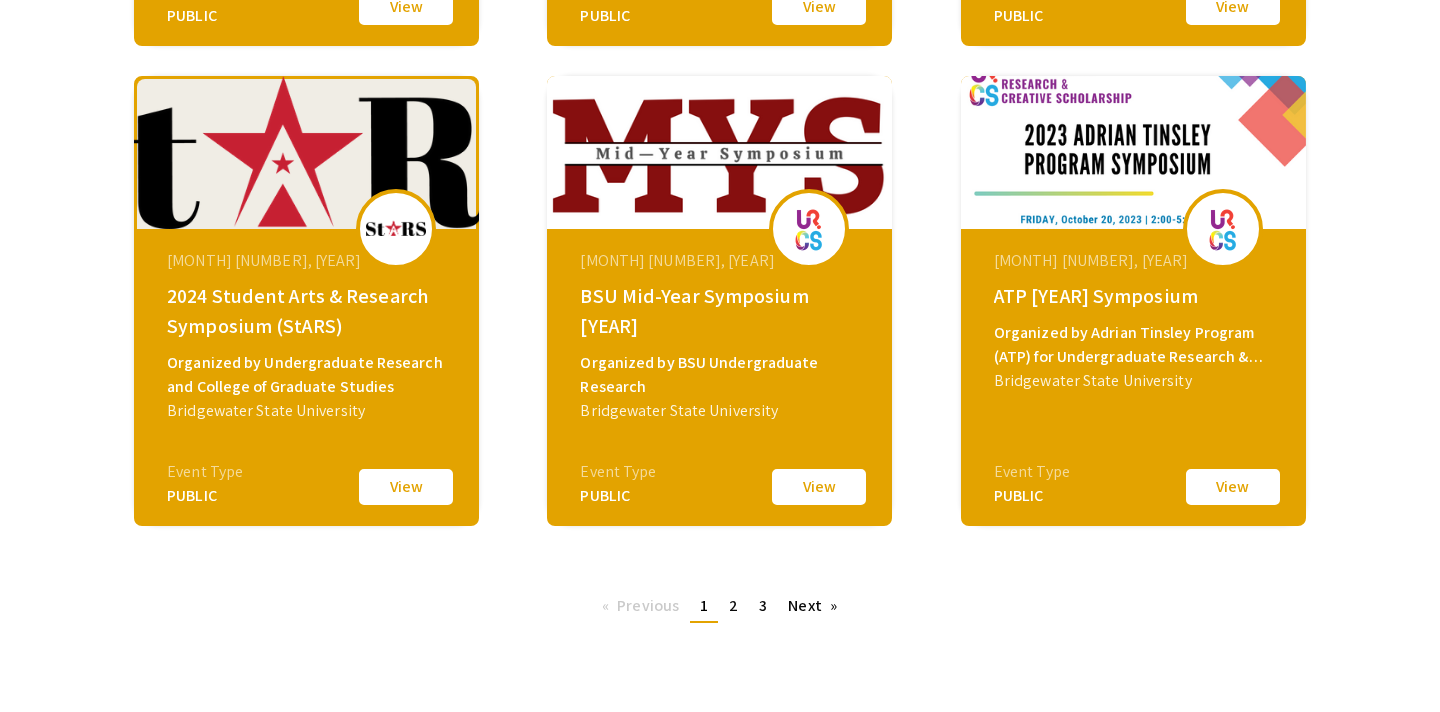 scroll, scrollTop: 836, scrollLeft: 0, axis: vertical 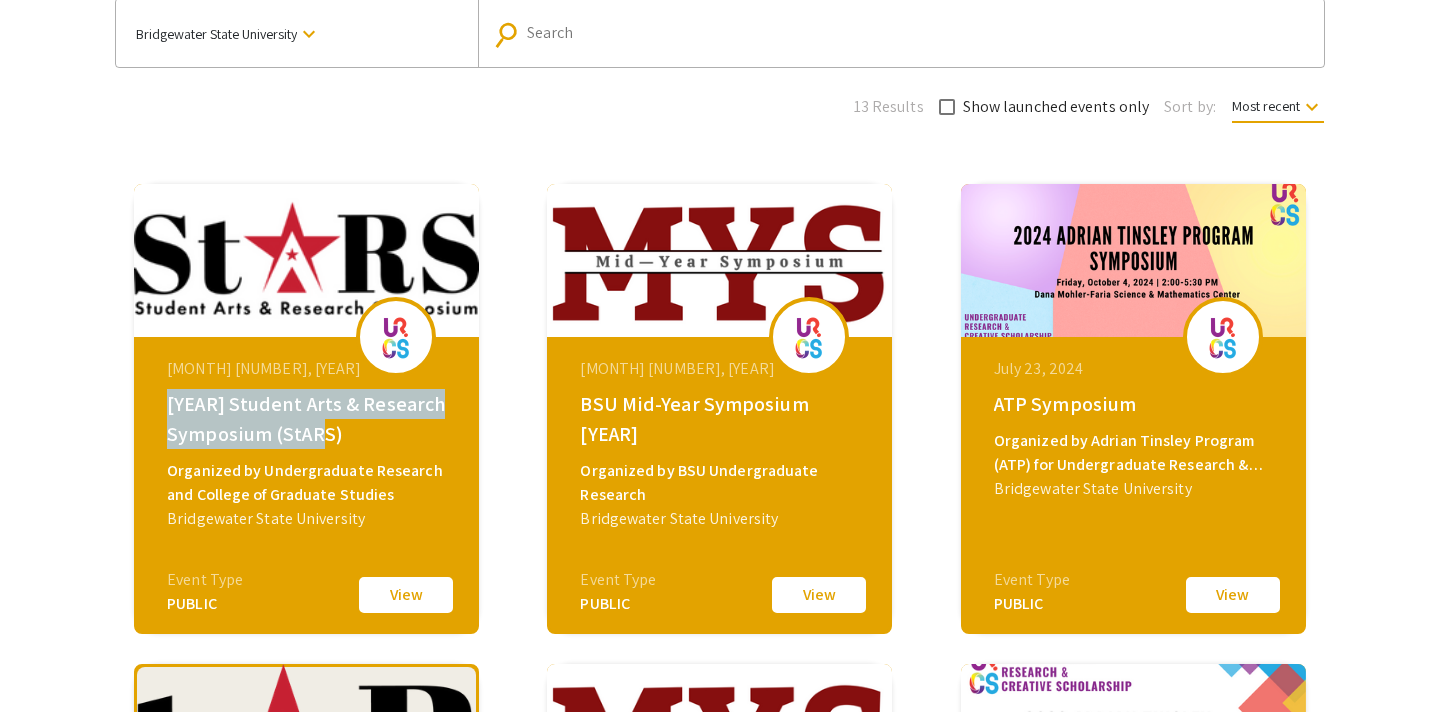 drag, startPoint x: 341, startPoint y: 429, endPoint x: 167, endPoint y: 398, distance: 176.73993 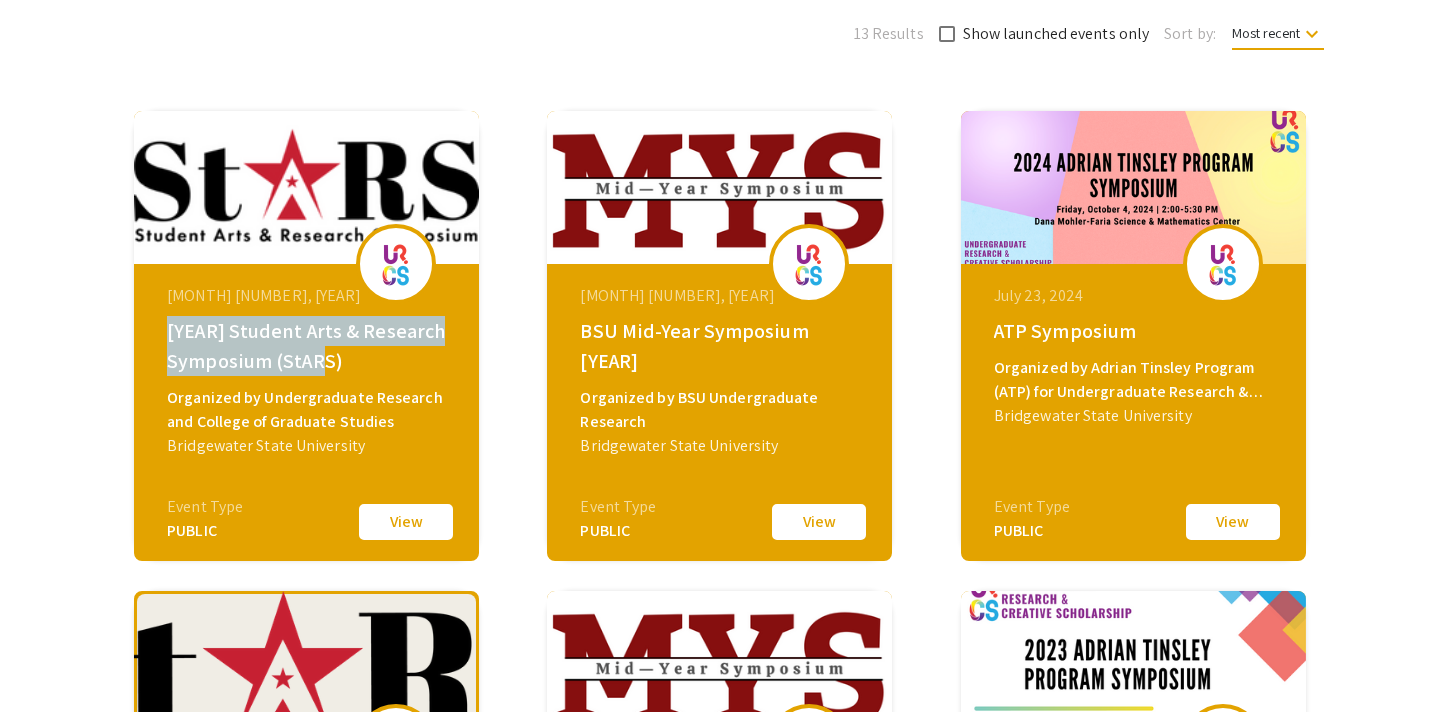 scroll, scrollTop: 245, scrollLeft: 0, axis: vertical 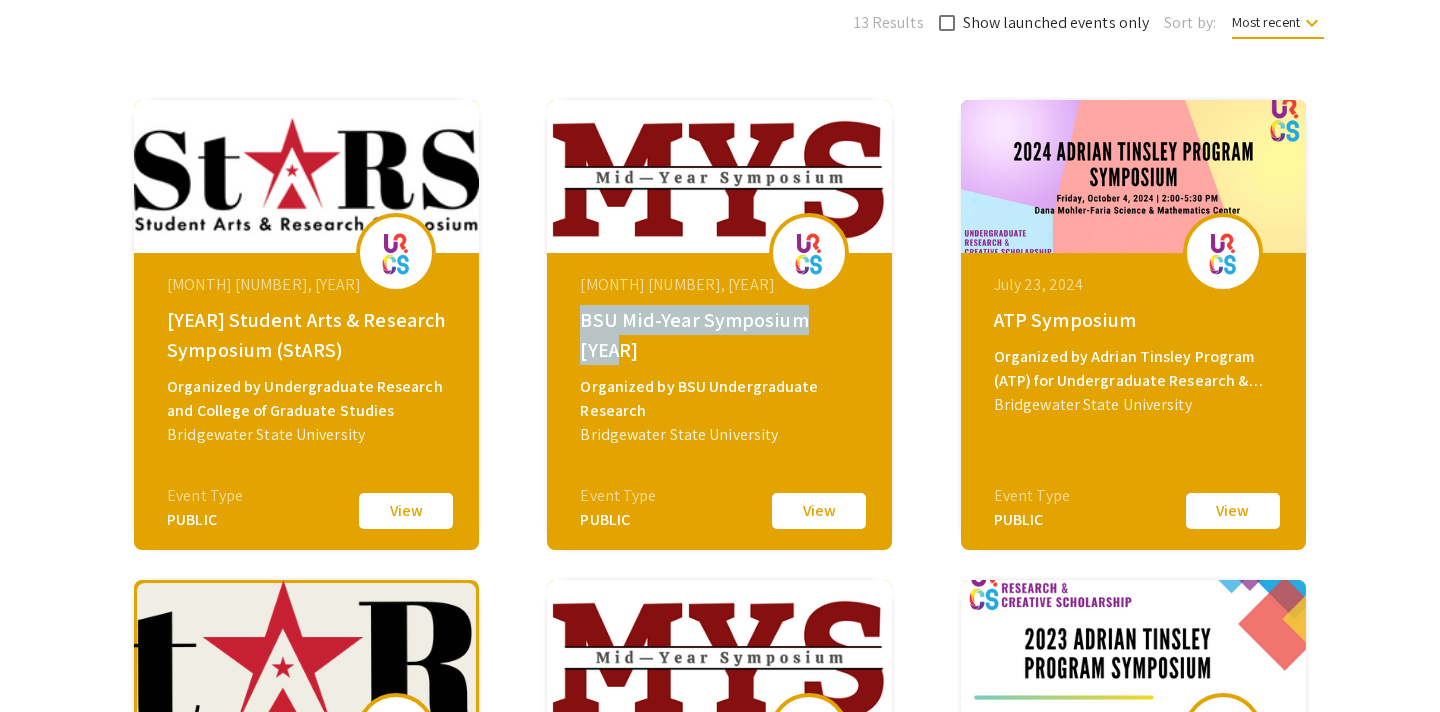 drag, startPoint x: 847, startPoint y: 319, endPoint x: 569, endPoint y: 328, distance: 278.14566 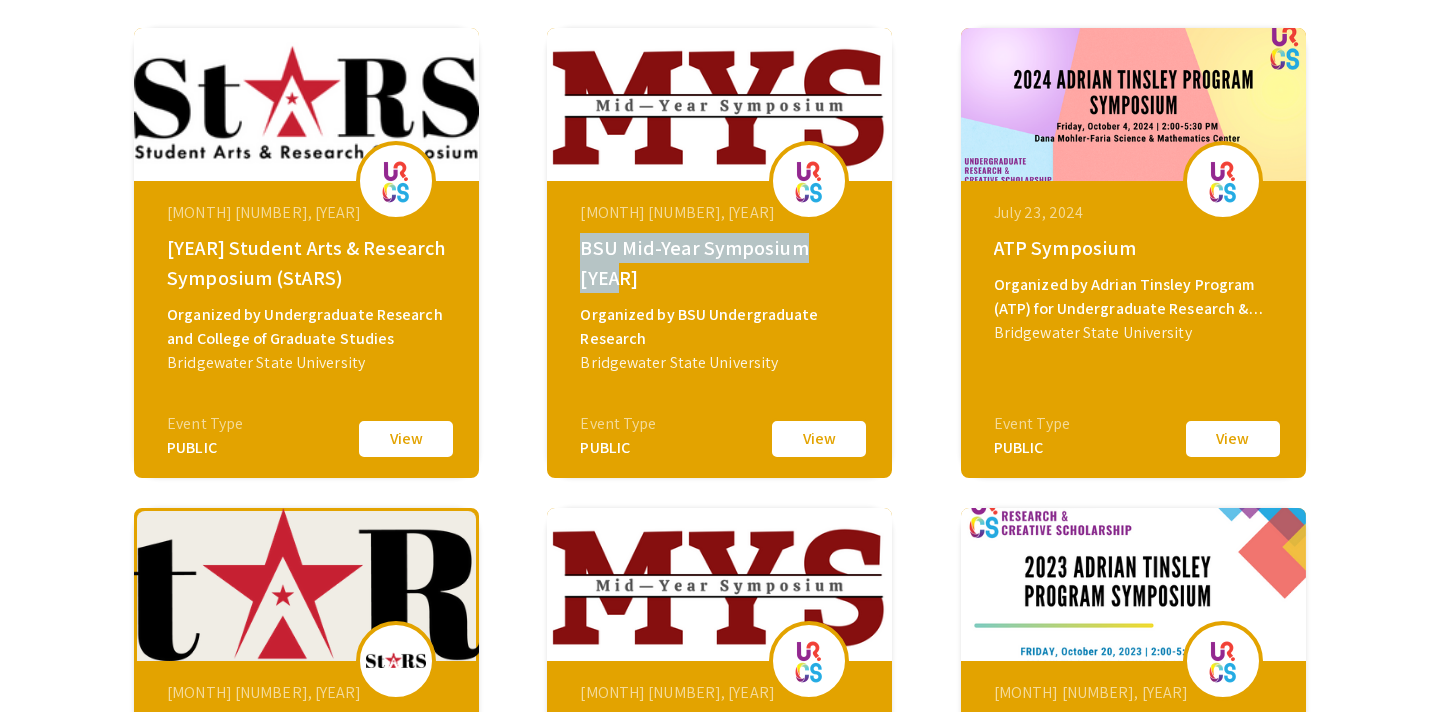 scroll, scrollTop: 345, scrollLeft: 0, axis: vertical 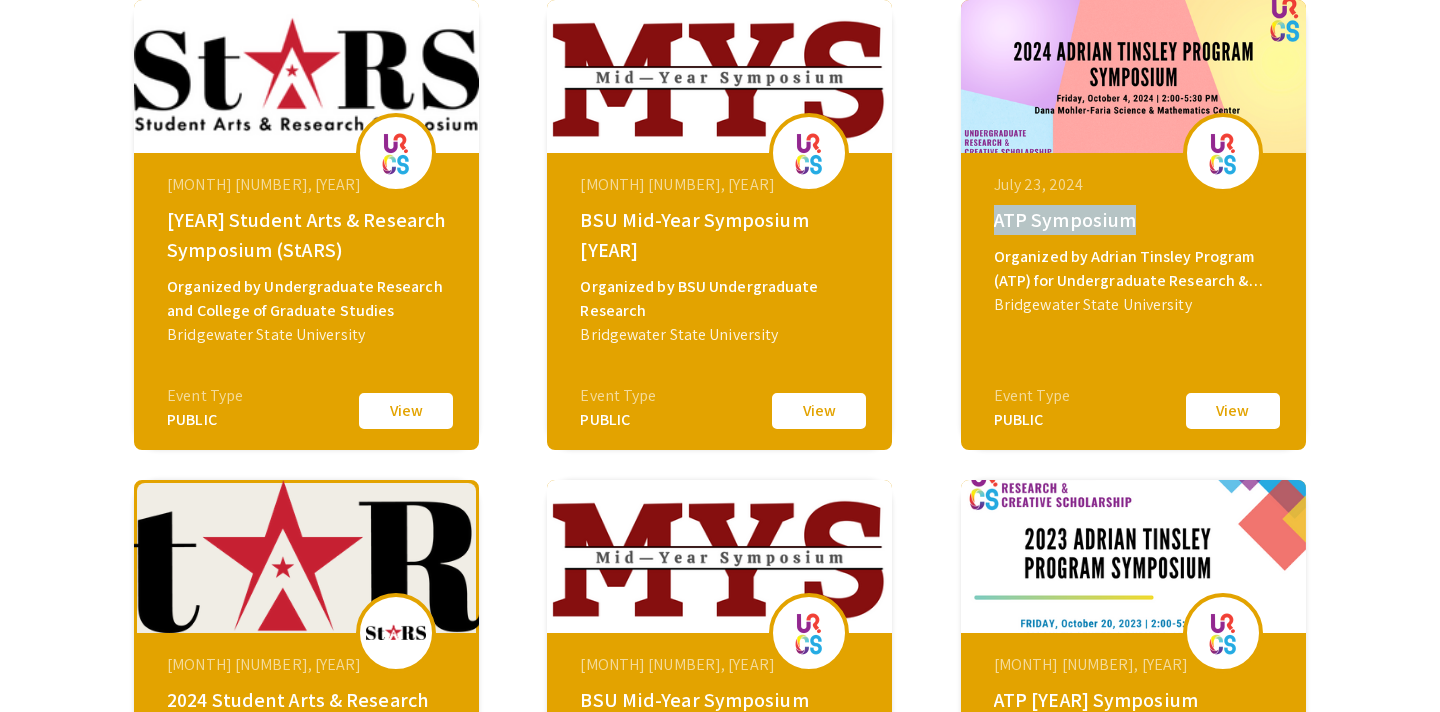 drag, startPoint x: 1142, startPoint y: 223, endPoint x: 987, endPoint y: 218, distance: 155.08063 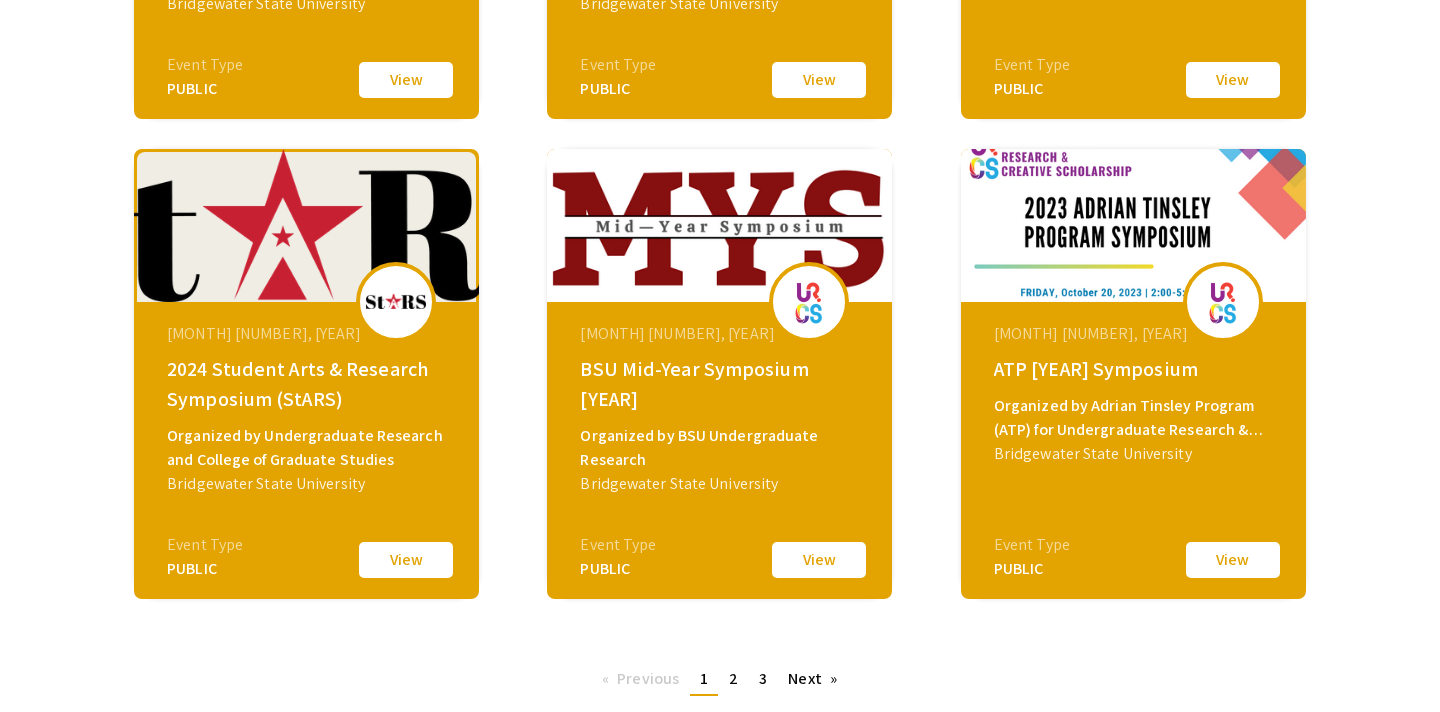 scroll, scrollTop: 719, scrollLeft: 0, axis: vertical 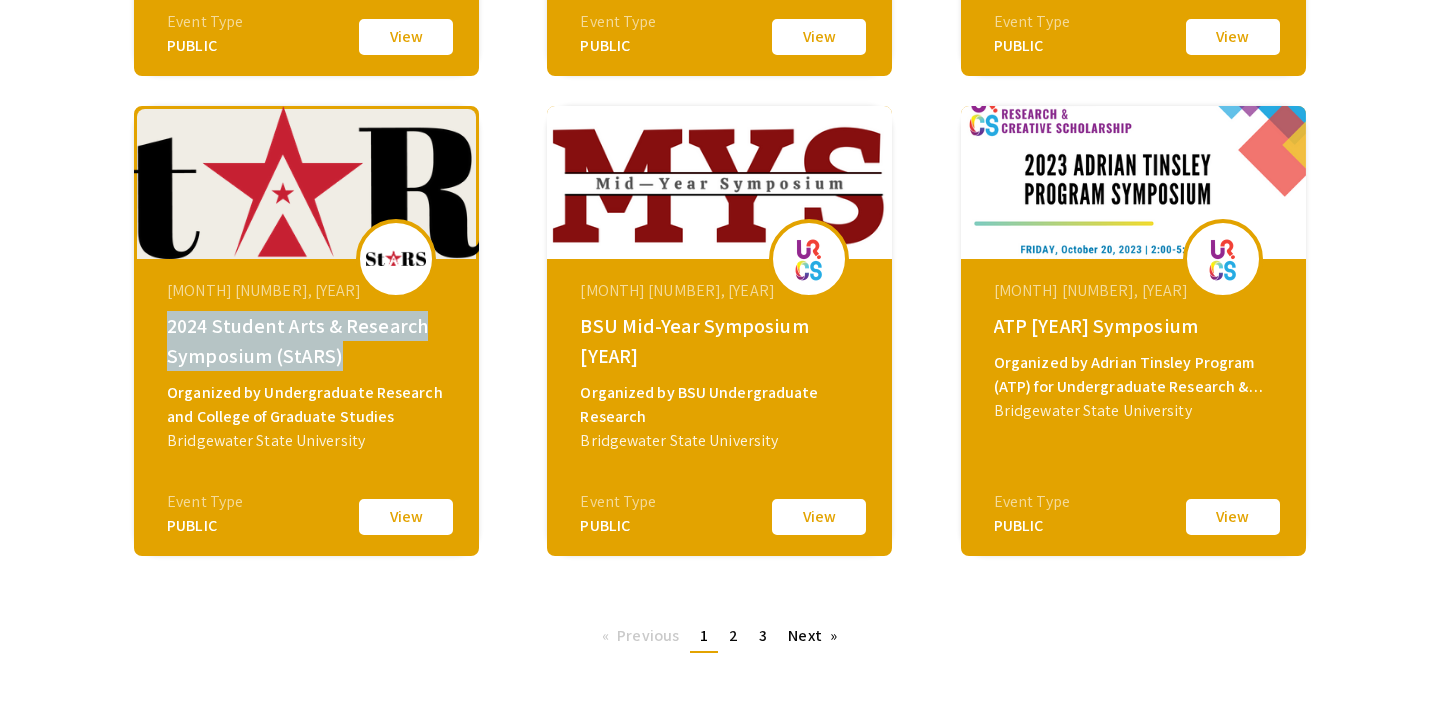 drag, startPoint x: 351, startPoint y: 362, endPoint x: 162, endPoint y: 332, distance: 191.36613 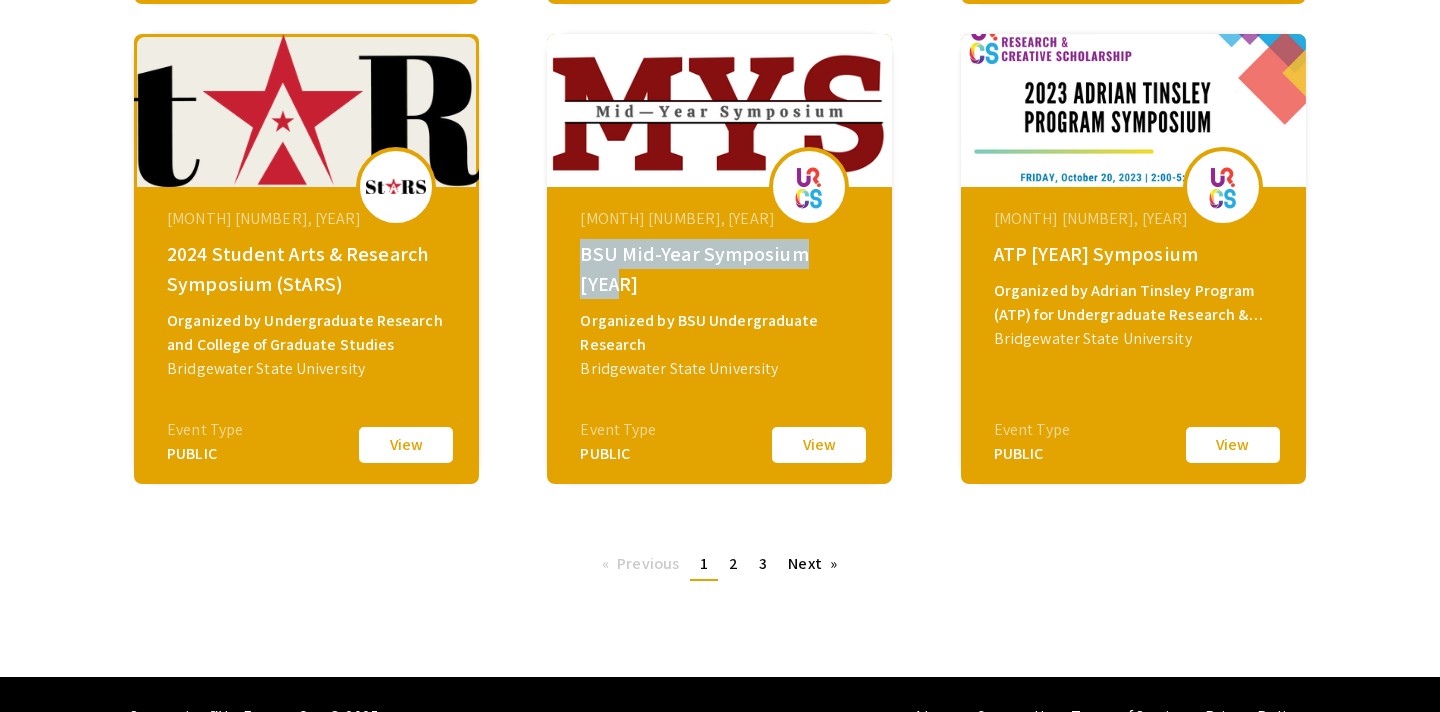 drag, startPoint x: 582, startPoint y: 252, endPoint x: 871, endPoint y: 251, distance: 289.00174 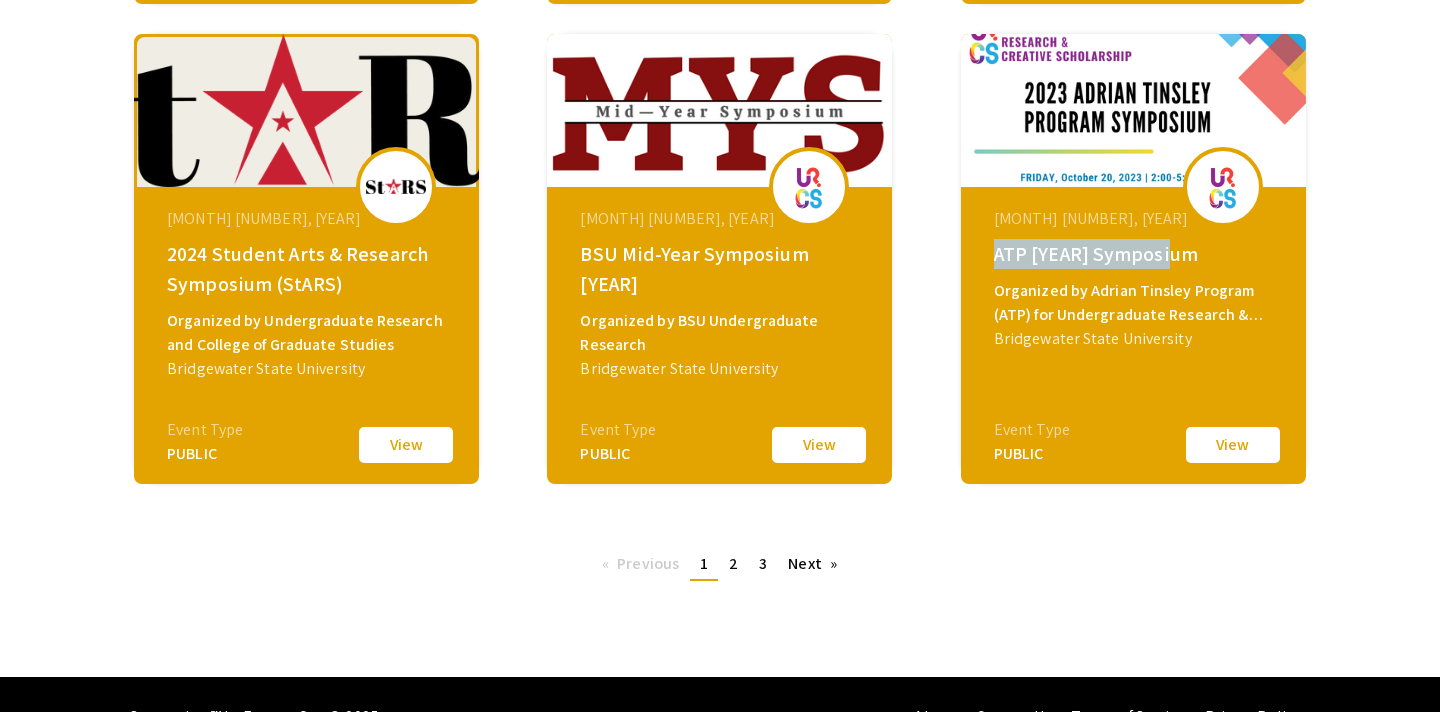drag, startPoint x: 1175, startPoint y: 253, endPoint x: 985, endPoint y: 245, distance: 190.16835 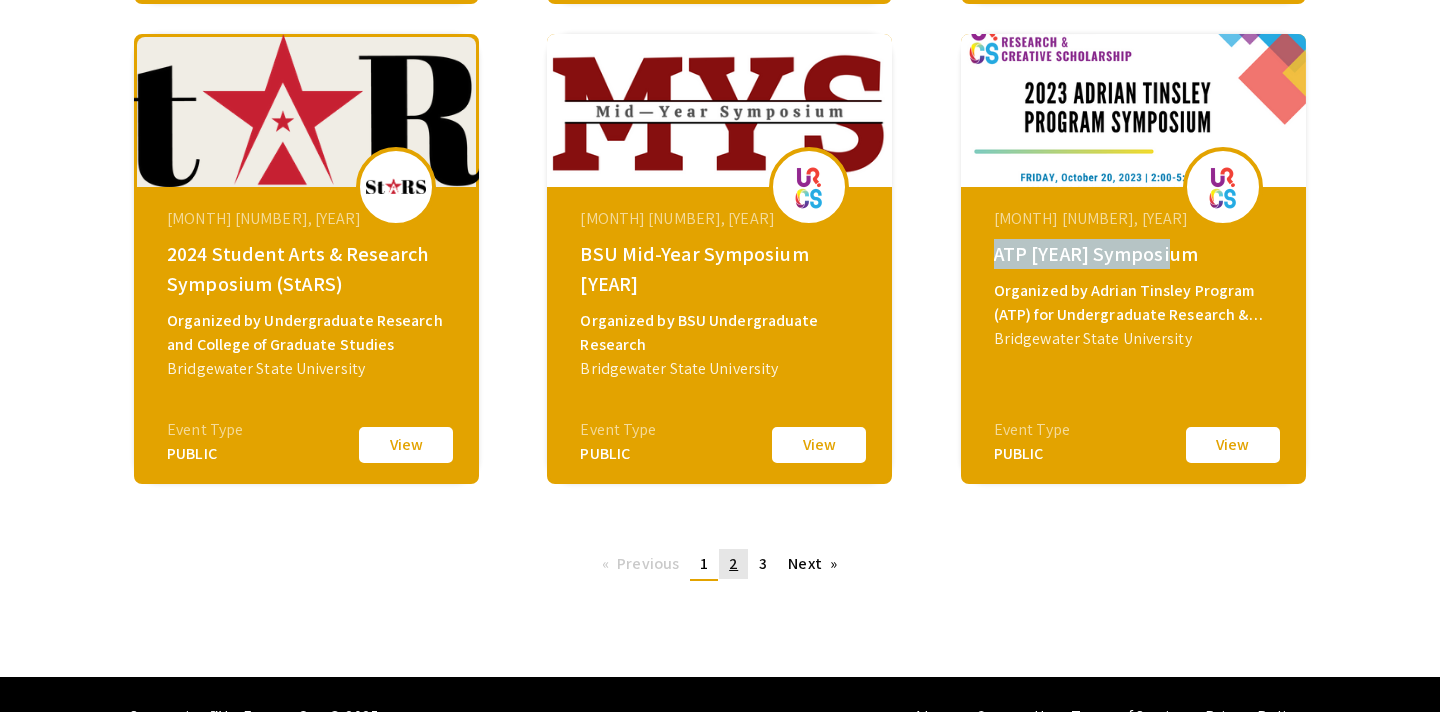 click on "page  2" 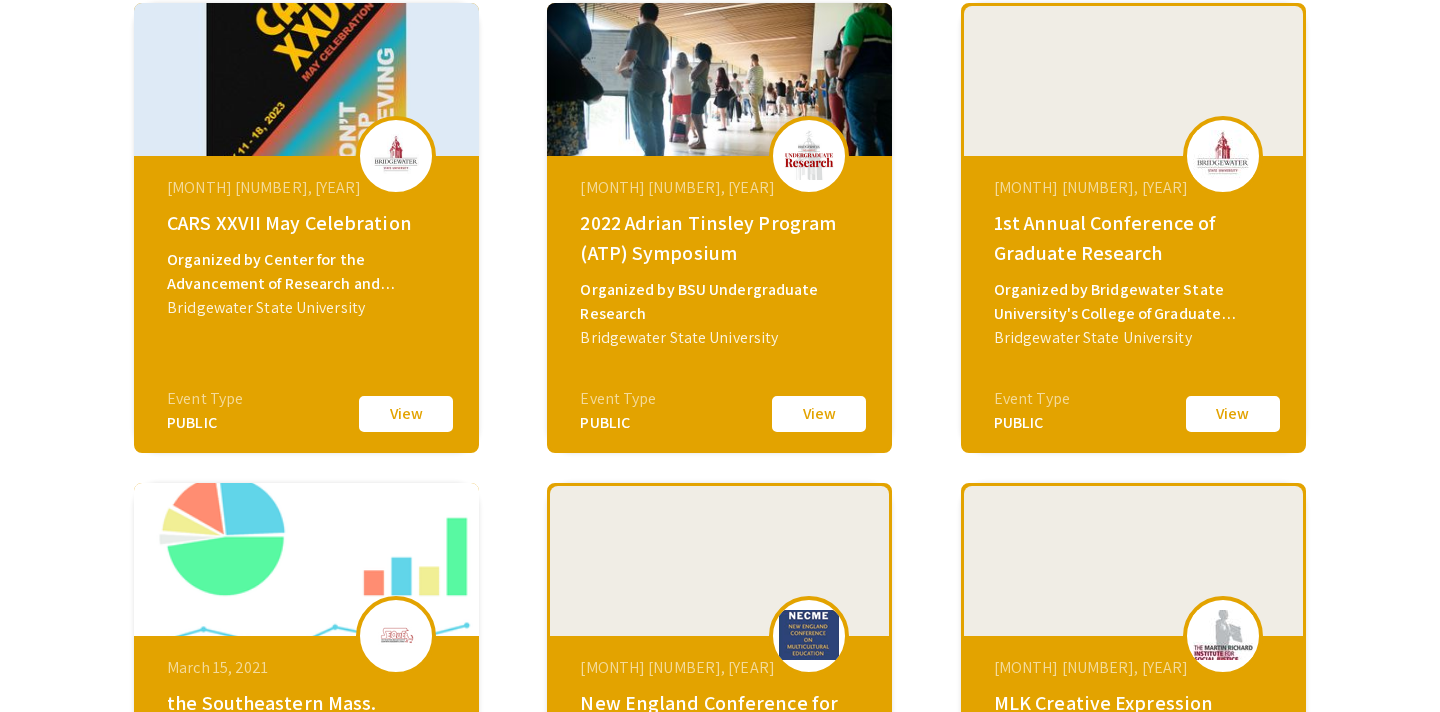 scroll, scrollTop: 344, scrollLeft: 0, axis: vertical 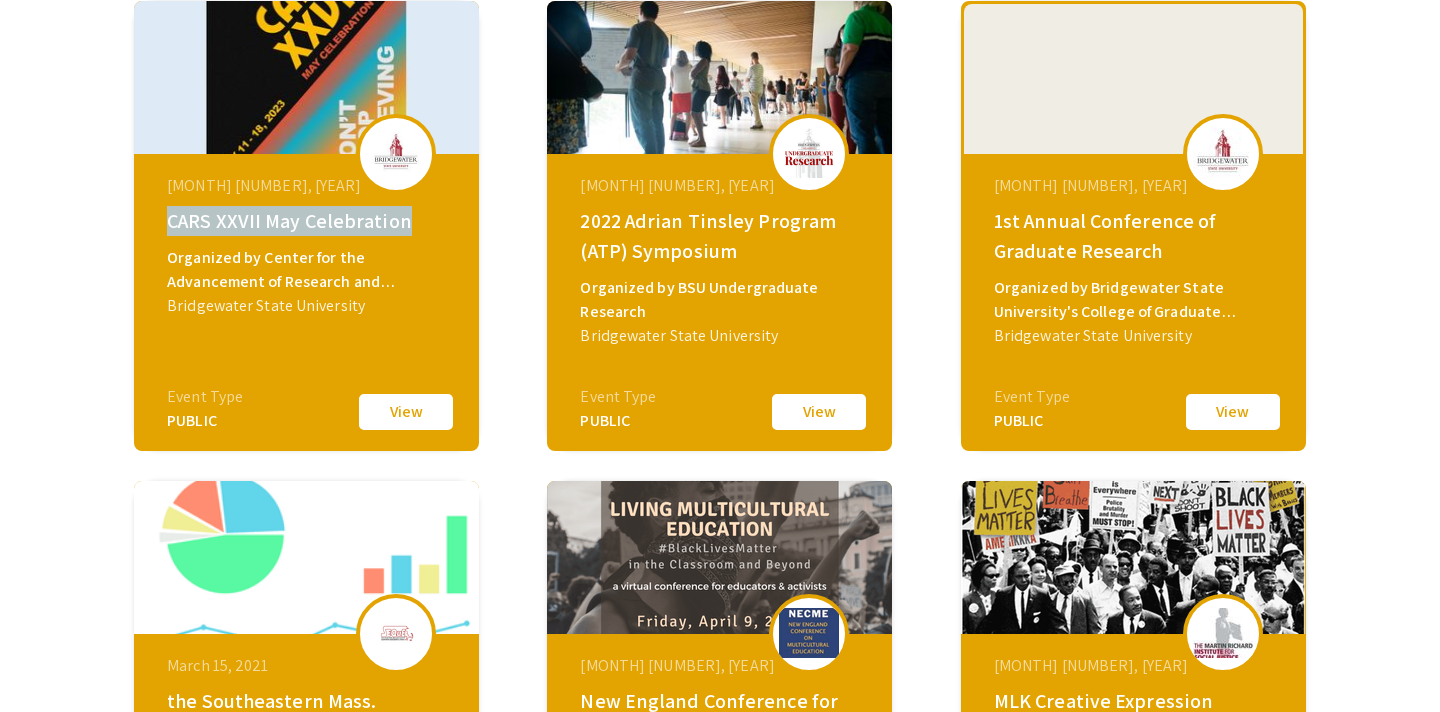 drag, startPoint x: 403, startPoint y: 222, endPoint x: 133, endPoint y: 219, distance: 270.01666 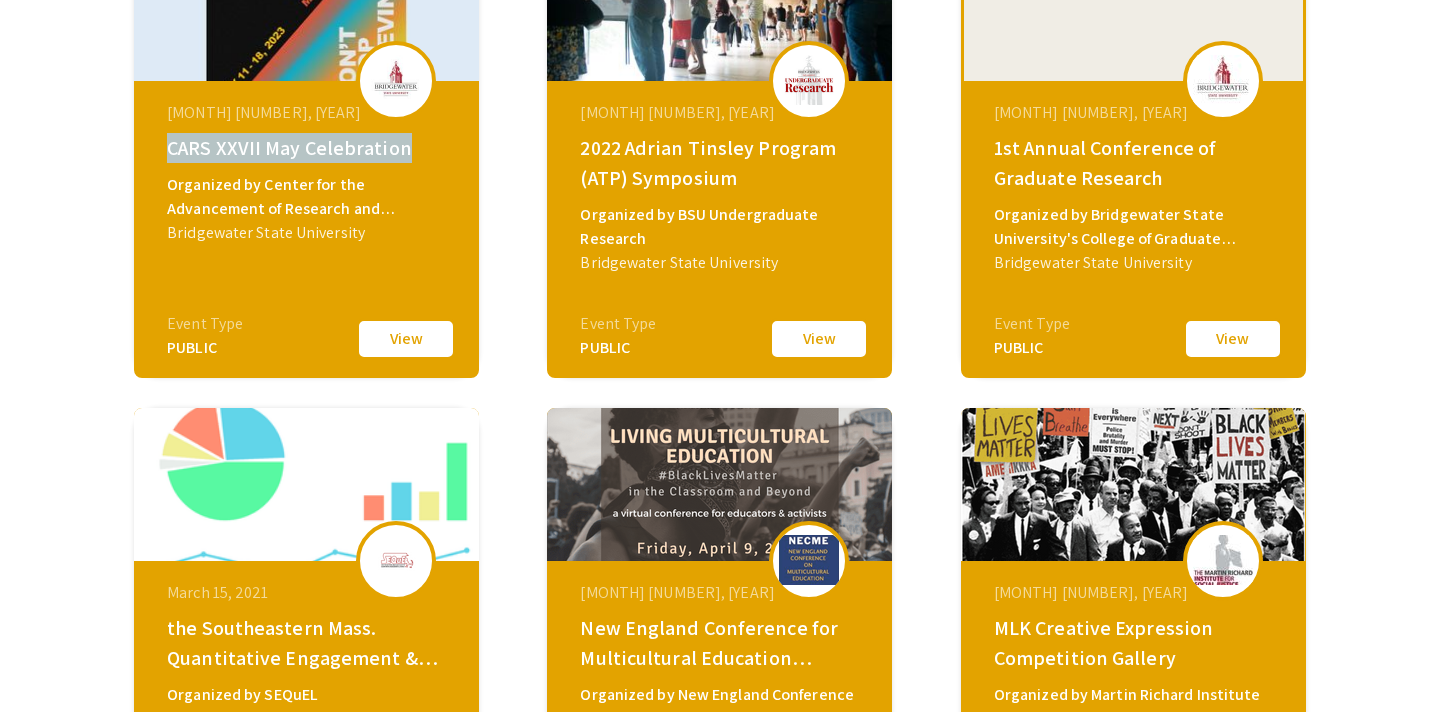 scroll, scrollTop: 427, scrollLeft: 0, axis: vertical 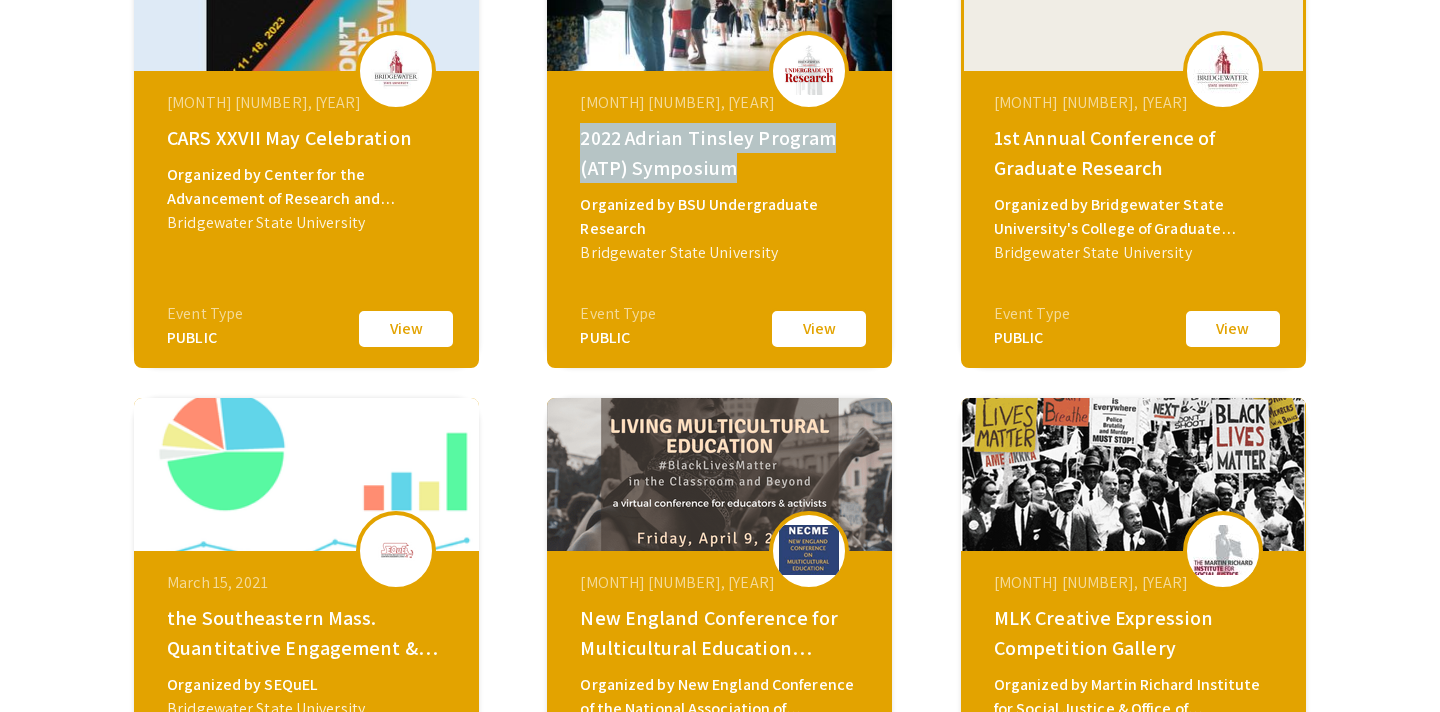 drag, startPoint x: 738, startPoint y: 171, endPoint x: 584, endPoint y: 141, distance: 156.89487 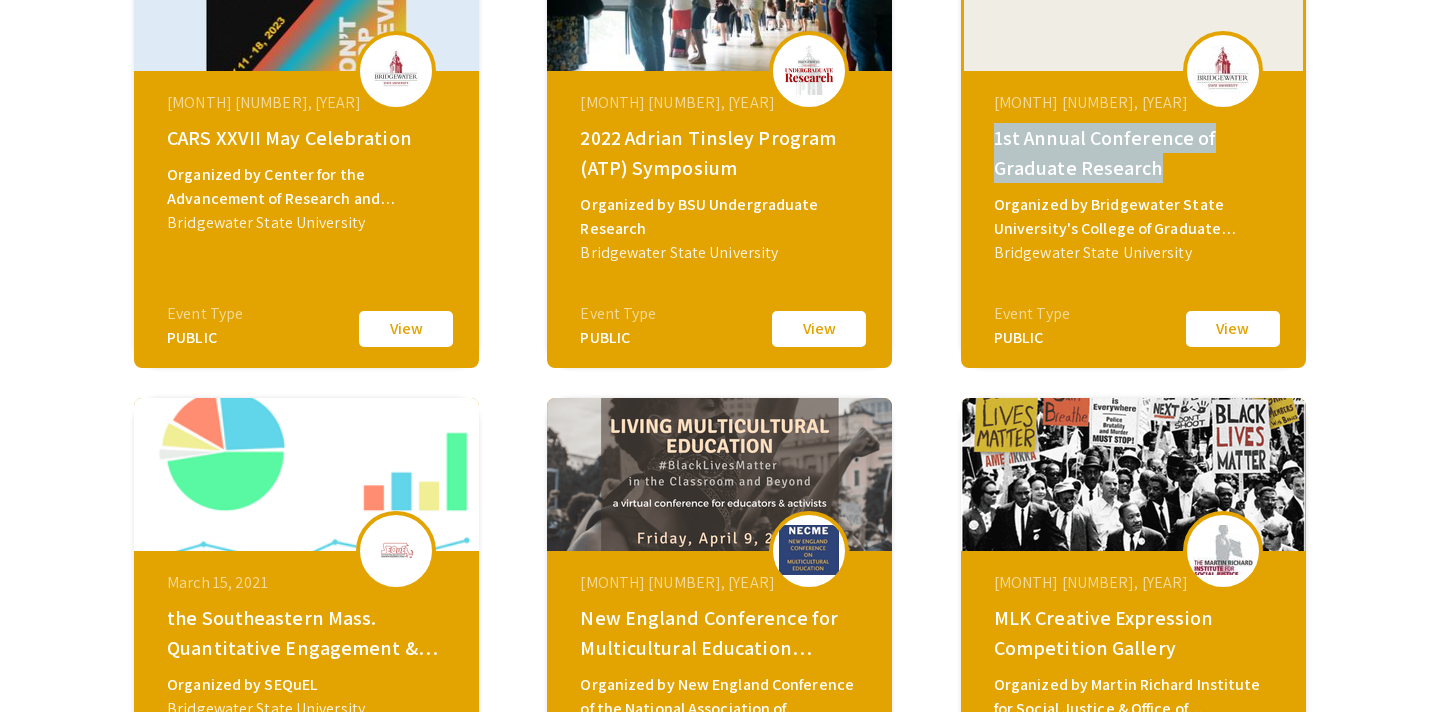 drag, startPoint x: 1165, startPoint y: 172, endPoint x: 968, endPoint y: 141, distance: 199.42416 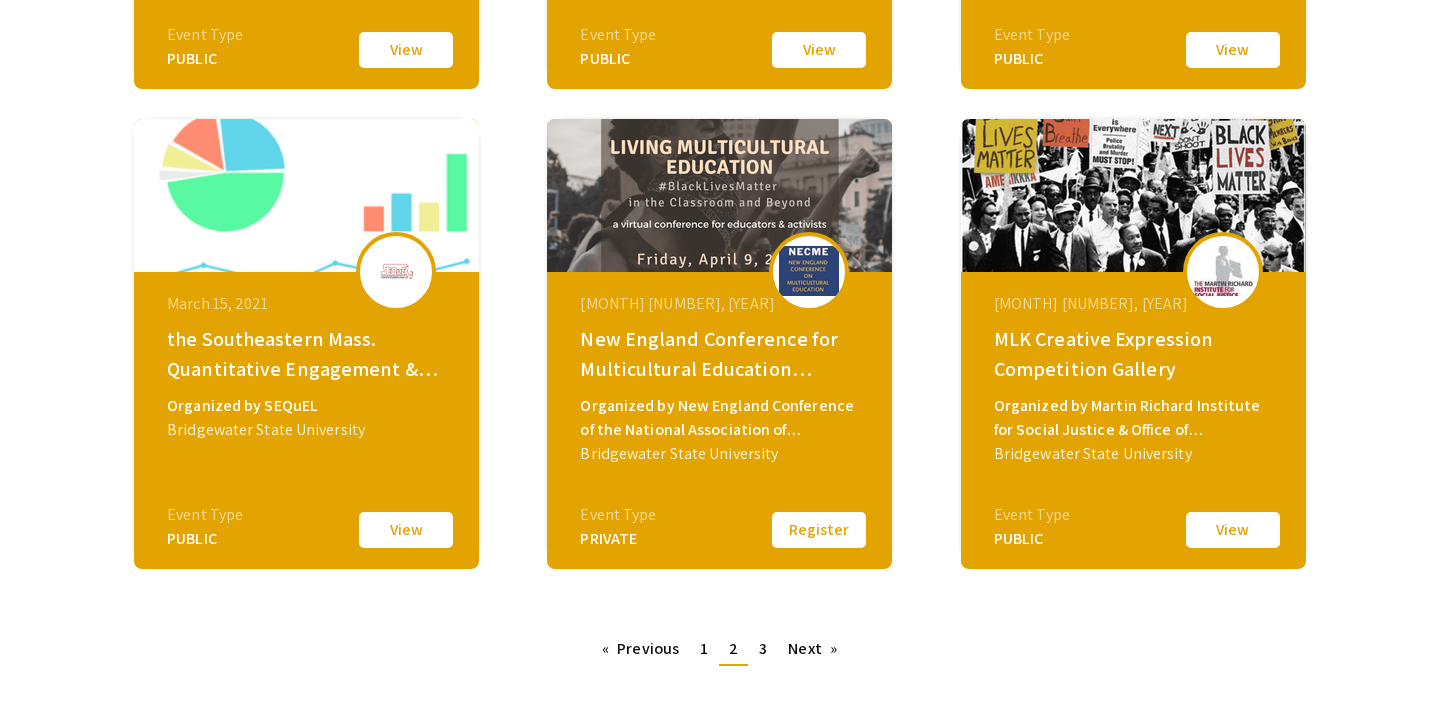 scroll, scrollTop: 711, scrollLeft: 0, axis: vertical 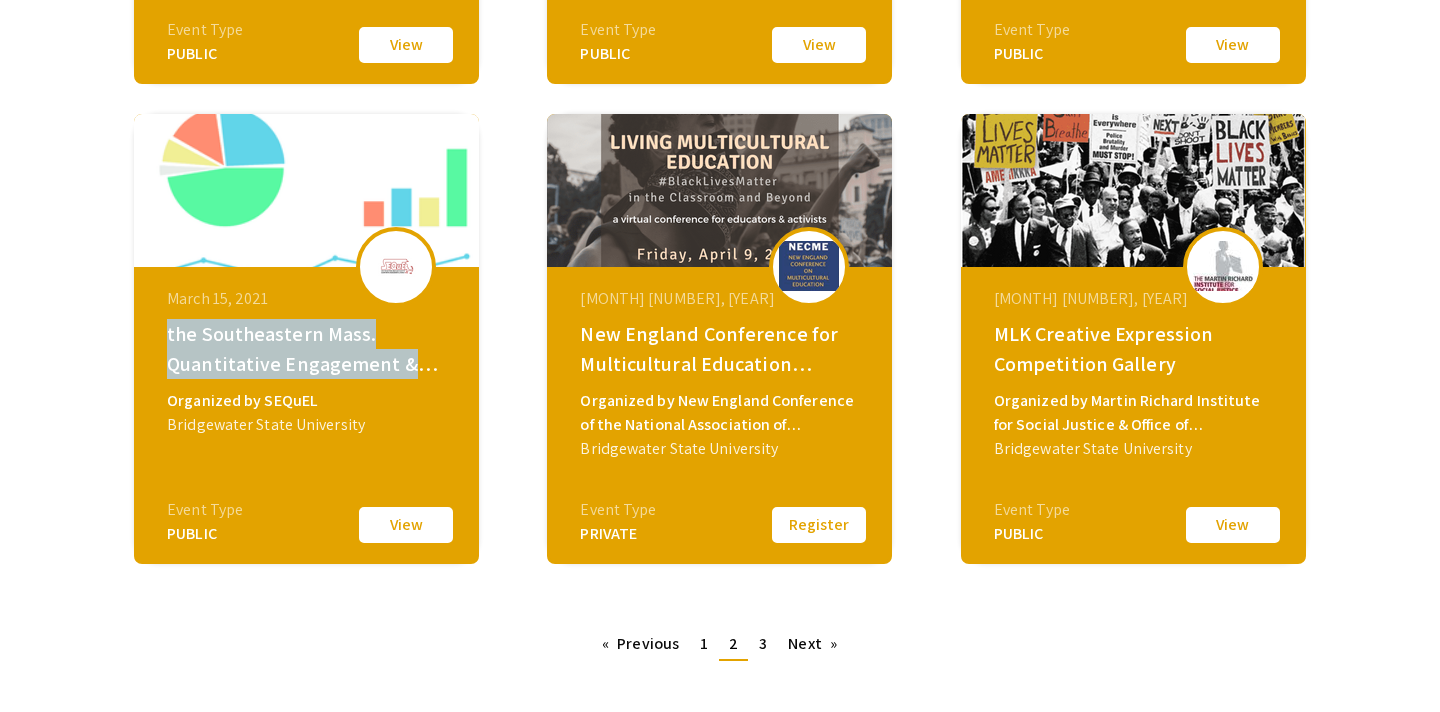 drag, startPoint x: 428, startPoint y: 371, endPoint x: 155, endPoint y: 339, distance: 274.86905 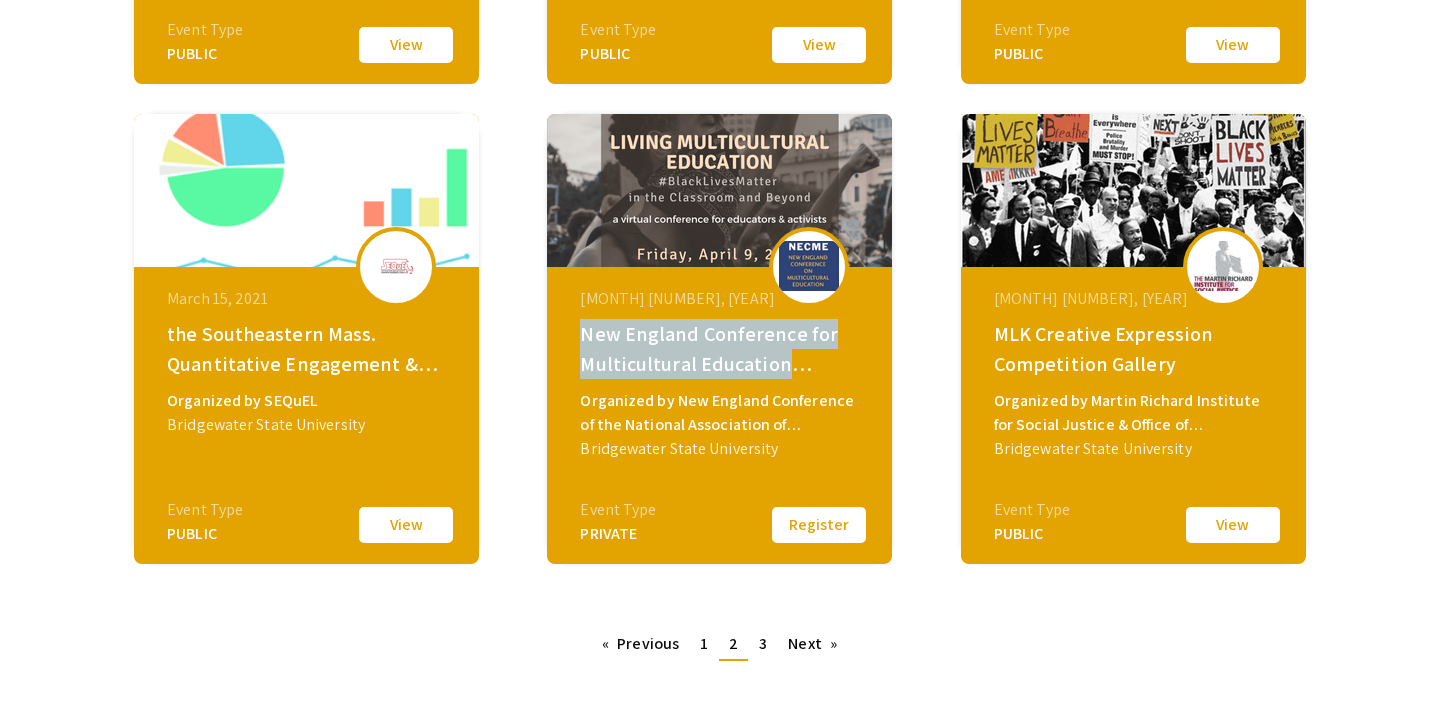 drag, startPoint x: 586, startPoint y: 334, endPoint x: 777, endPoint y: 363, distance: 193.18903 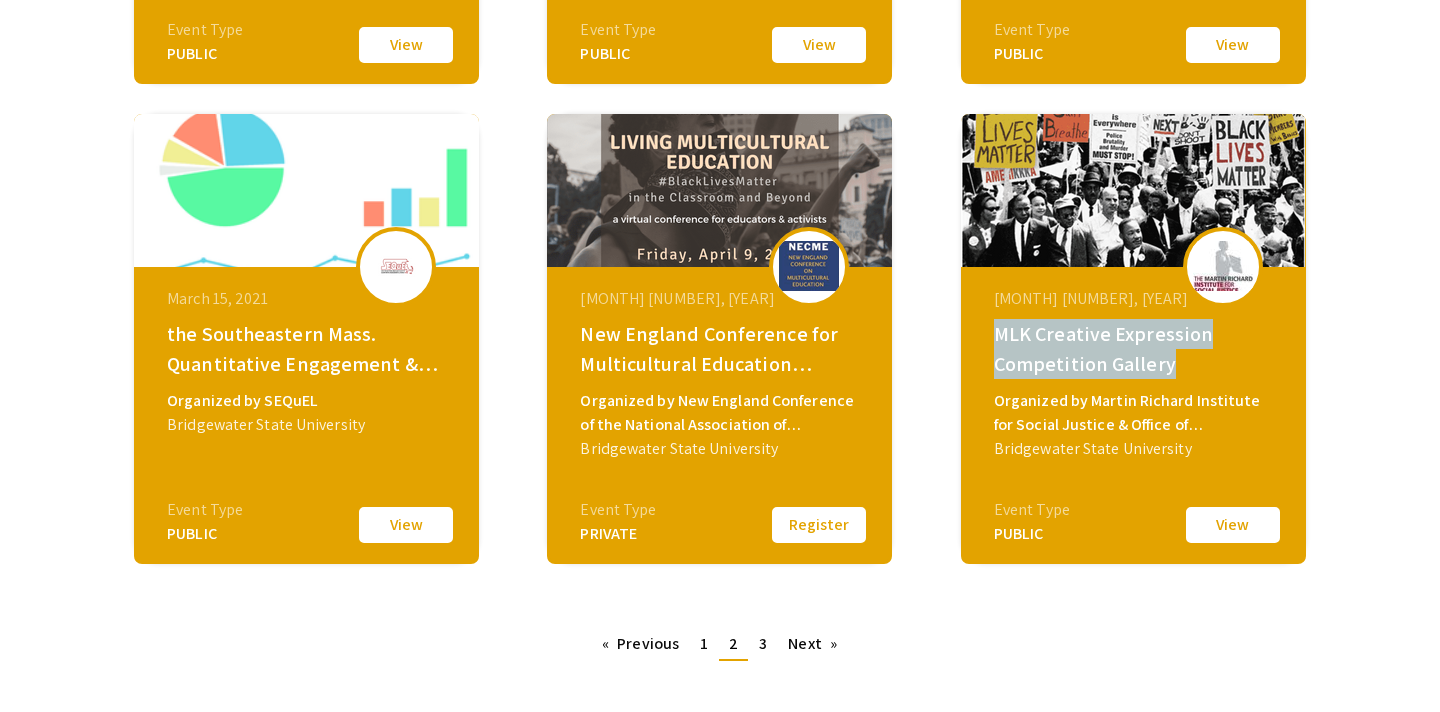 drag, startPoint x: 1175, startPoint y: 367, endPoint x: 991, endPoint y: 331, distance: 187.48866 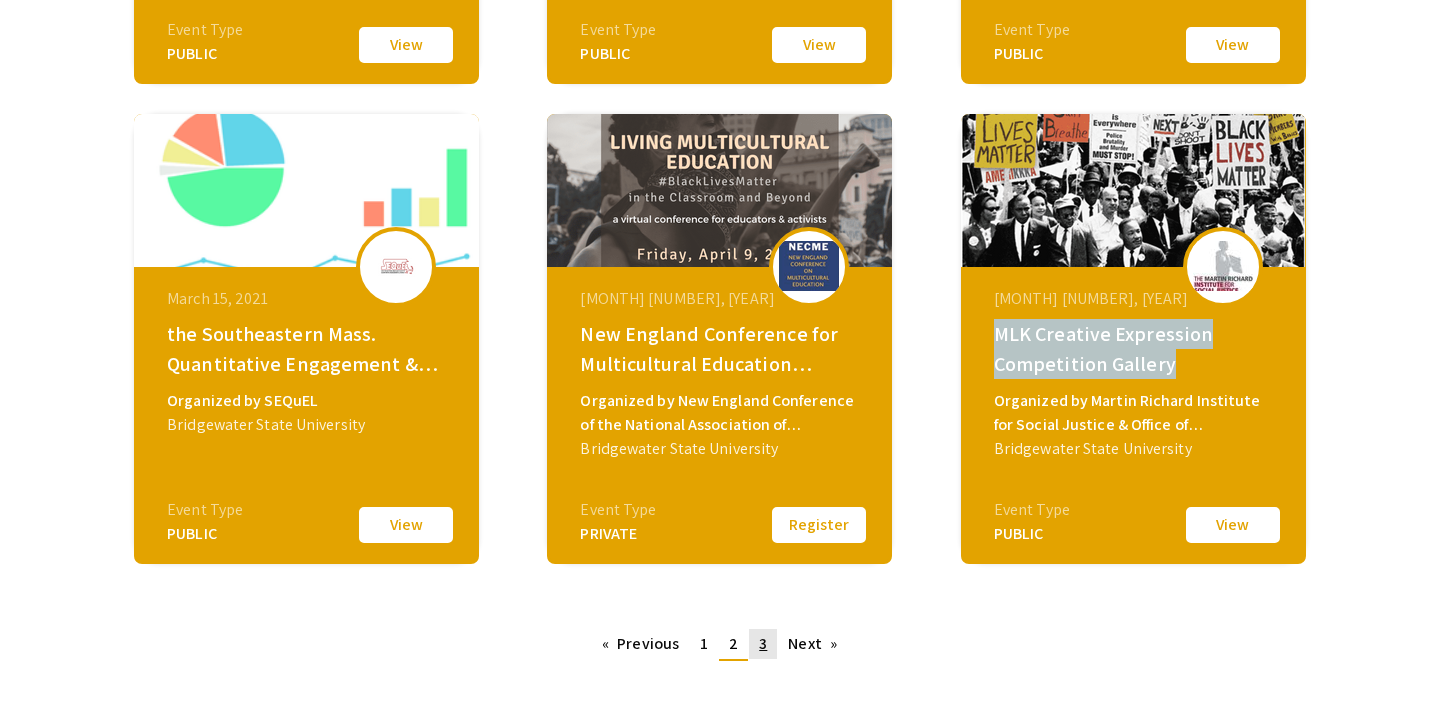 click on "3" 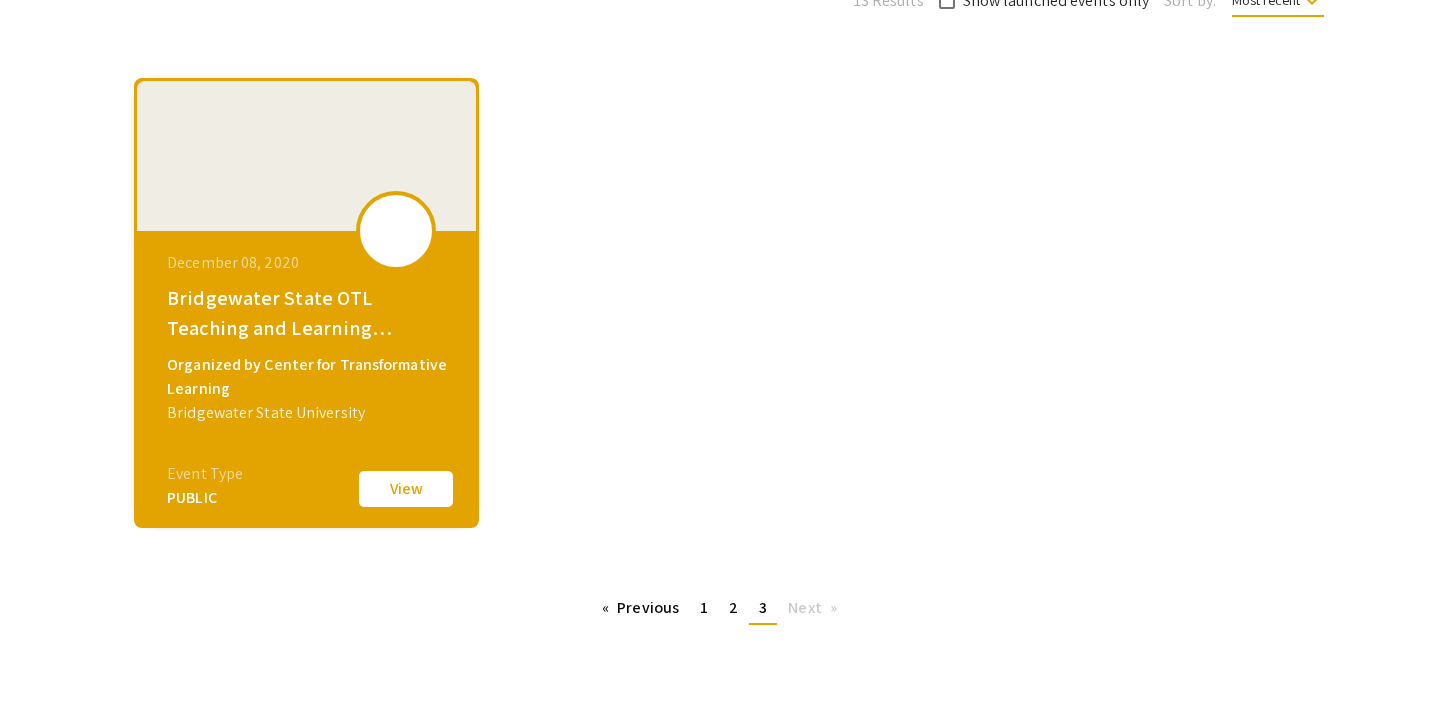 scroll, scrollTop: 310, scrollLeft: 0, axis: vertical 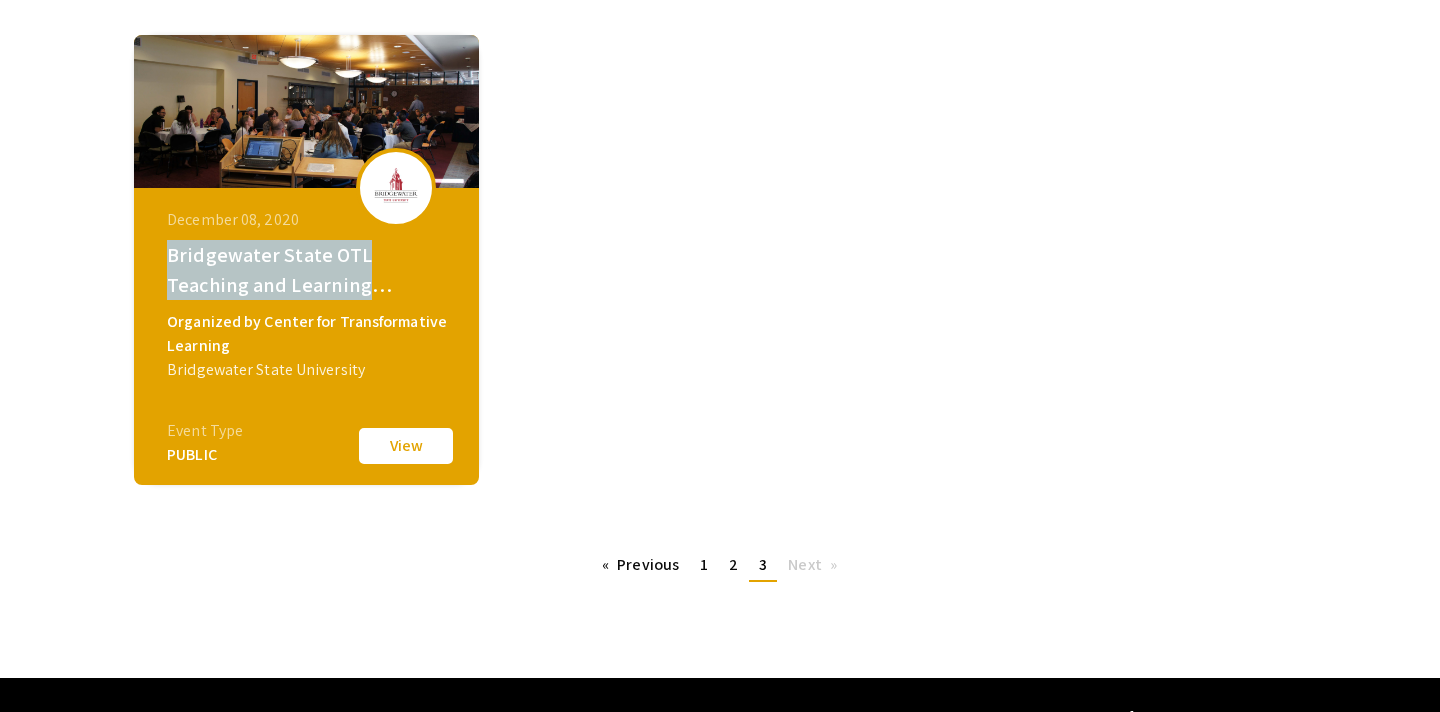 drag, startPoint x: 405, startPoint y: 295, endPoint x: 146, endPoint y: 242, distance: 264.36716 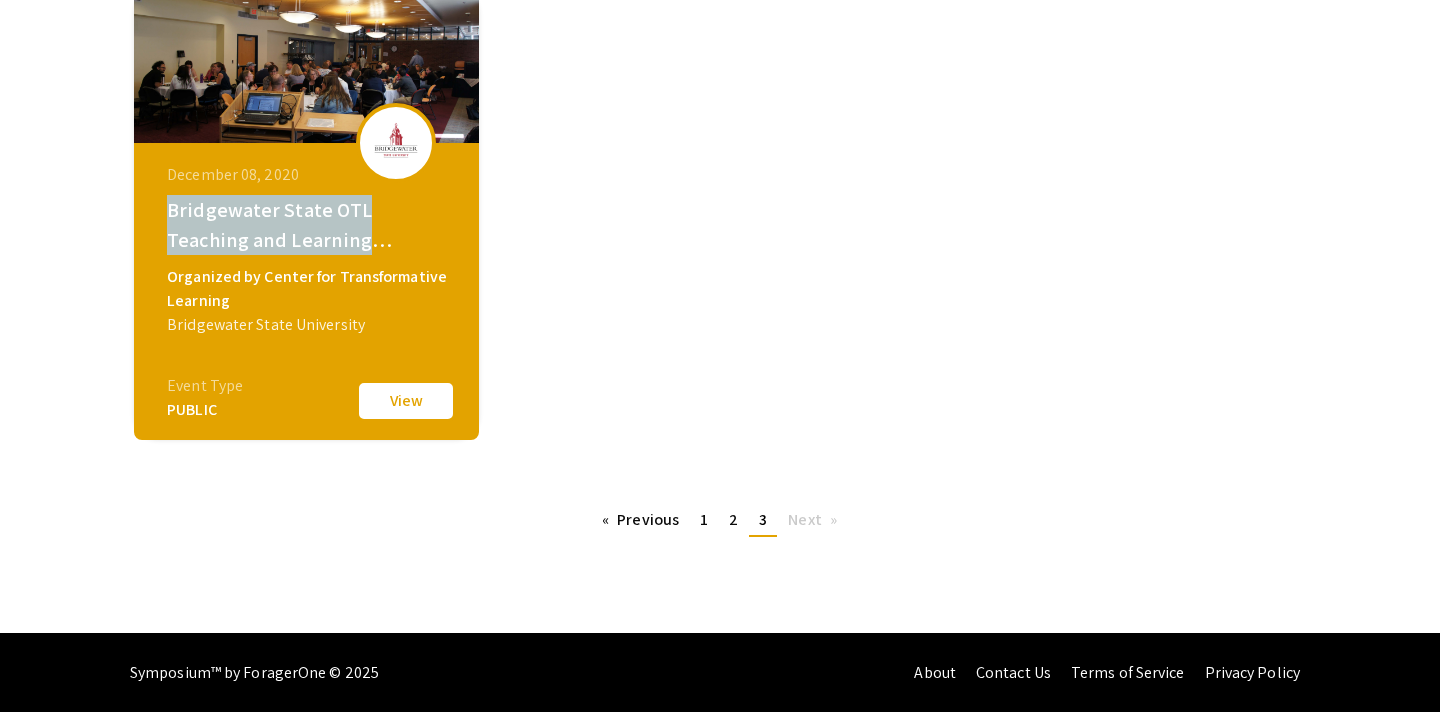 scroll, scrollTop: 356, scrollLeft: 0, axis: vertical 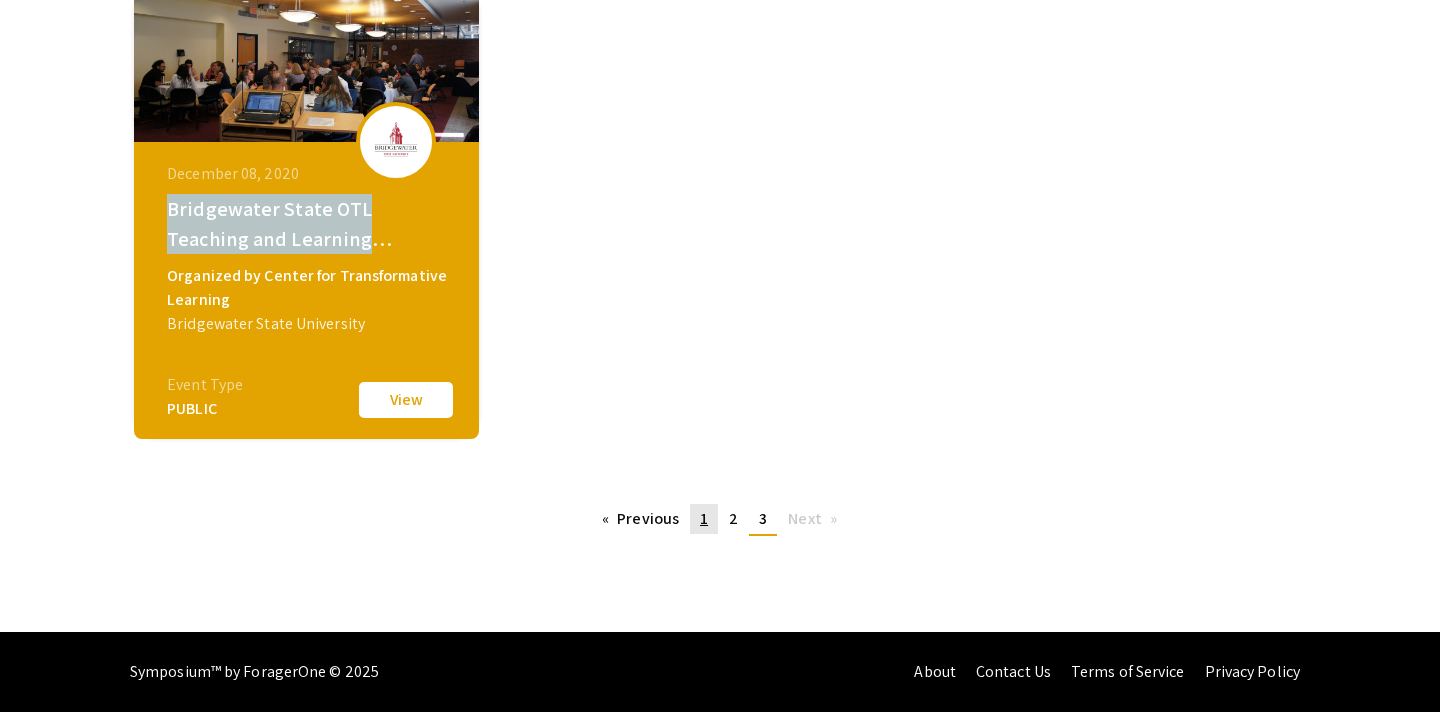 click on "1" 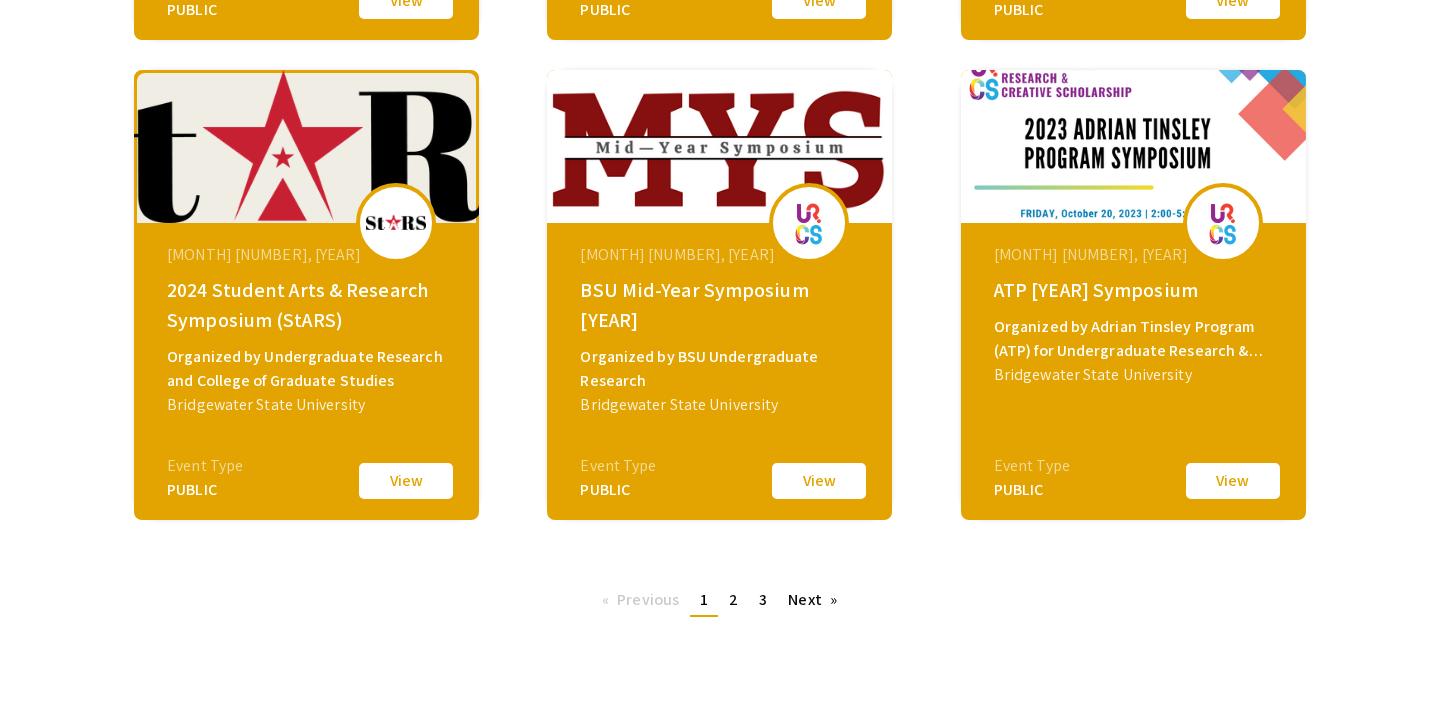 scroll, scrollTop: 804, scrollLeft: 0, axis: vertical 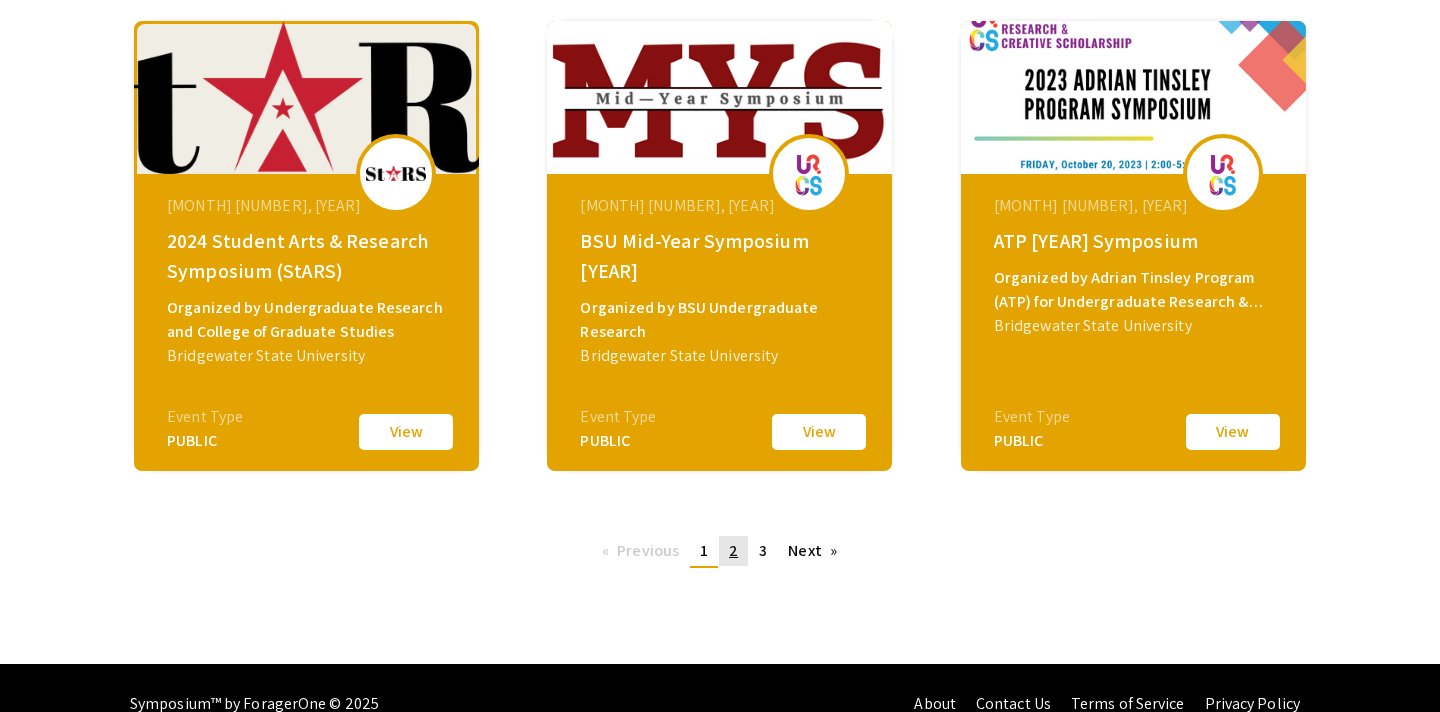 click on "2" 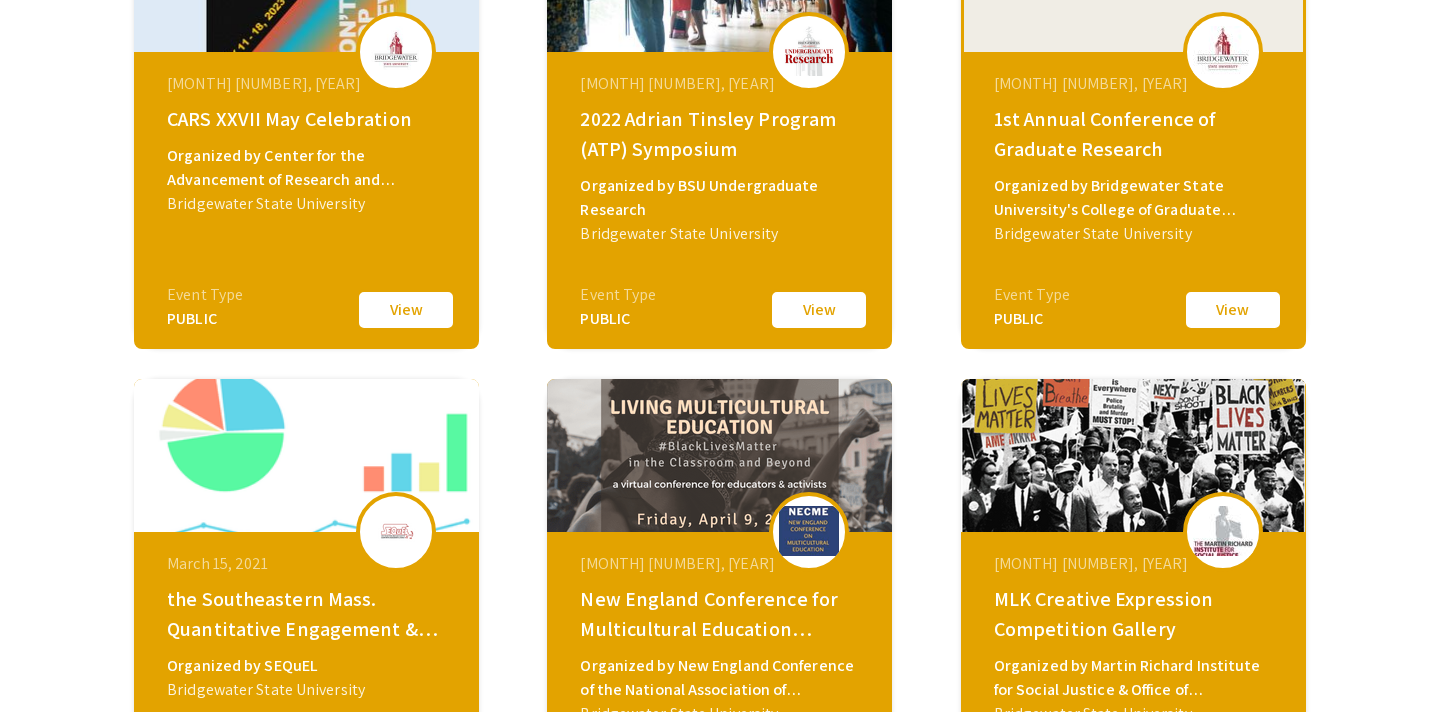 scroll, scrollTop: 661, scrollLeft: 0, axis: vertical 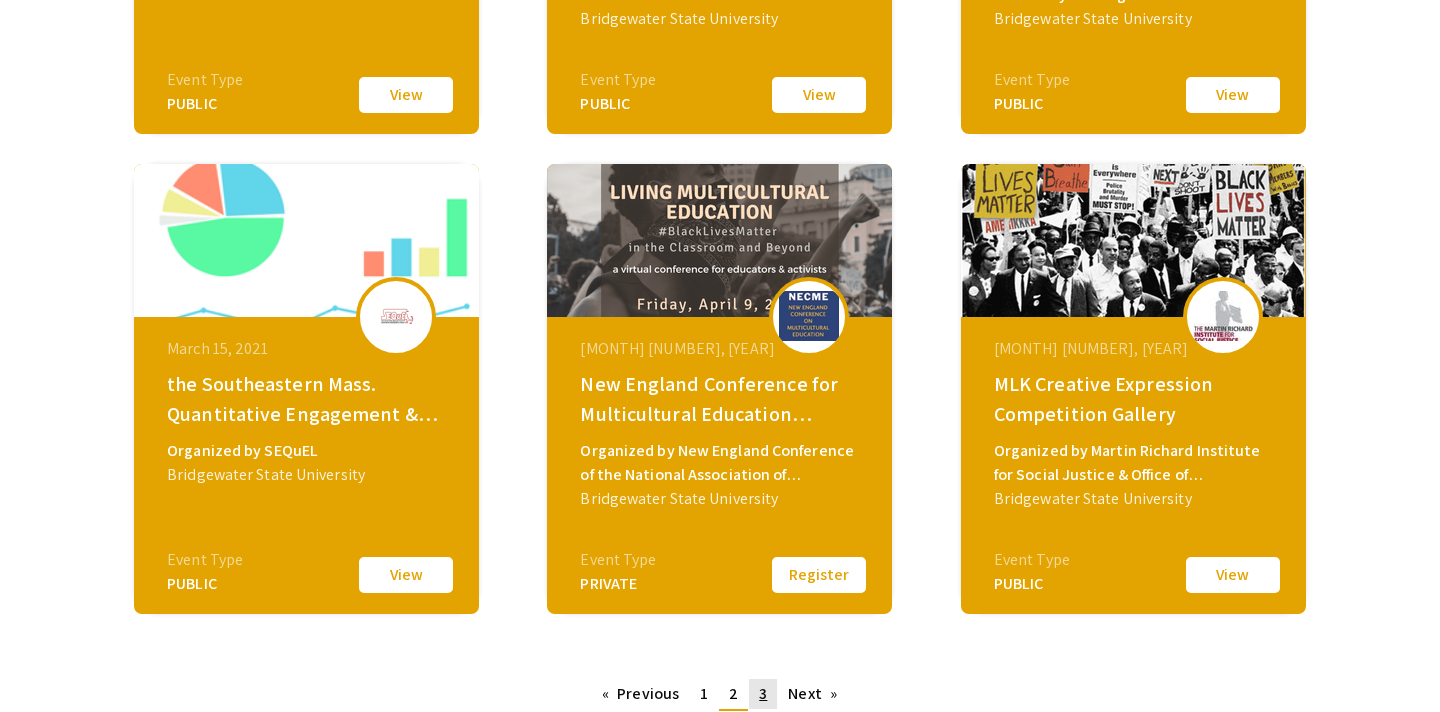 click on "page  3" 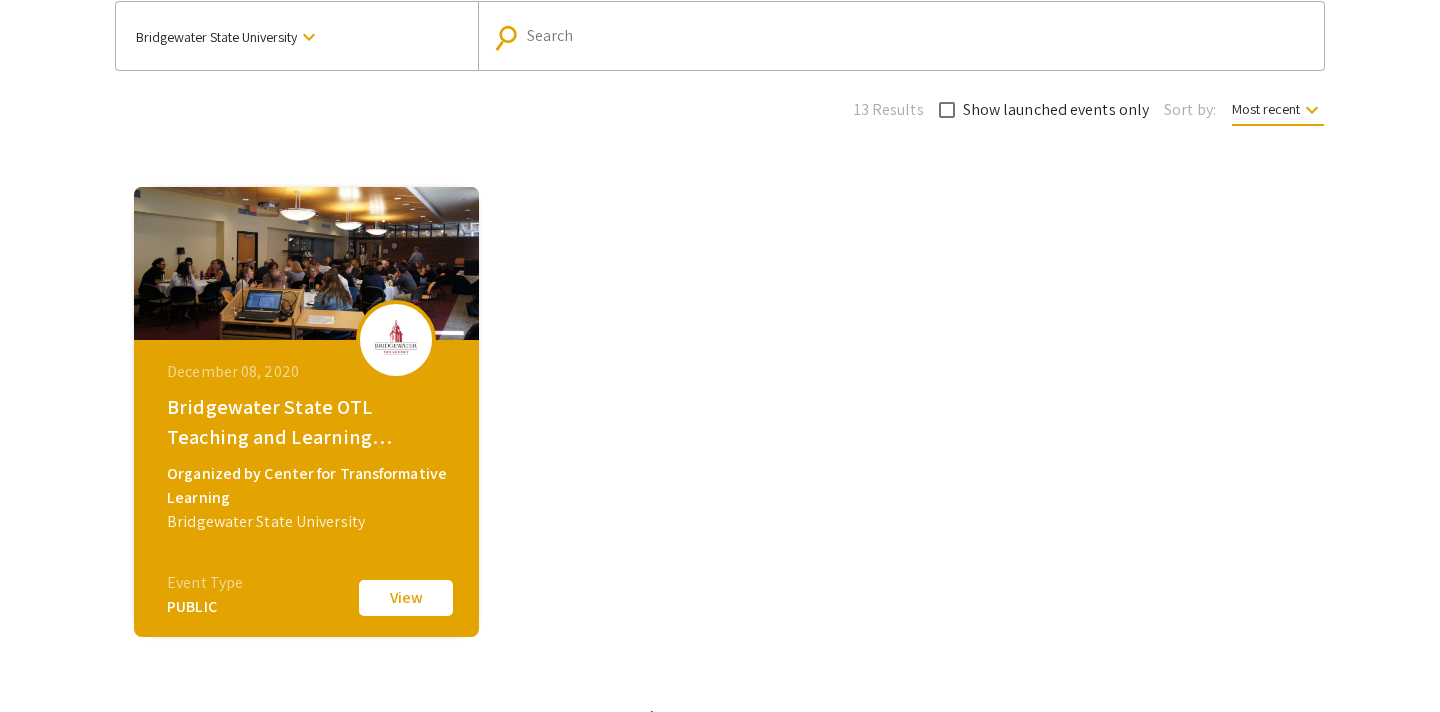 scroll, scrollTop: 0, scrollLeft: 0, axis: both 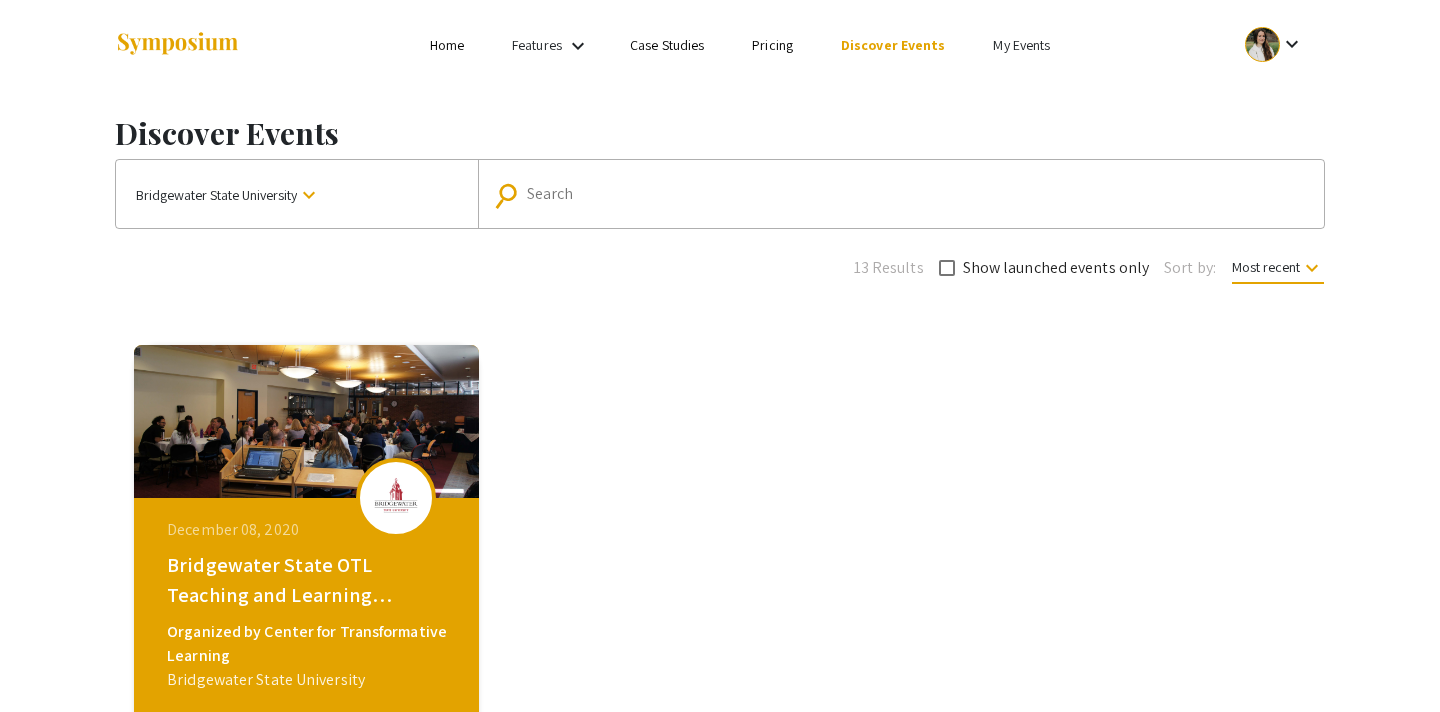 click on "Search" at bounding box center (912, 194) 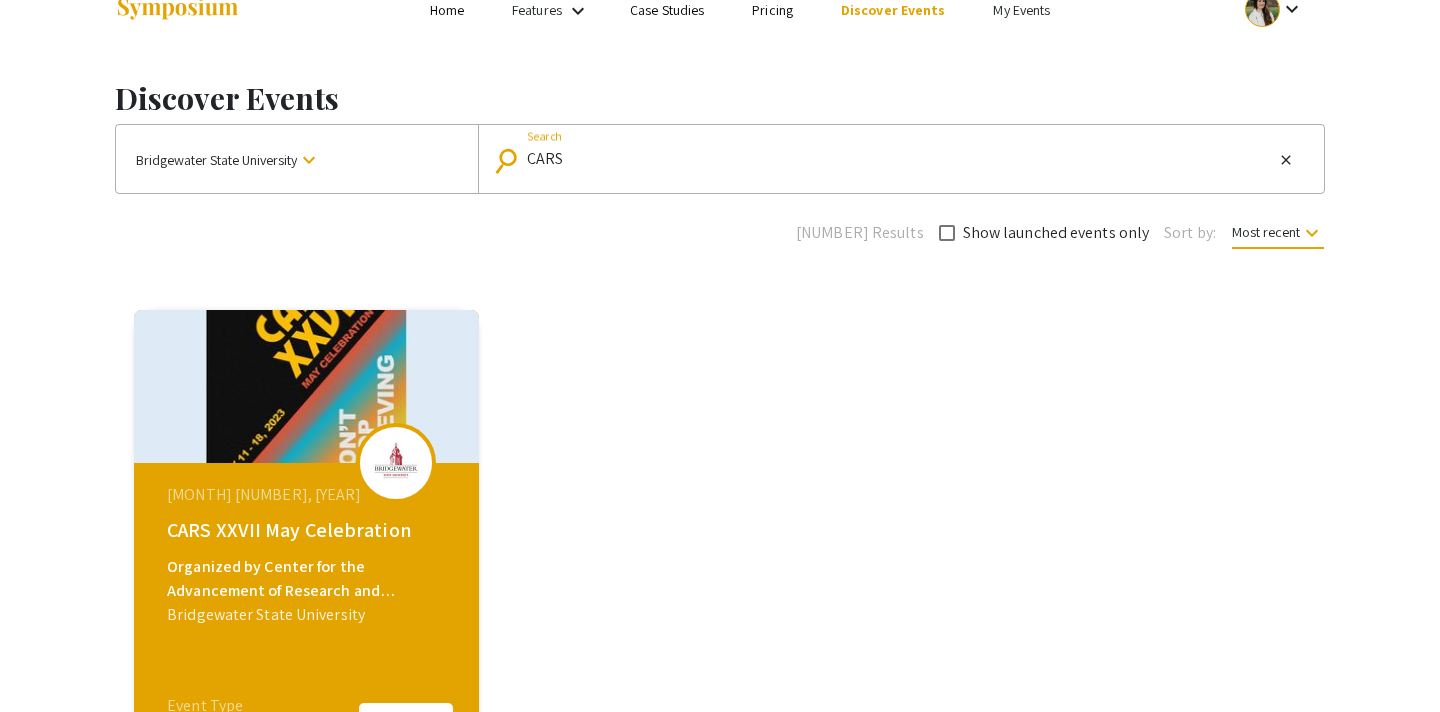 scroll, scrollTop: 25, scrollLeft: 0, axis: vertical 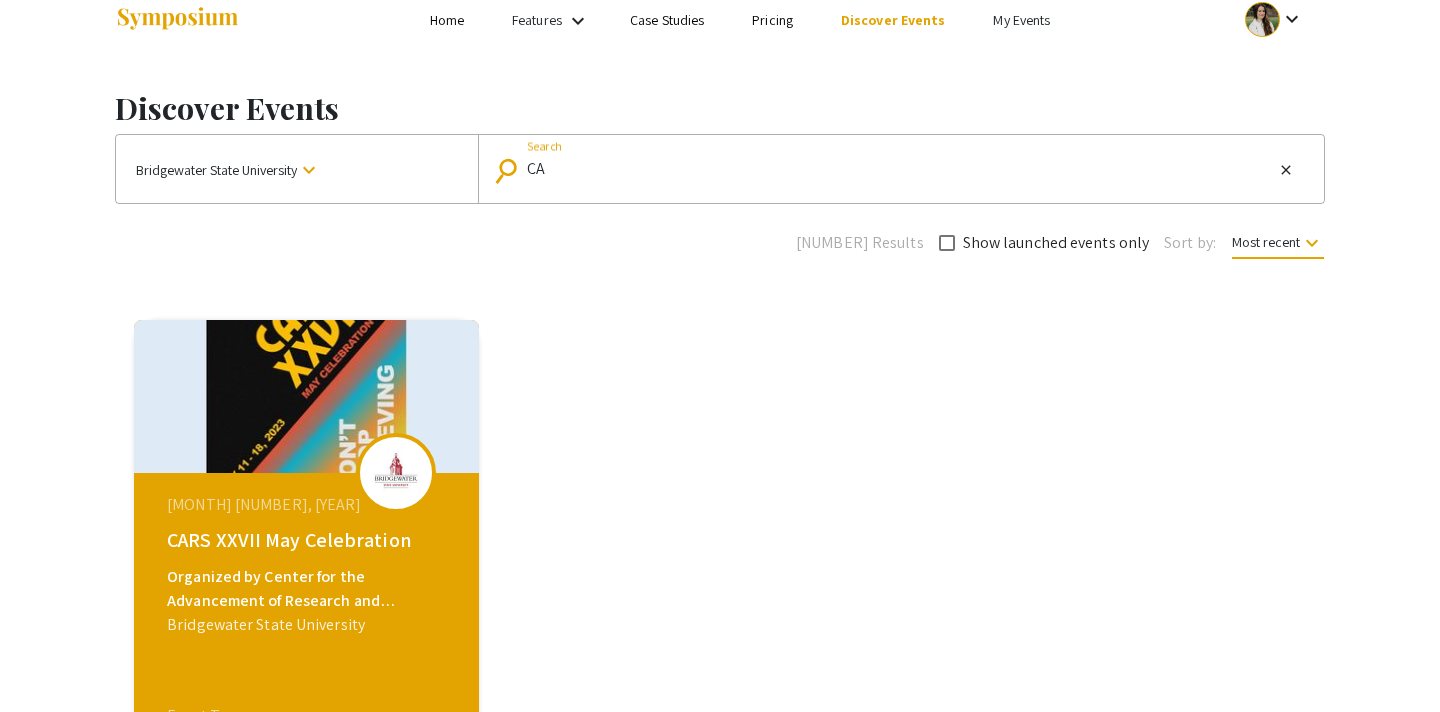 type on "C" 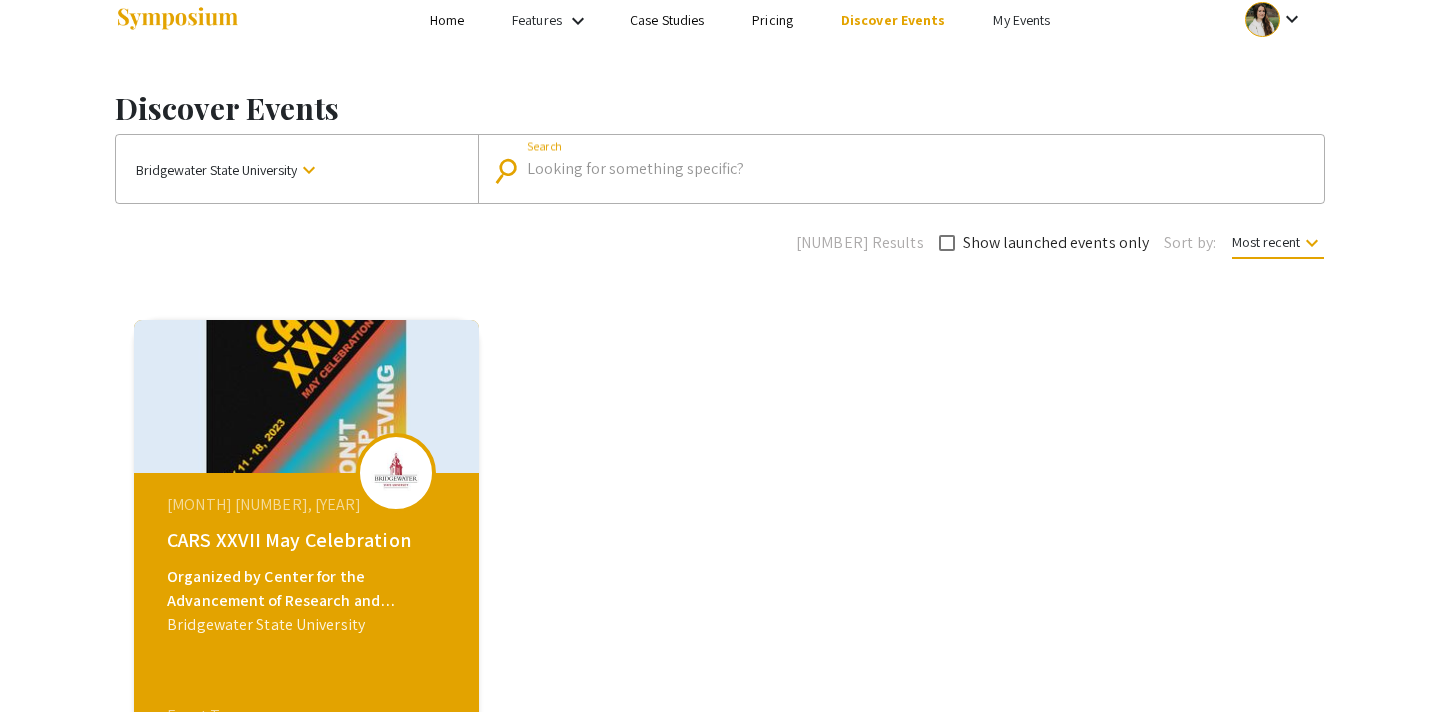 type 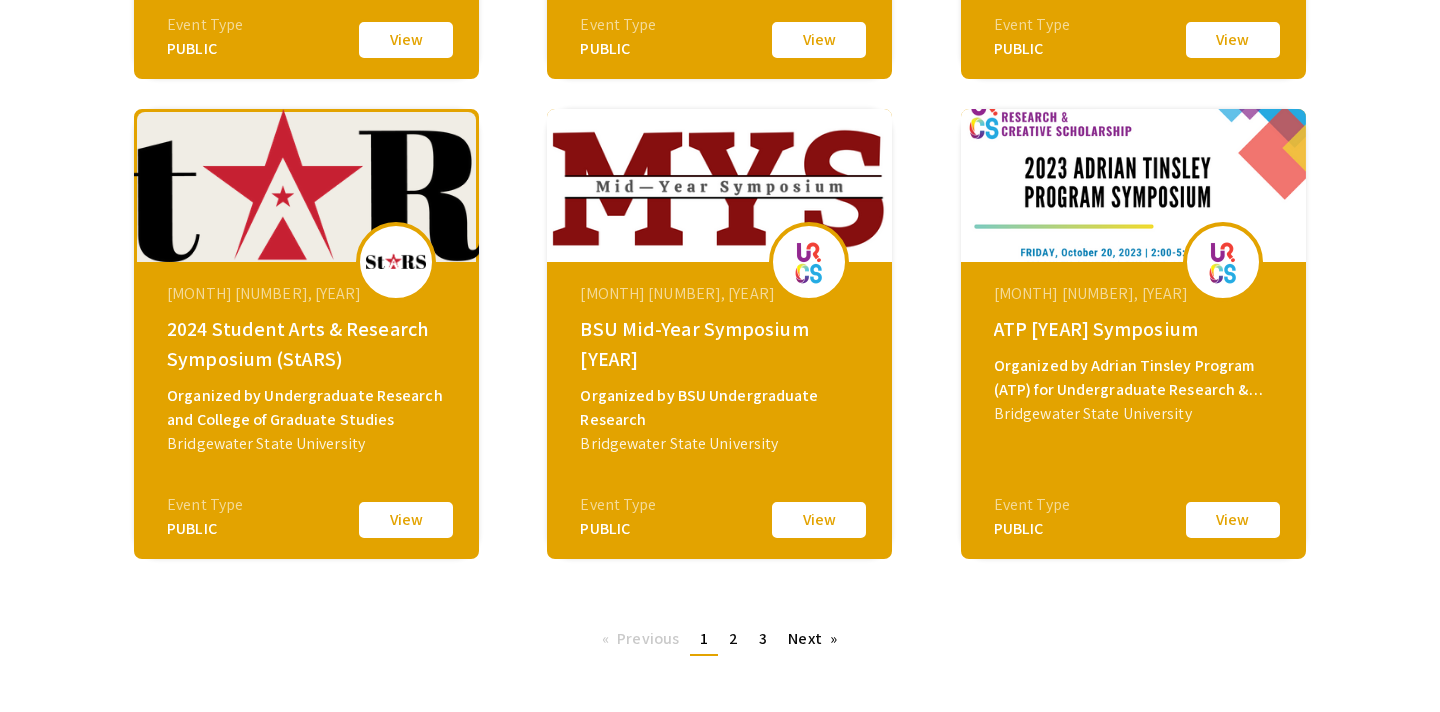 scroll, scrollTop: 719, scrollLeft: 0, axis: vertical 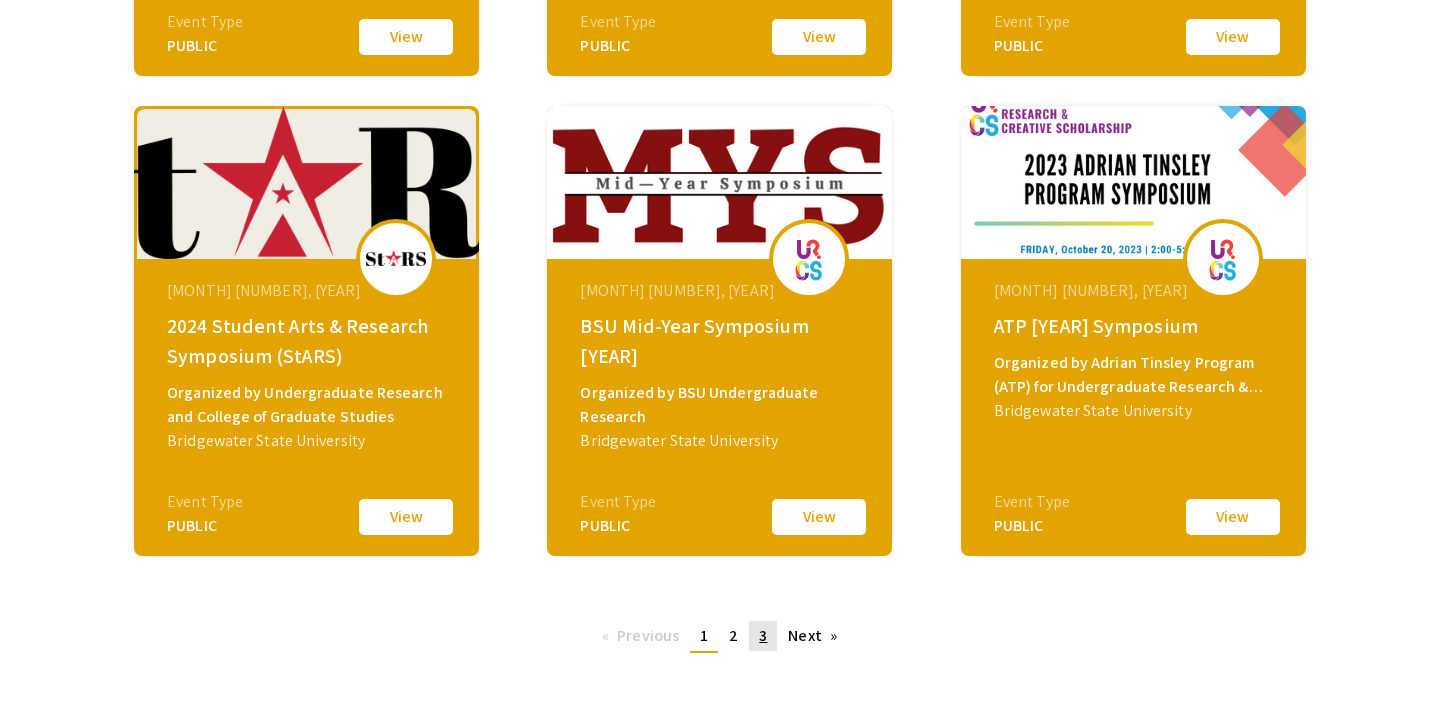click on "3" 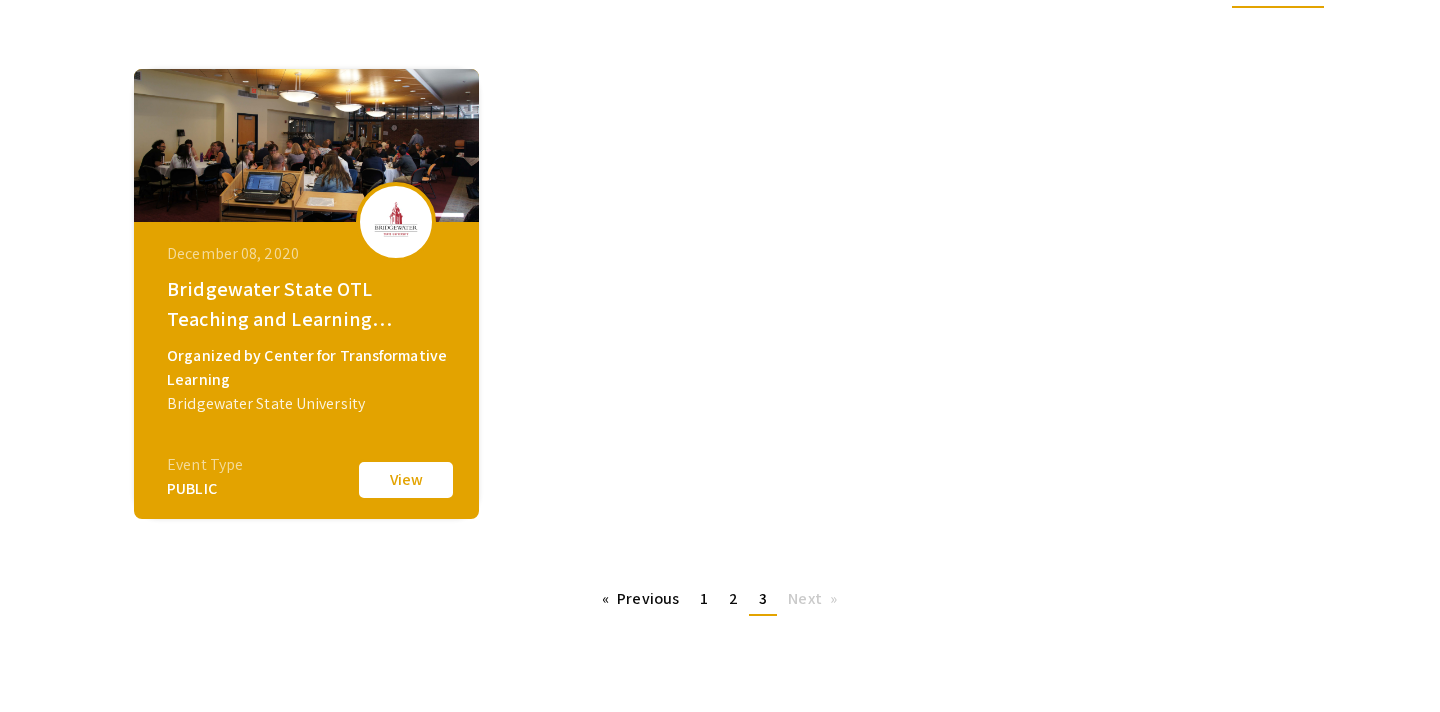 scroll, scrollTop: 356, scrollLeft: 0, axis: vertical 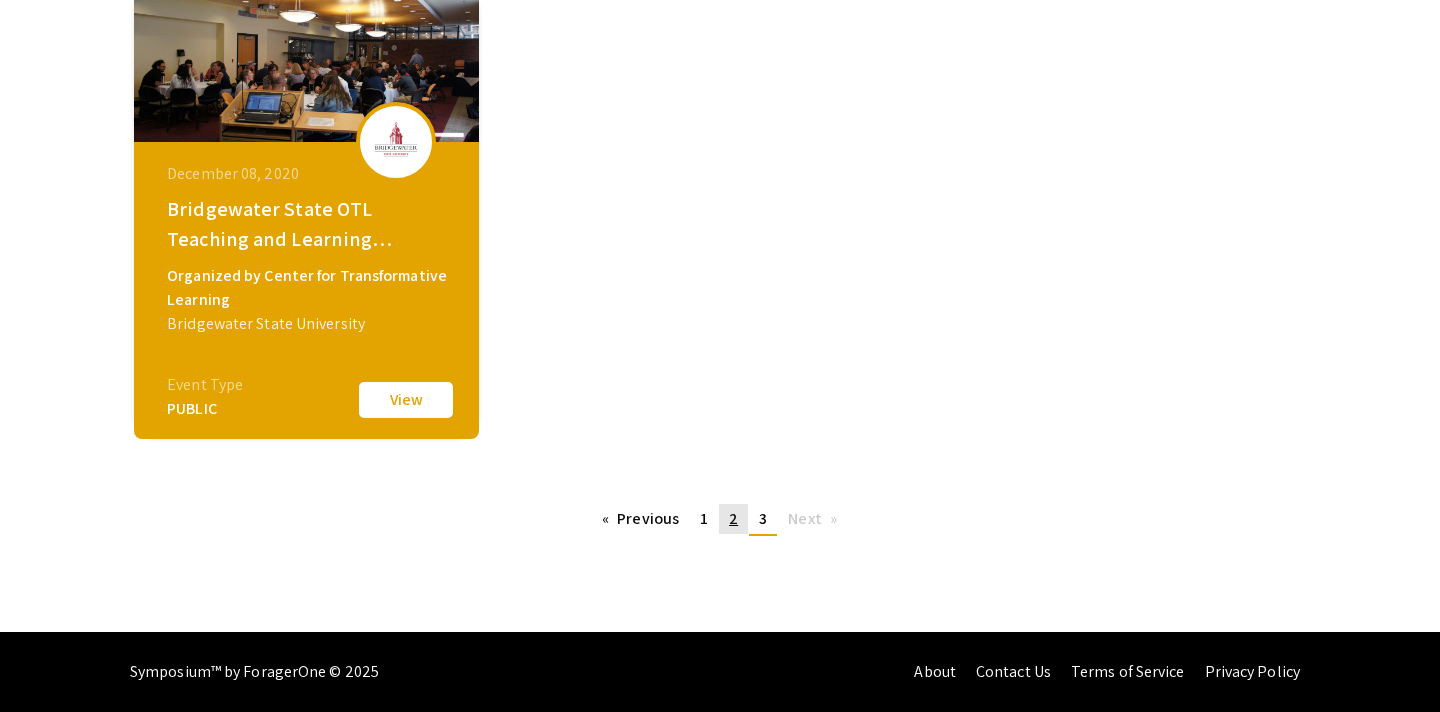 click on "page  2" 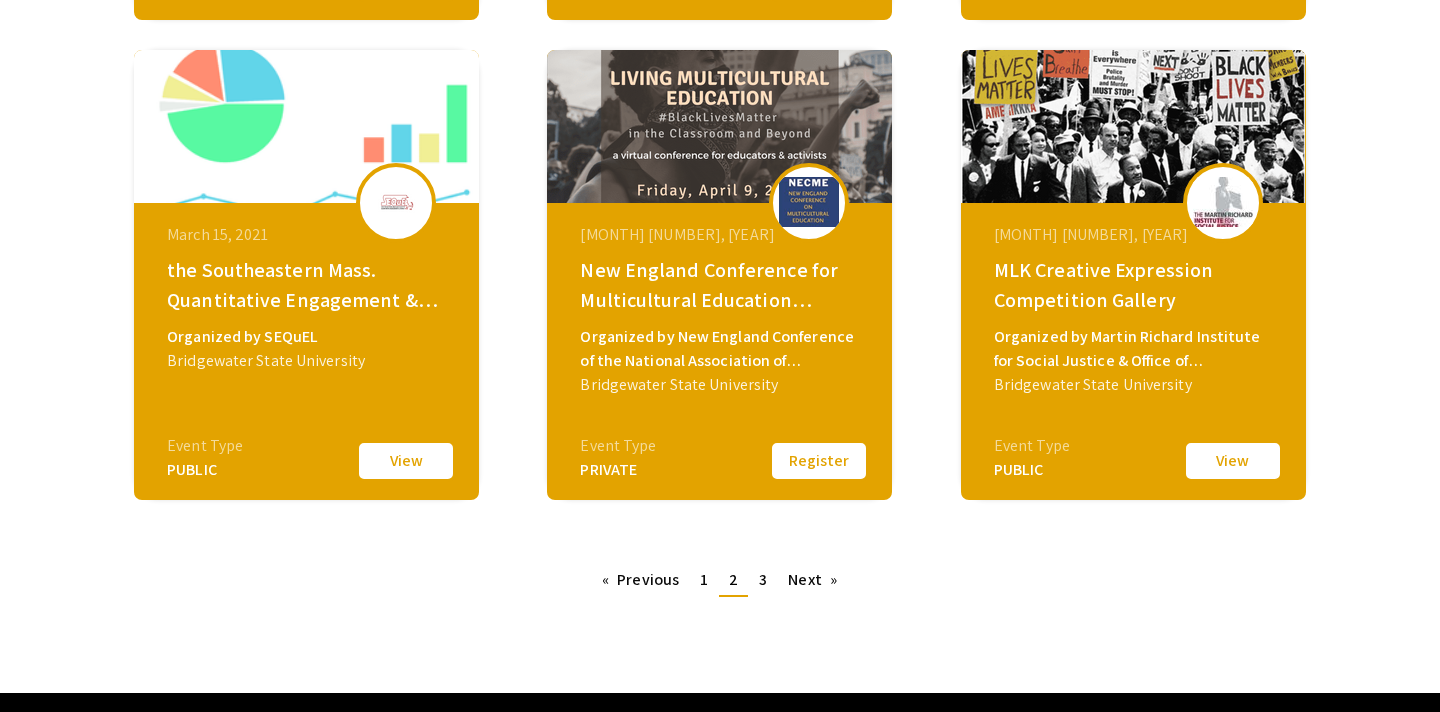 scroll, scrollTop: 836, scrollLeft: 0, axis: vertical 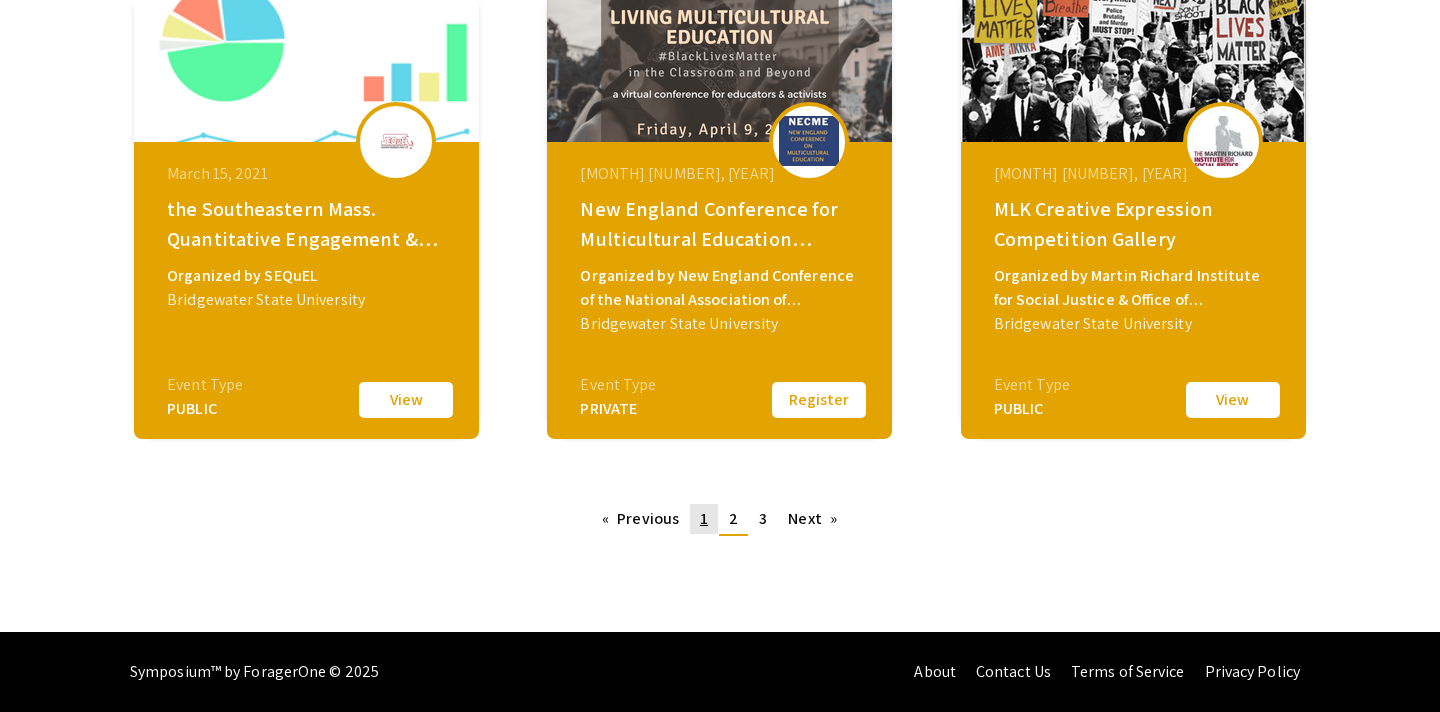 click on "1" 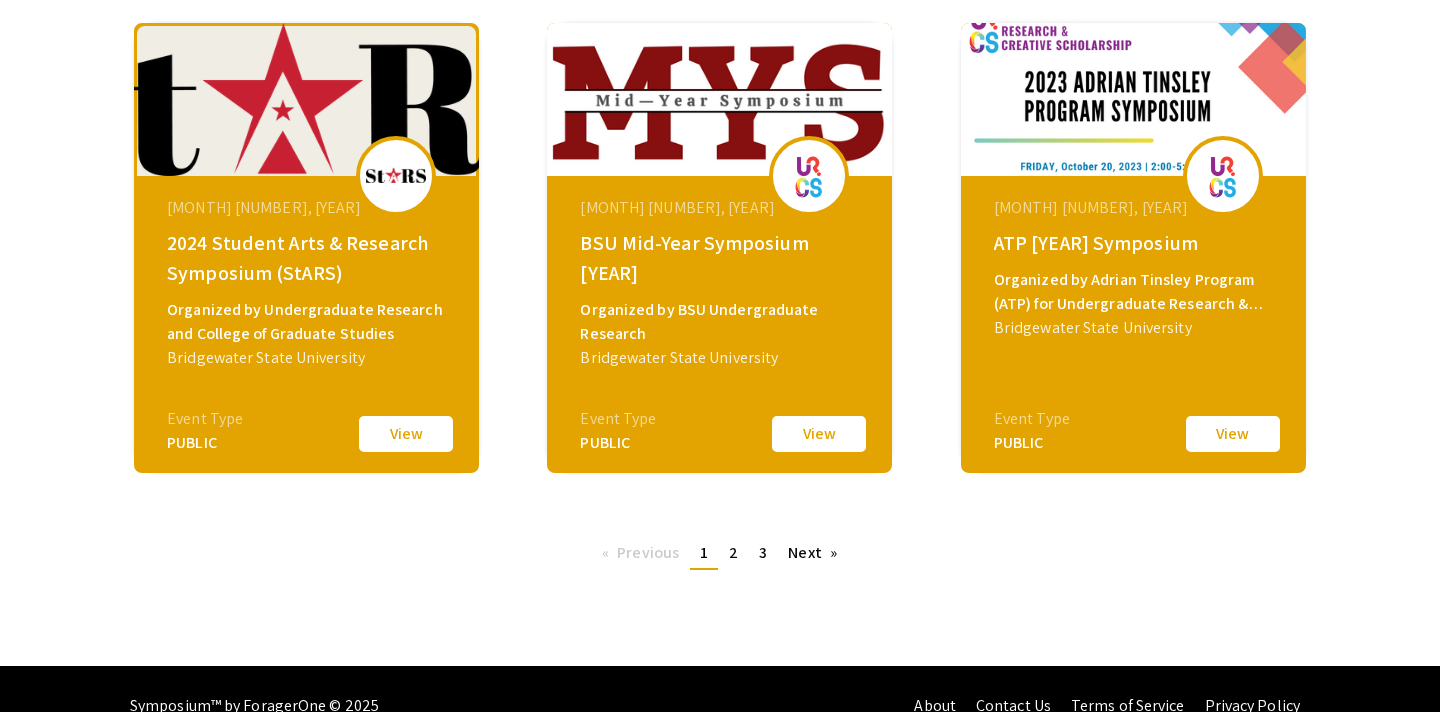 scroll, scrollTop: 836, scrollLeft: 0, axis: vertical 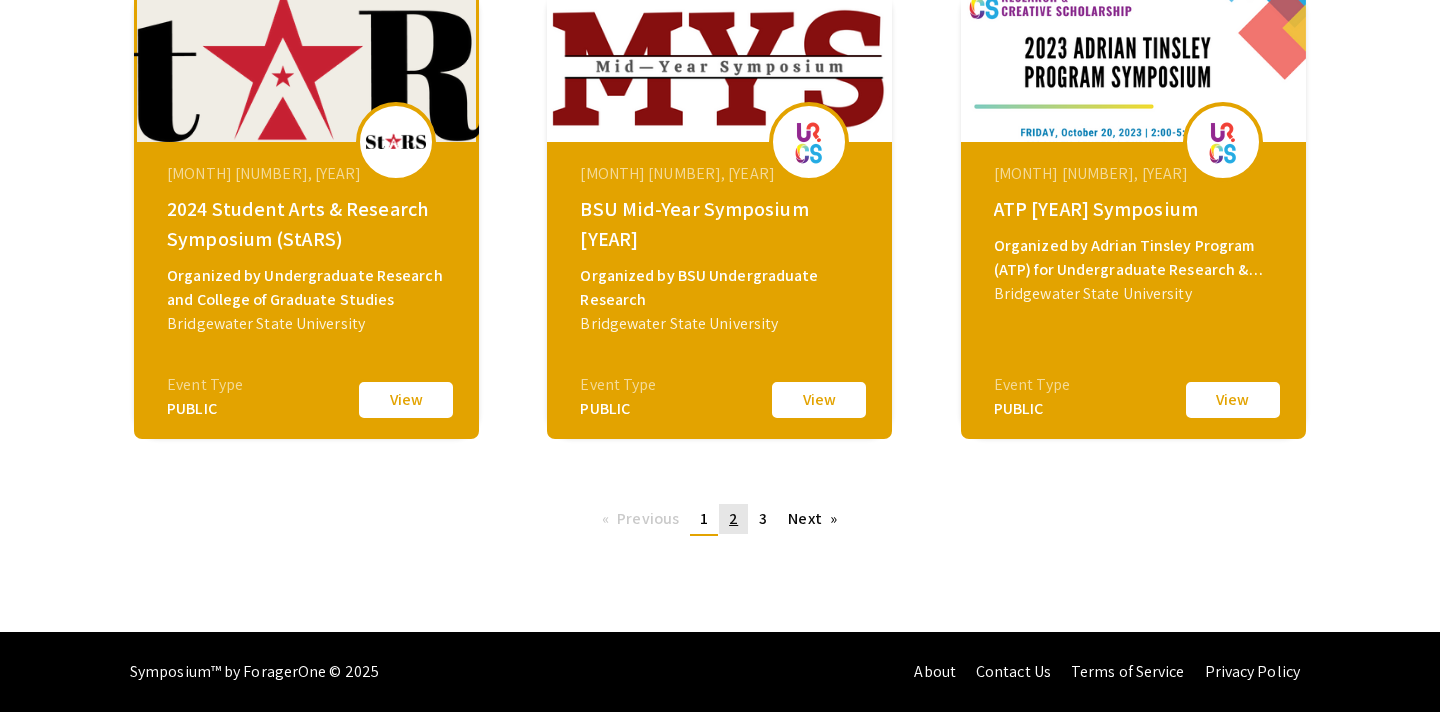 click on "page  2" 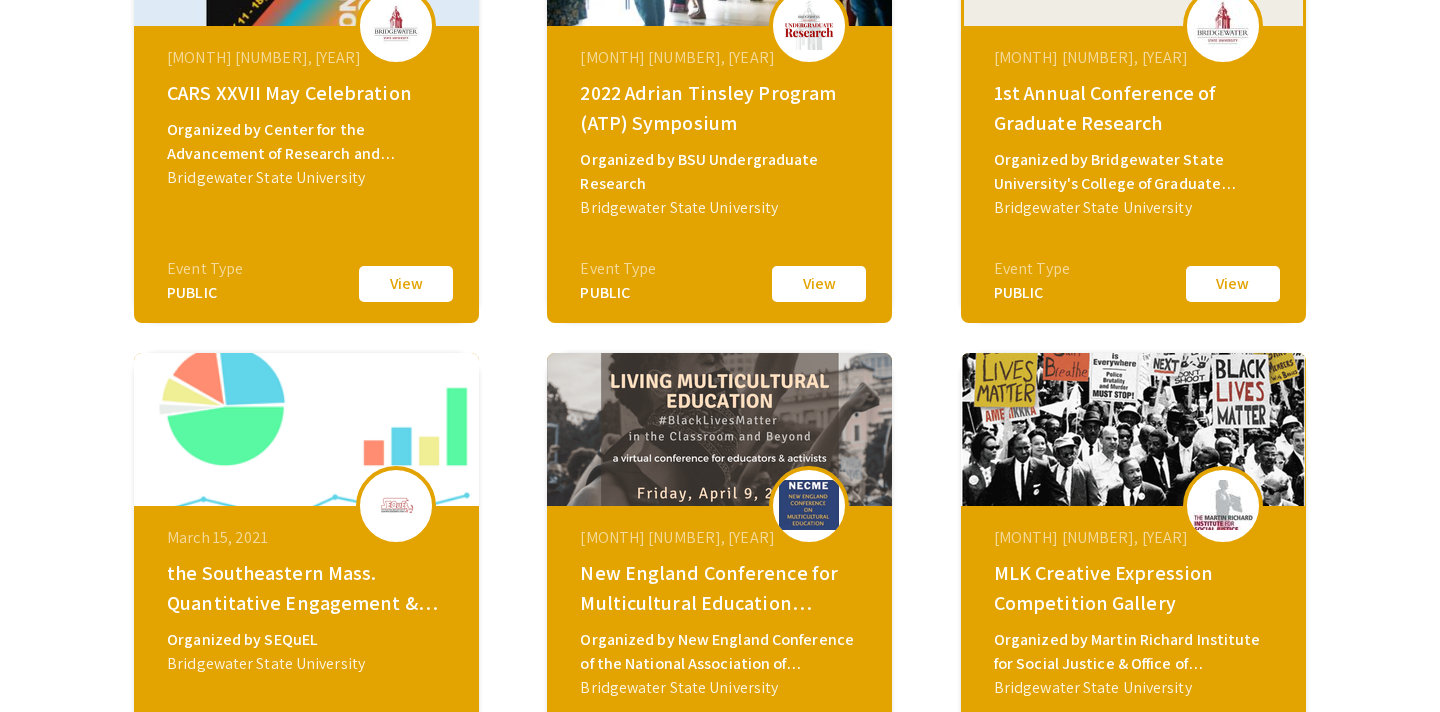 scroll, scrollTop: 836, scrollLeft: 0, axis: vertical 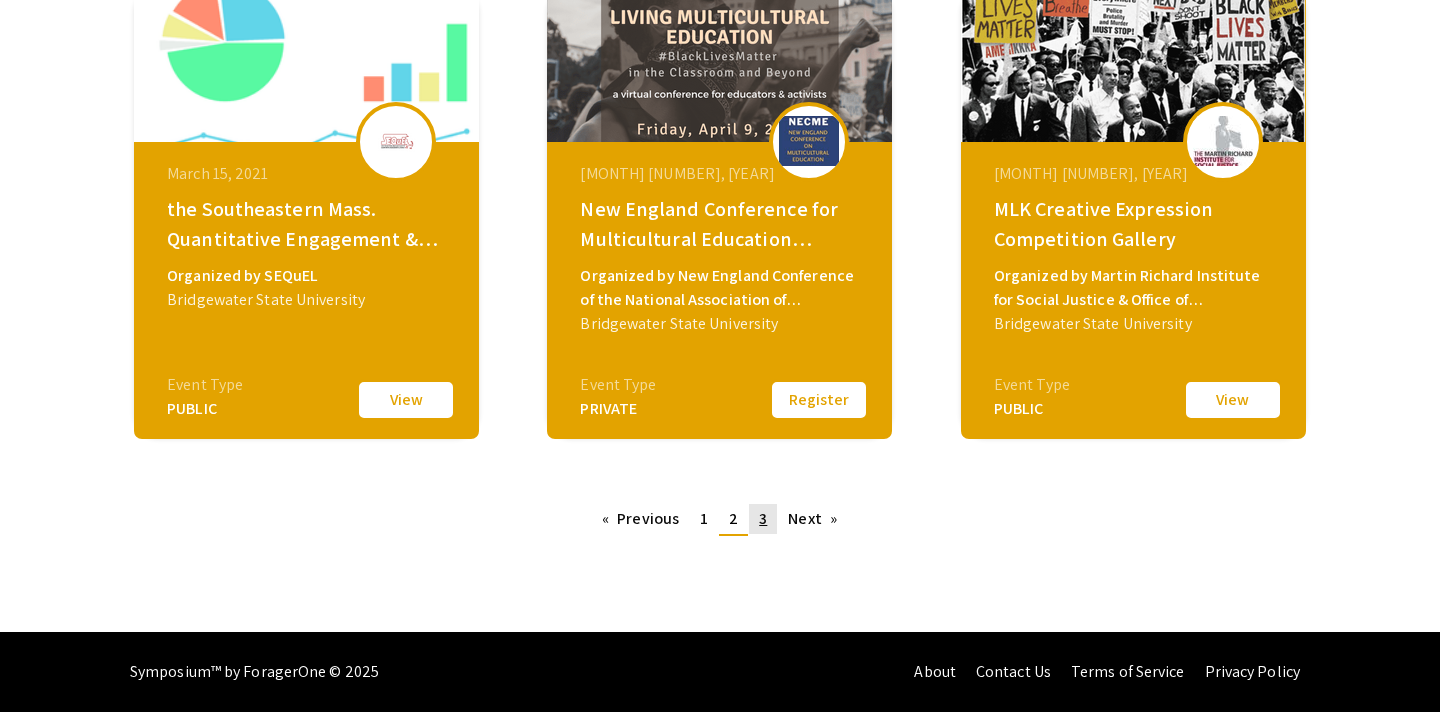 click on "3" 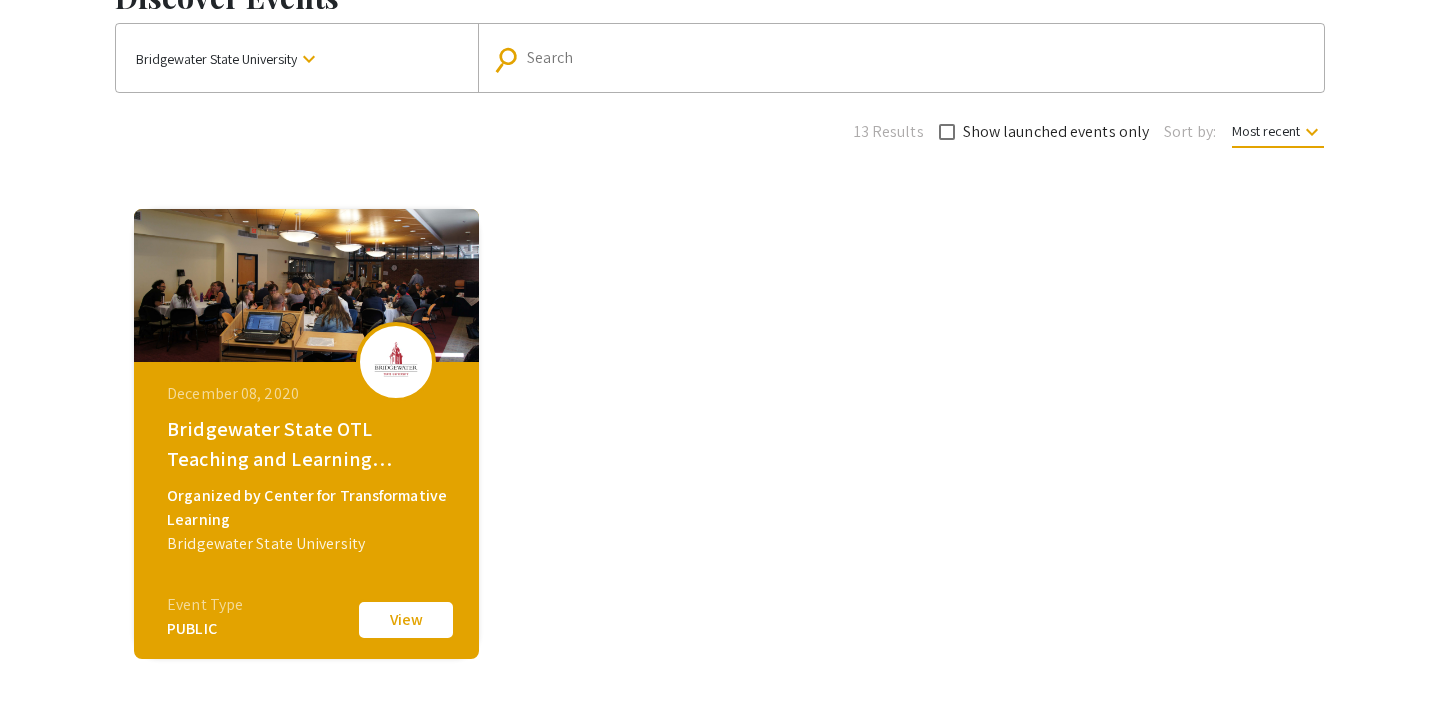 scroll, scrollTop: 356, scrollLeft: 0, axis: vertical 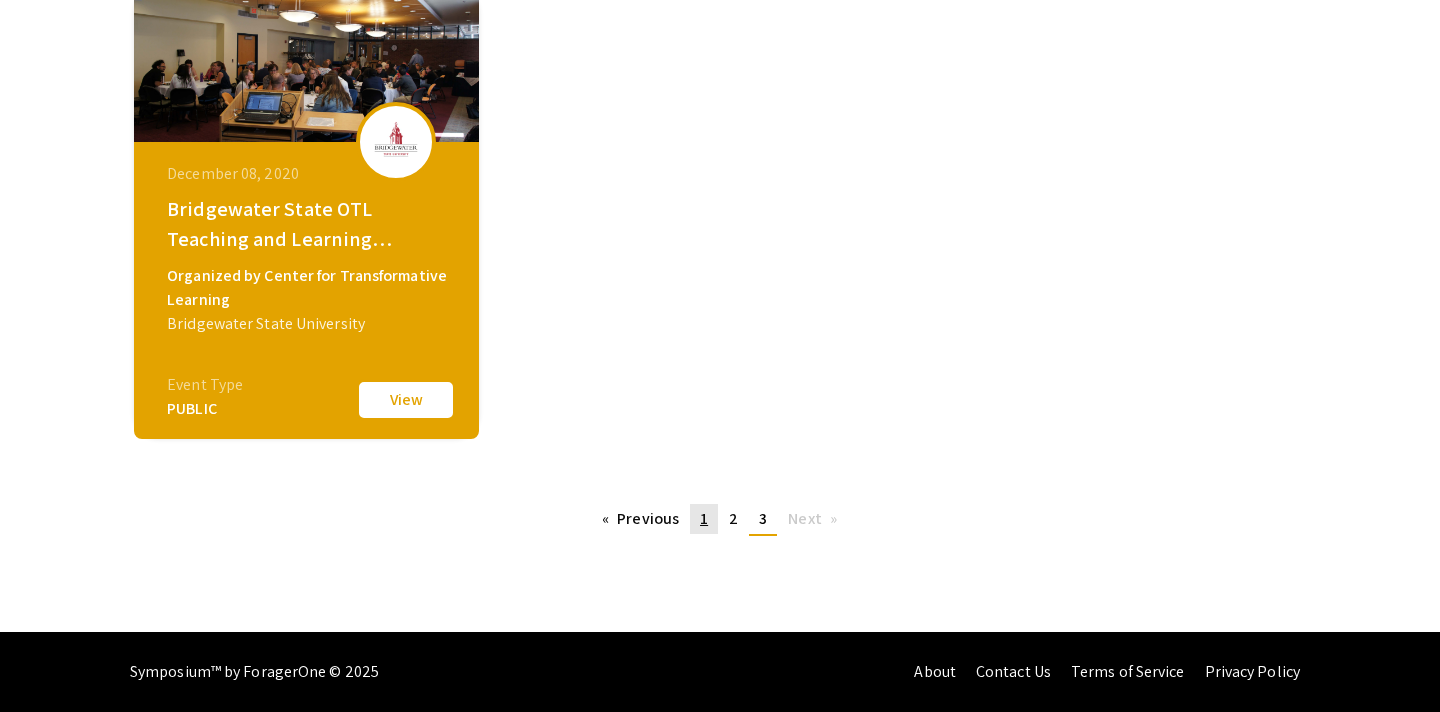 click on "1" 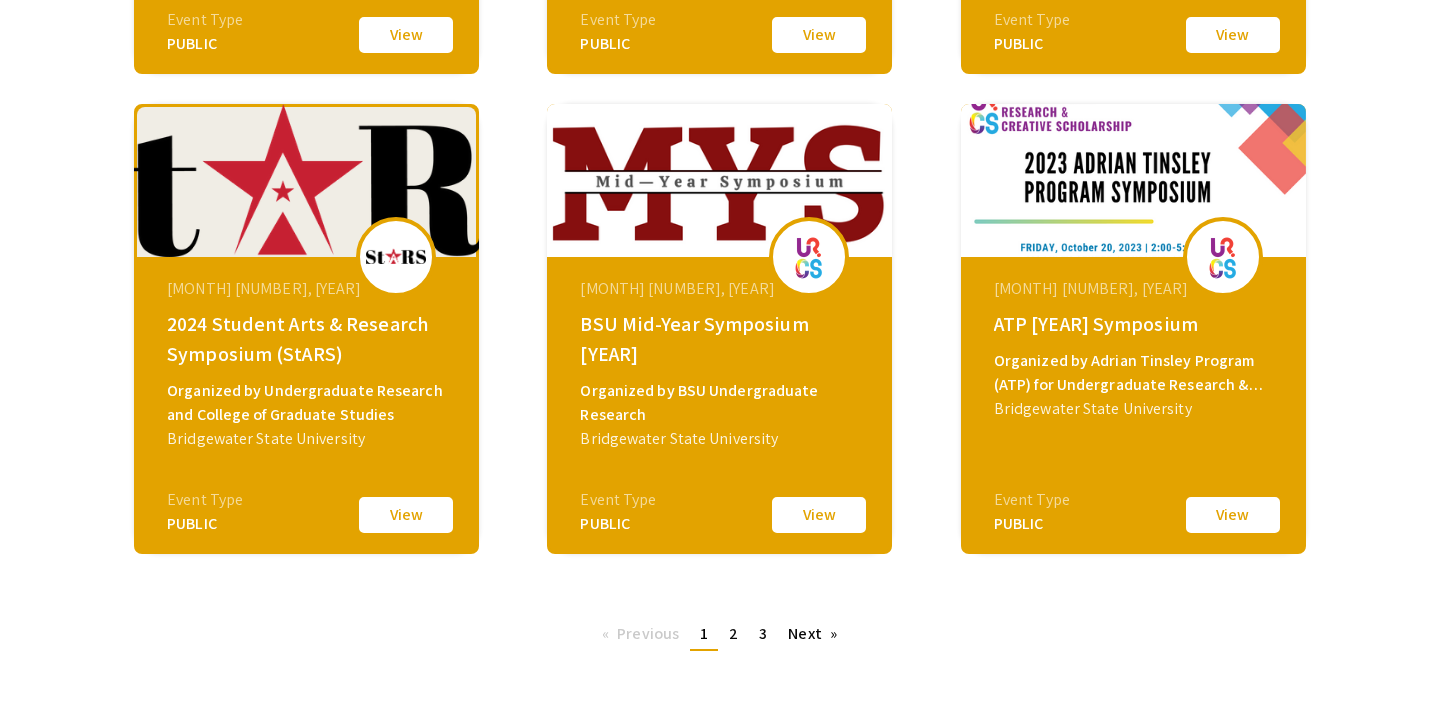 scroll, scrollTop: 772, scrollLeft: 0, axis: vertical 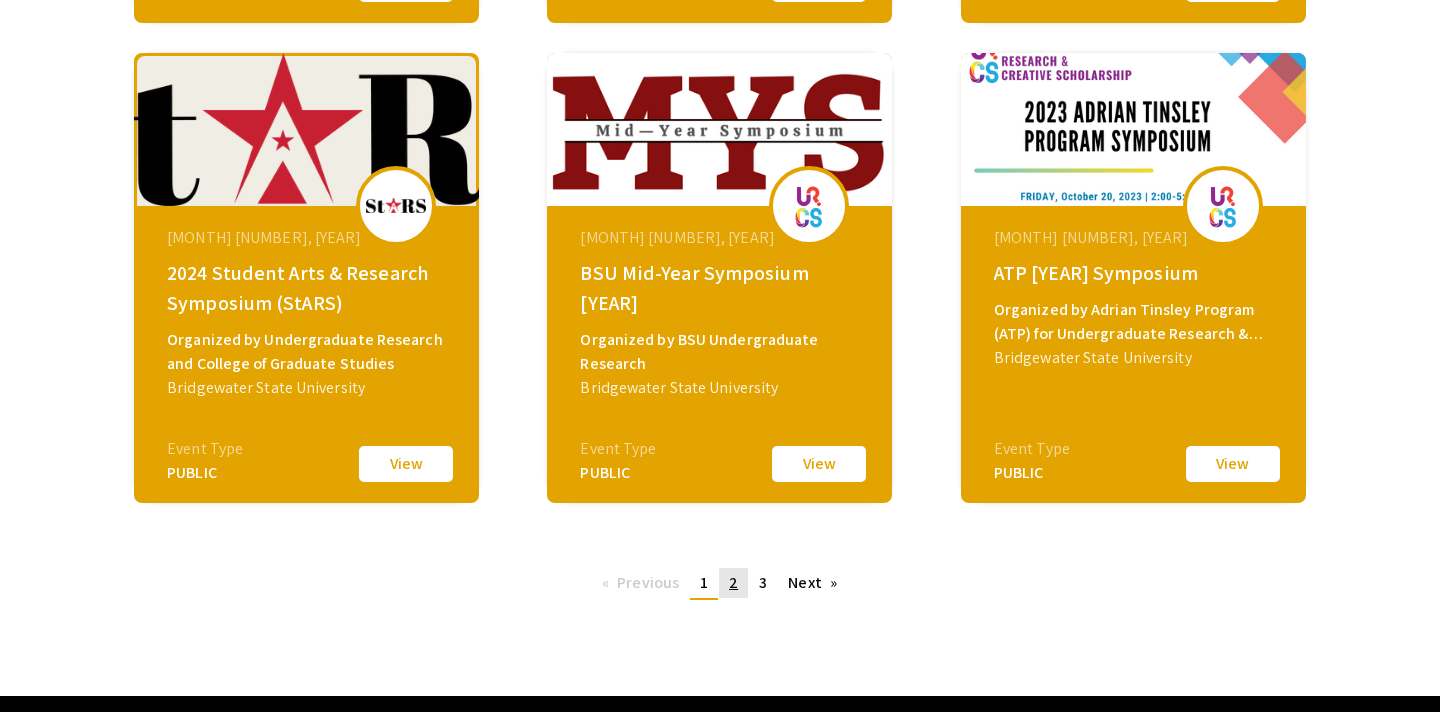 click on "2" 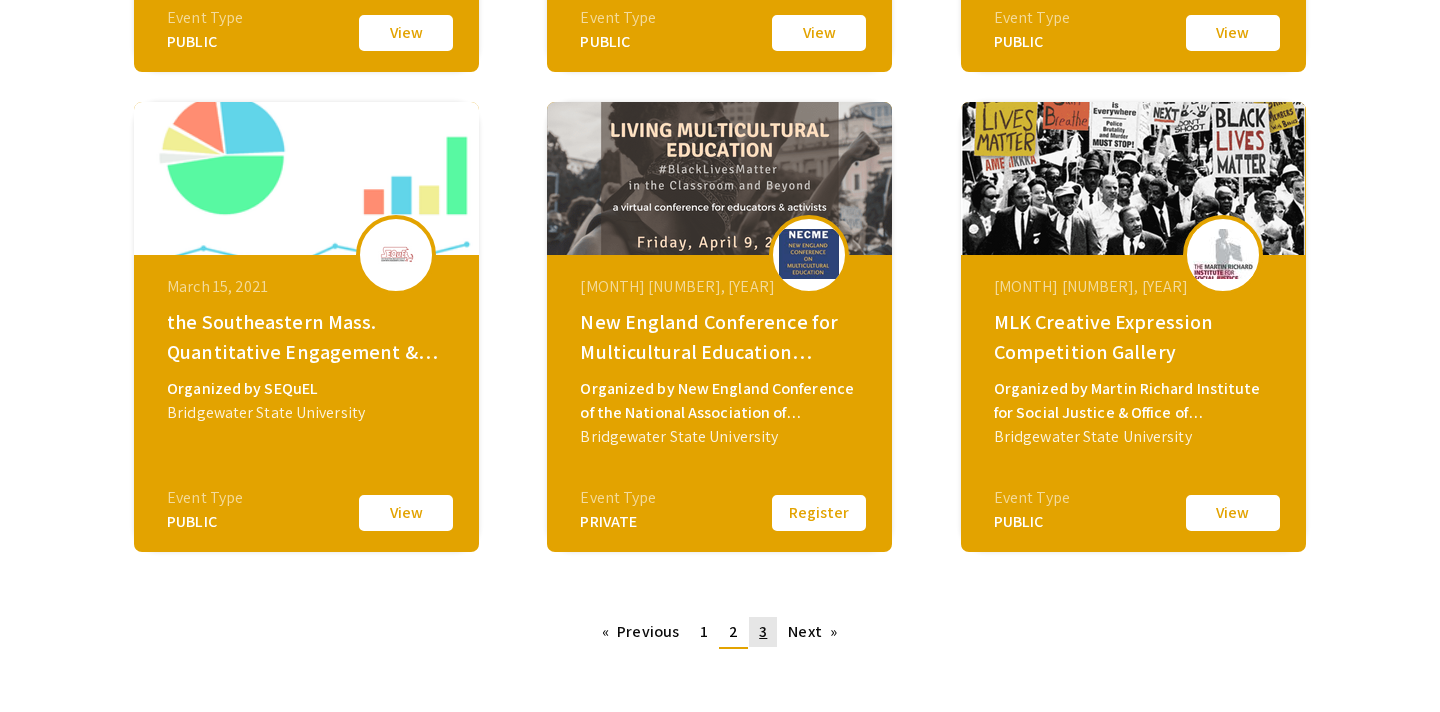 click on "3" 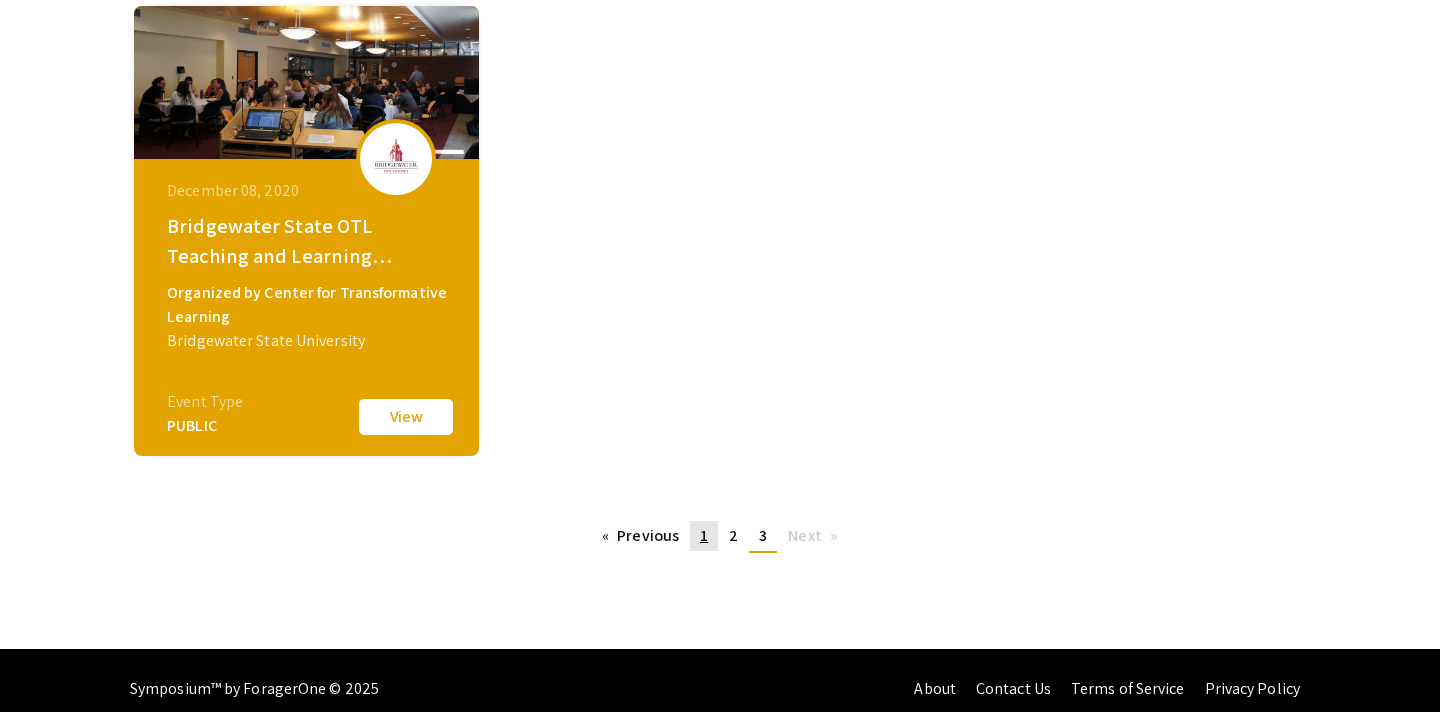scroll, scrollTop: 343, scrollLeft: 0, axis: vertical 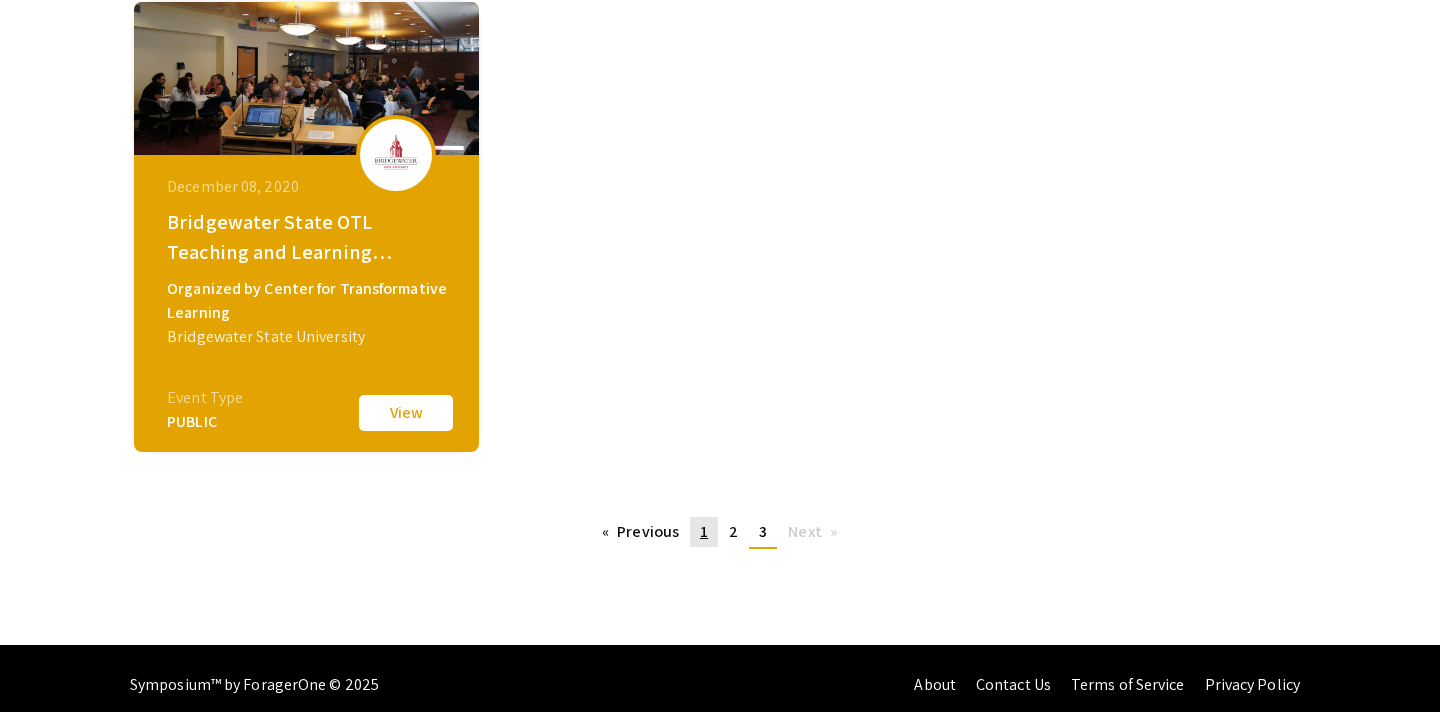 click on "1" 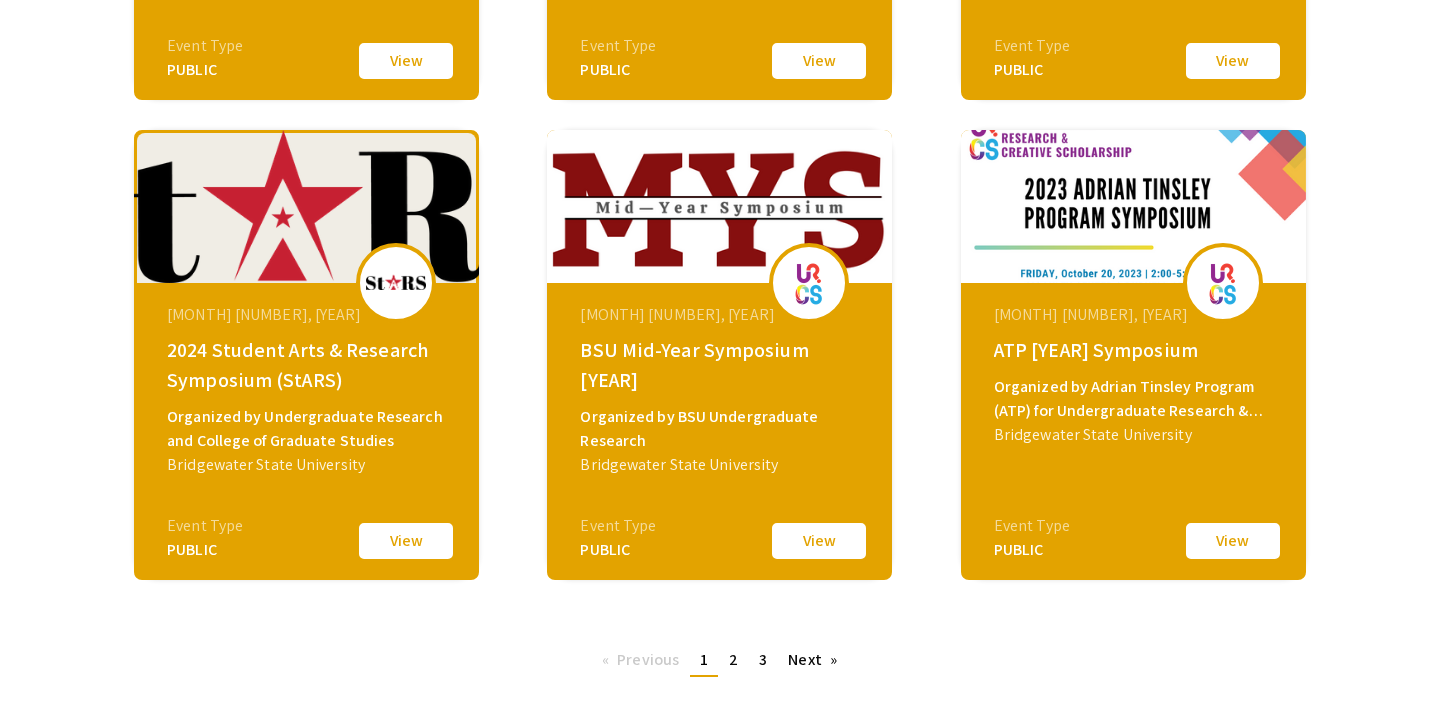 scroll, scrollTop: 698, scrollLeft: 0, axis: vertical 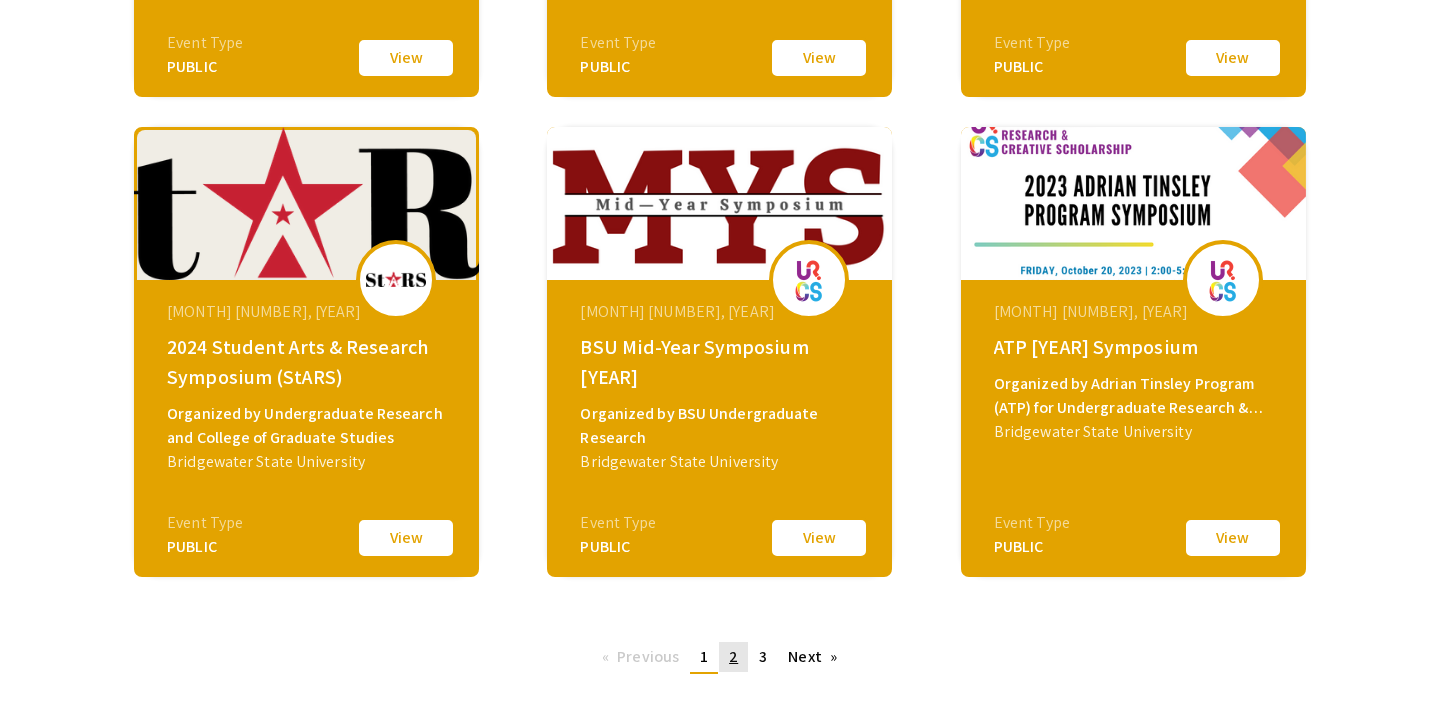 click on "2" 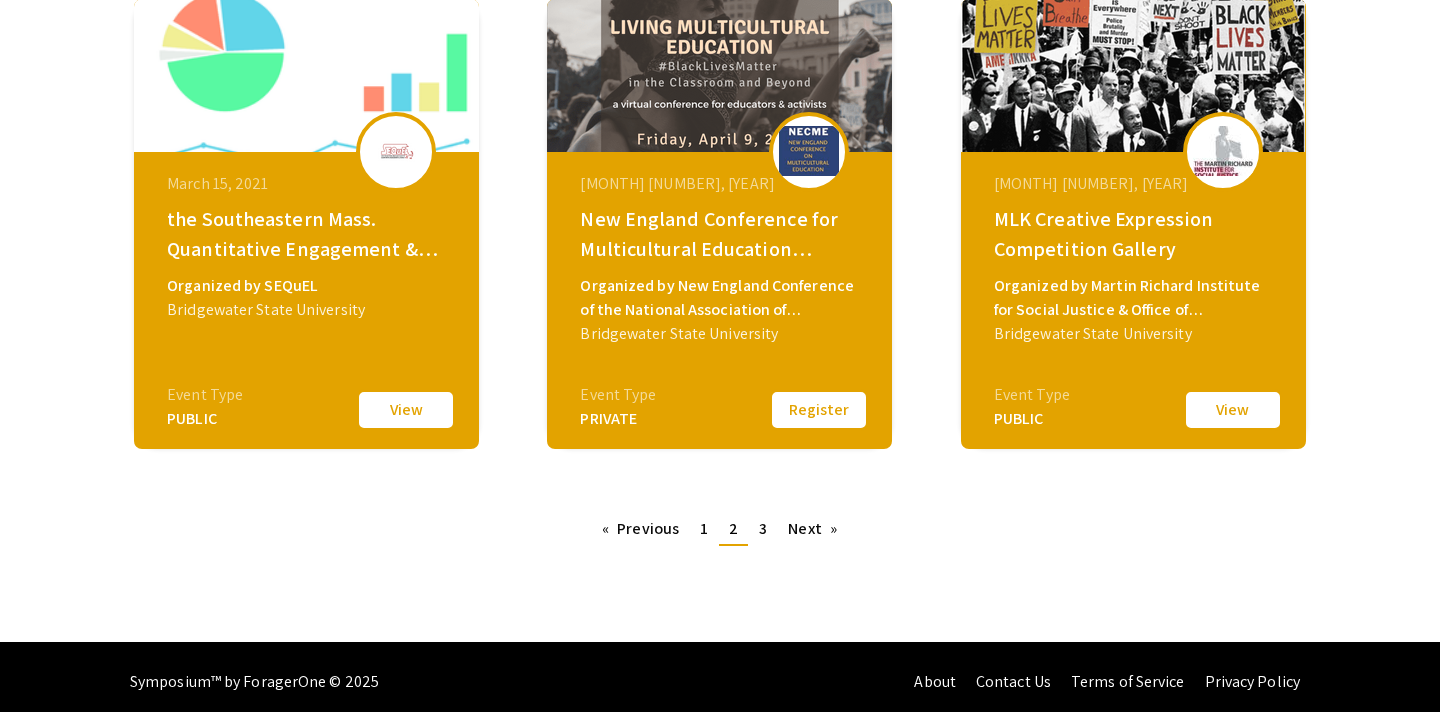 scroll, scrollTop: 836, scrollLeft: 0, axis: vertical 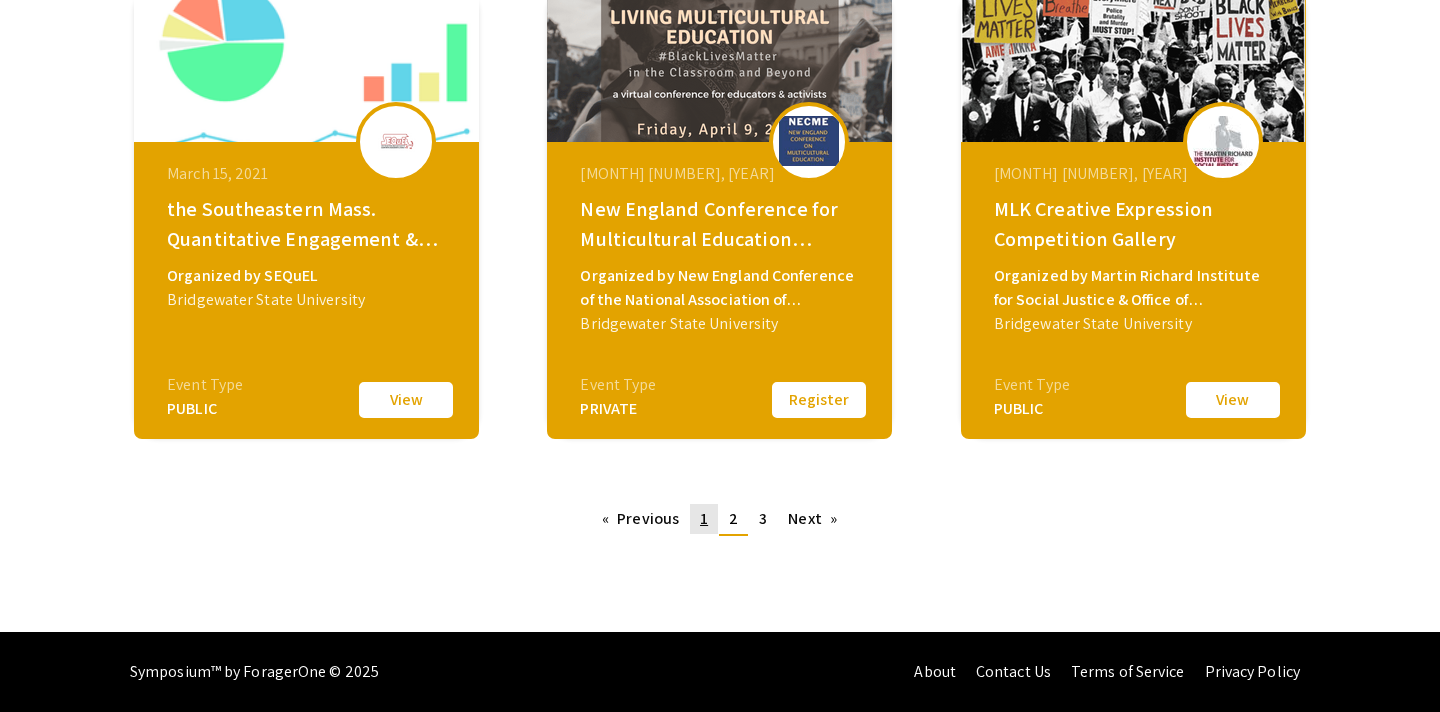 click on "1" 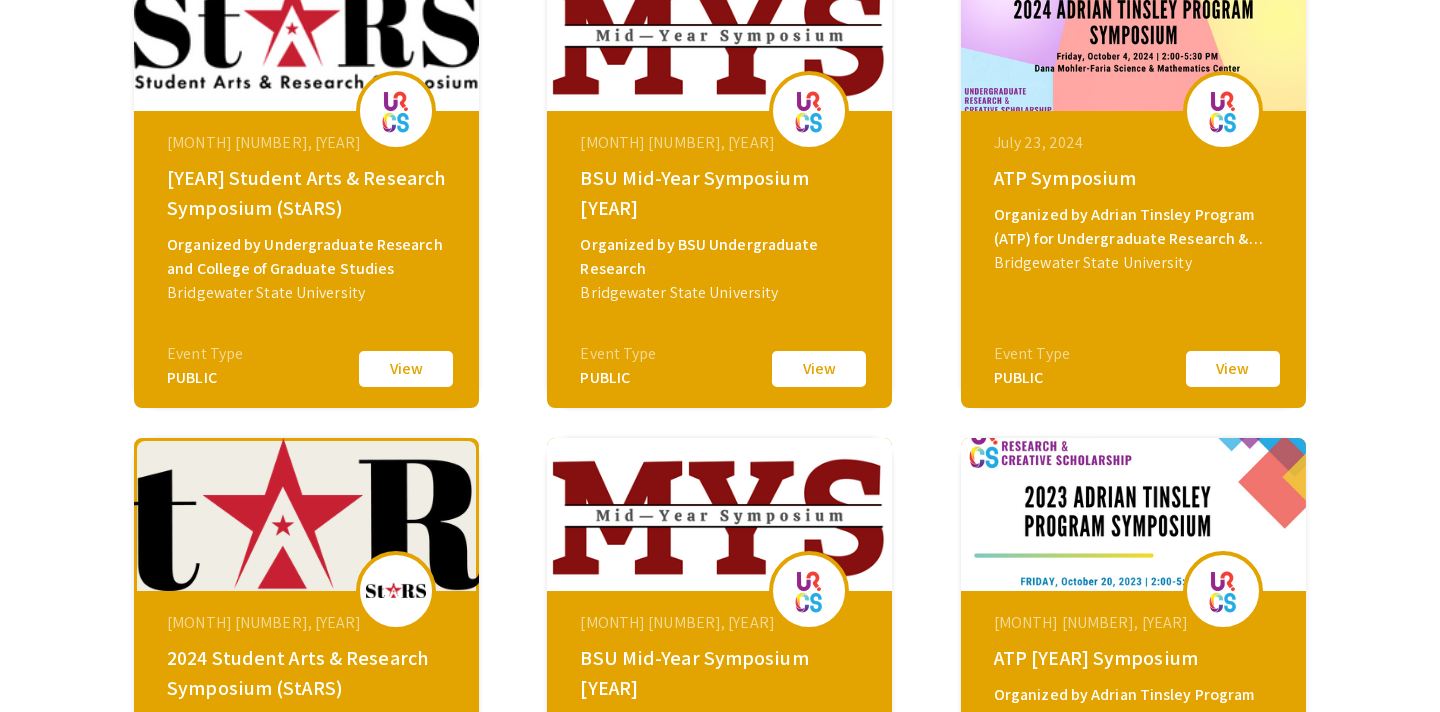scroll, scrollTop: 0, scrollLeft: 0, axis: both 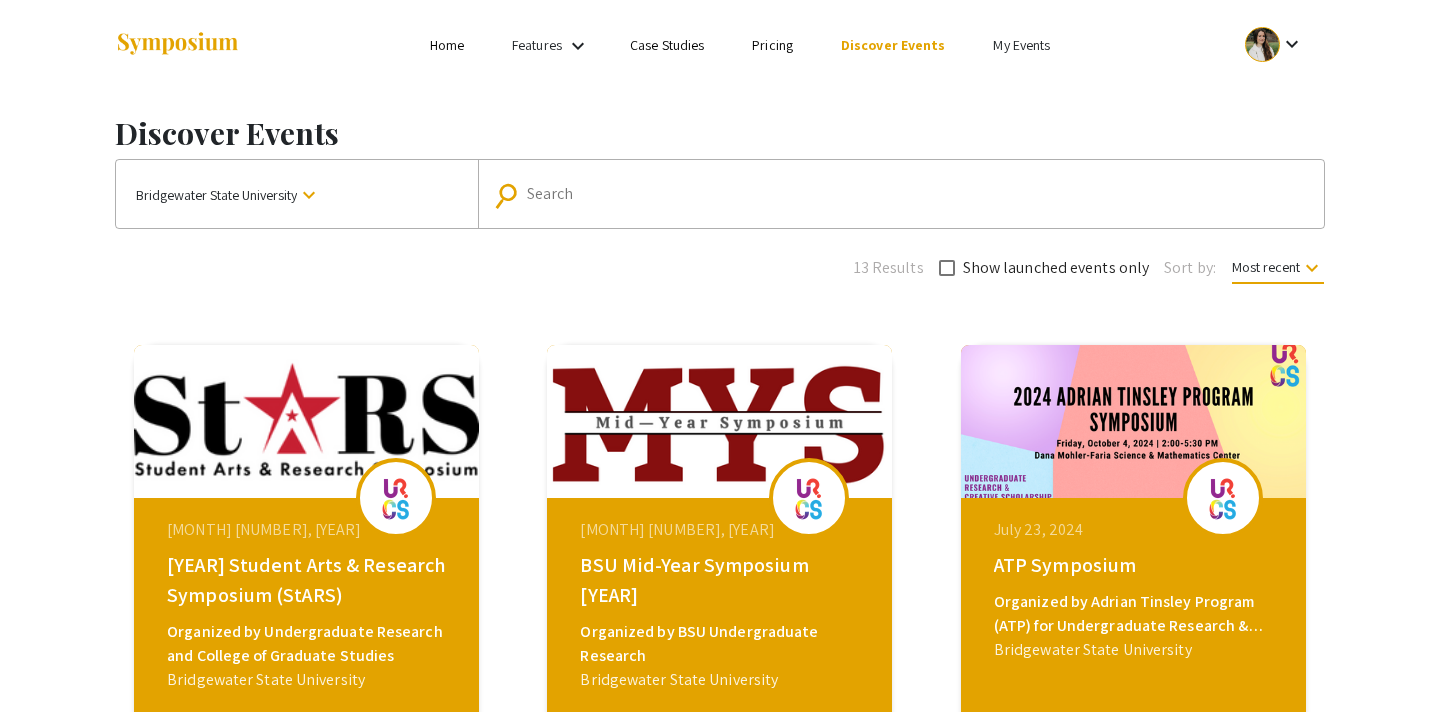 click at bounding box center [947, 268] 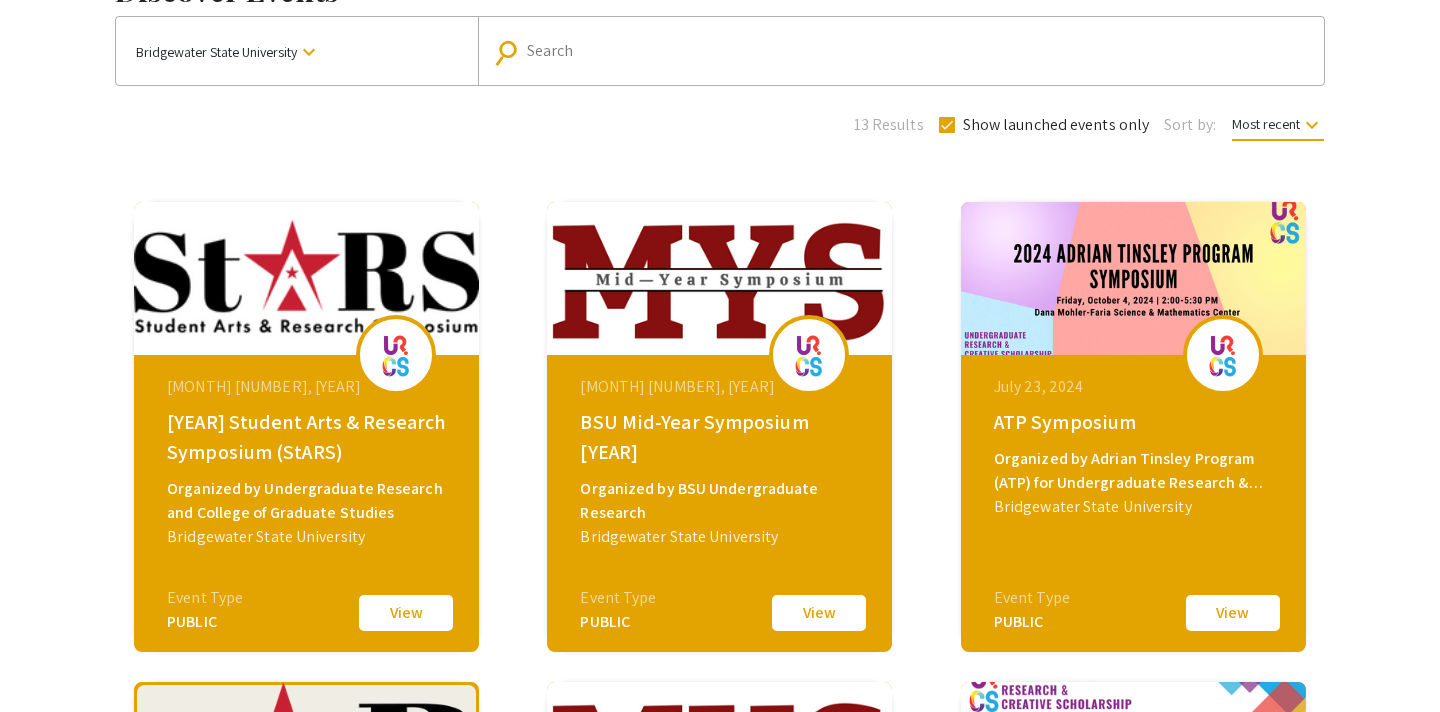 scroll, scrollTop: 0, scrollLeft: 0, axis: both 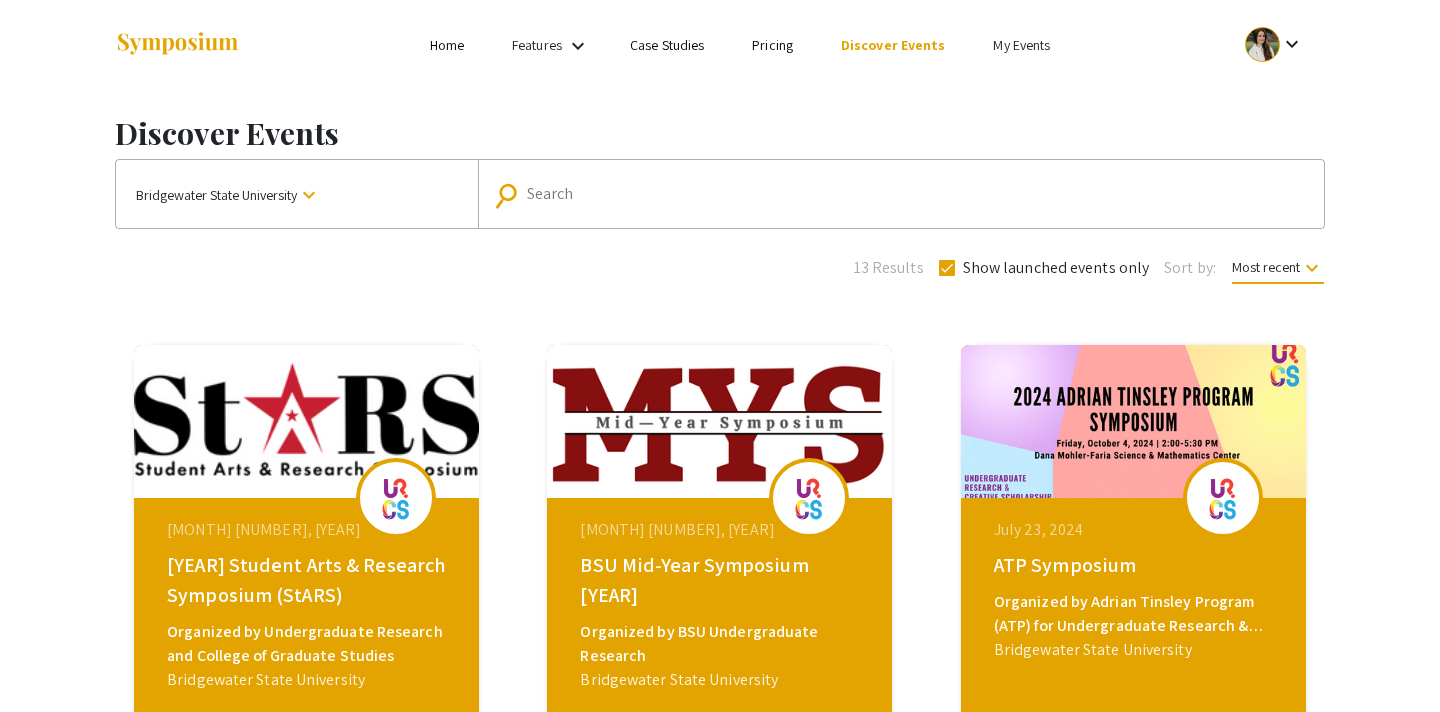 click at bounding box center [947, 268] 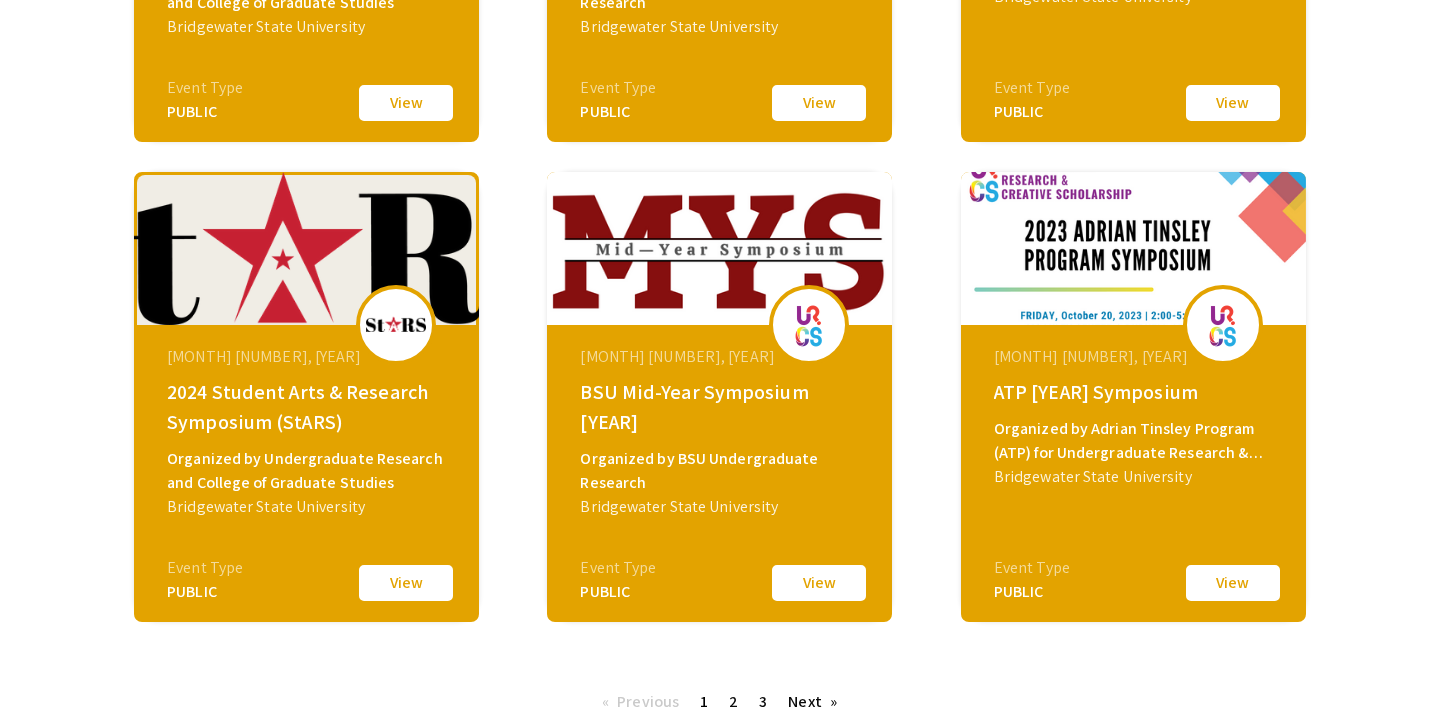scroll, scrollTop: 691, scrollLeft: 0, axis: vertical 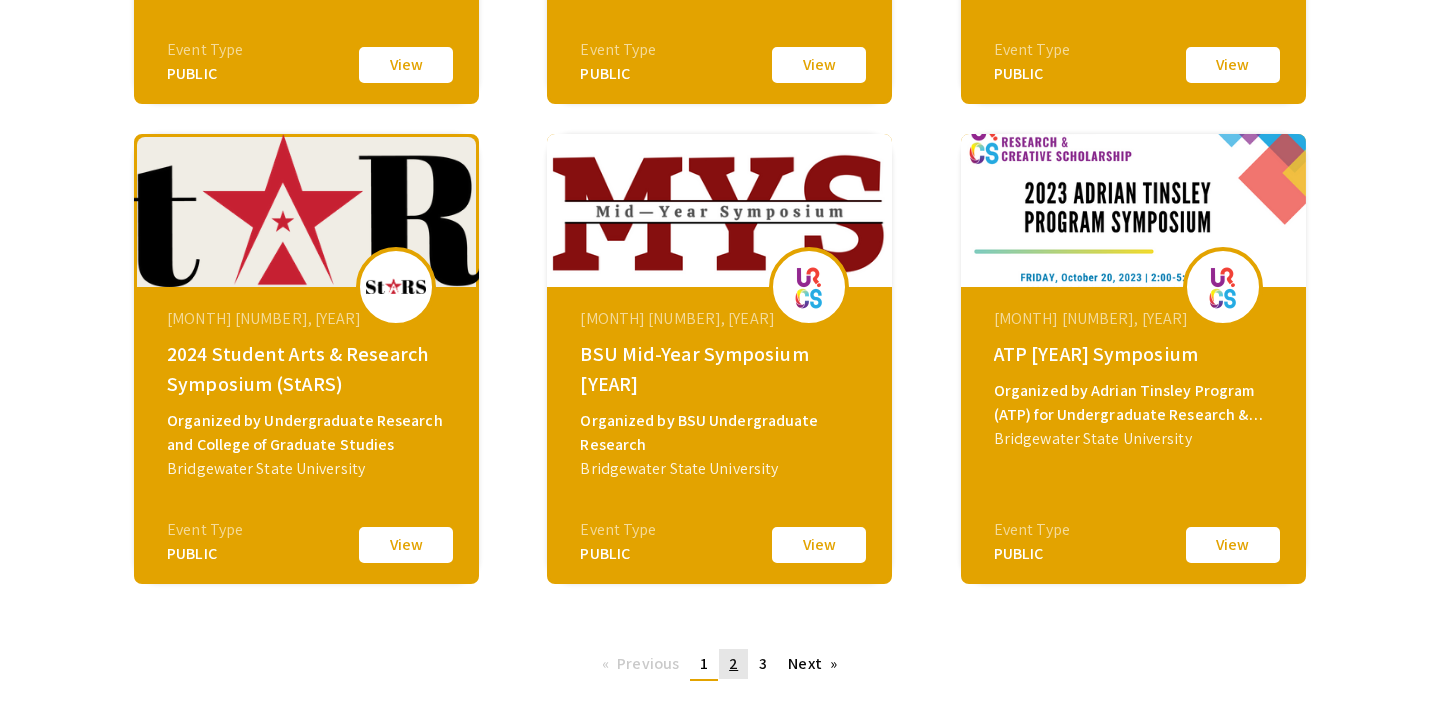 click on "2" 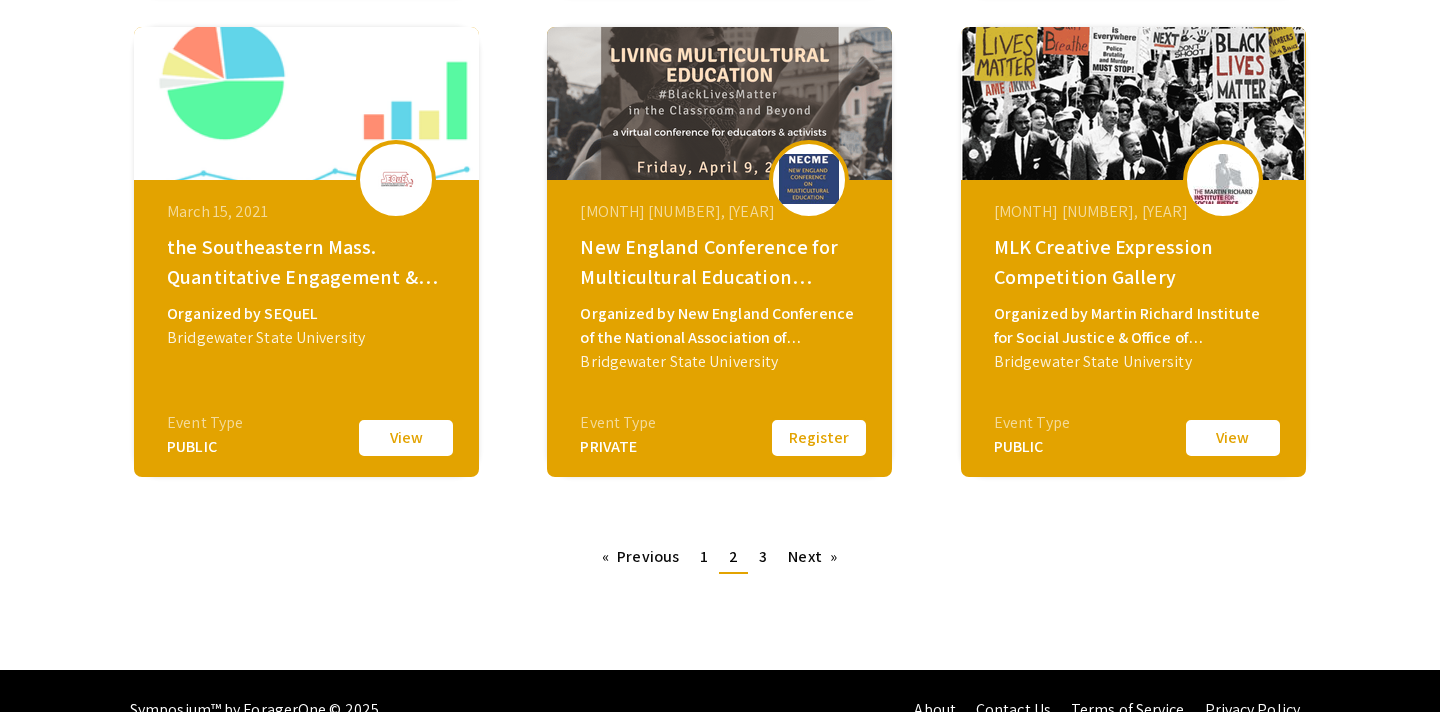 scroll, scrollTop: 836, scrollLeft: 0, axis: vertical 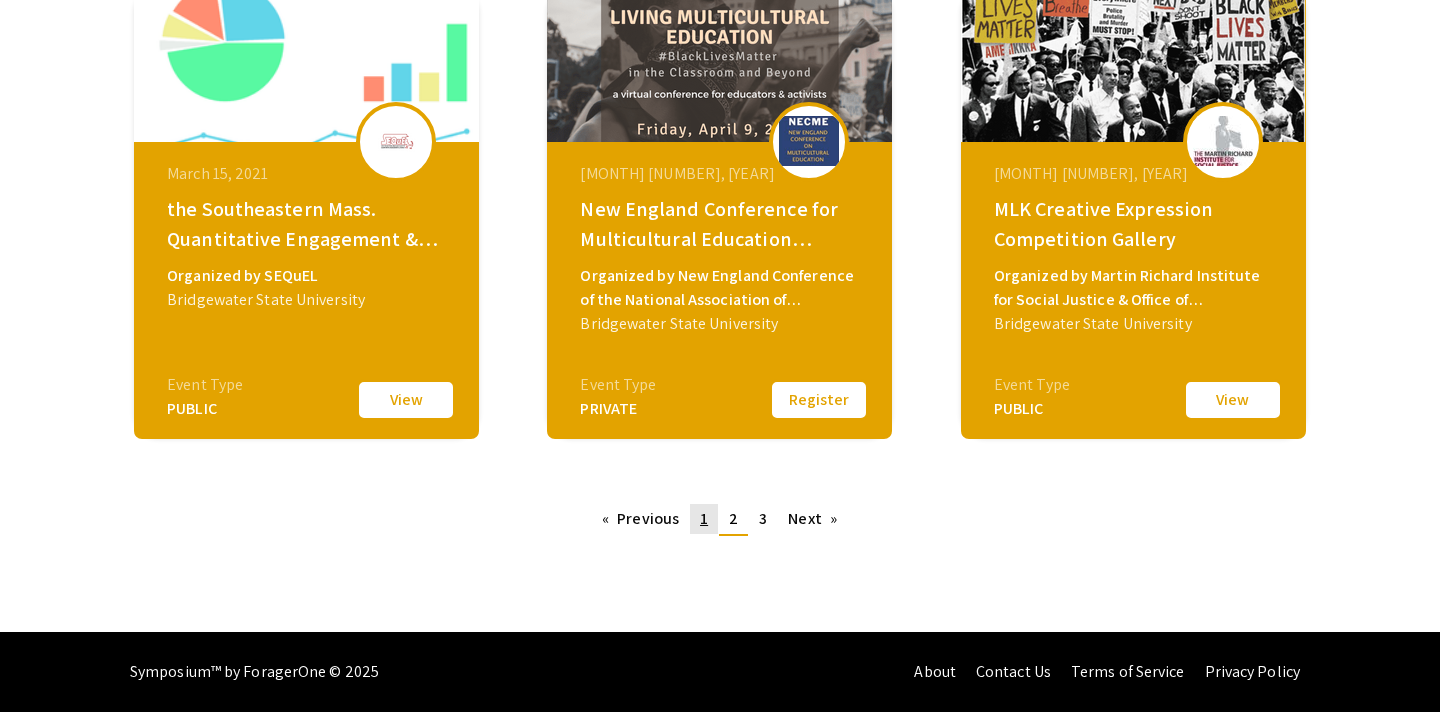click on "1" 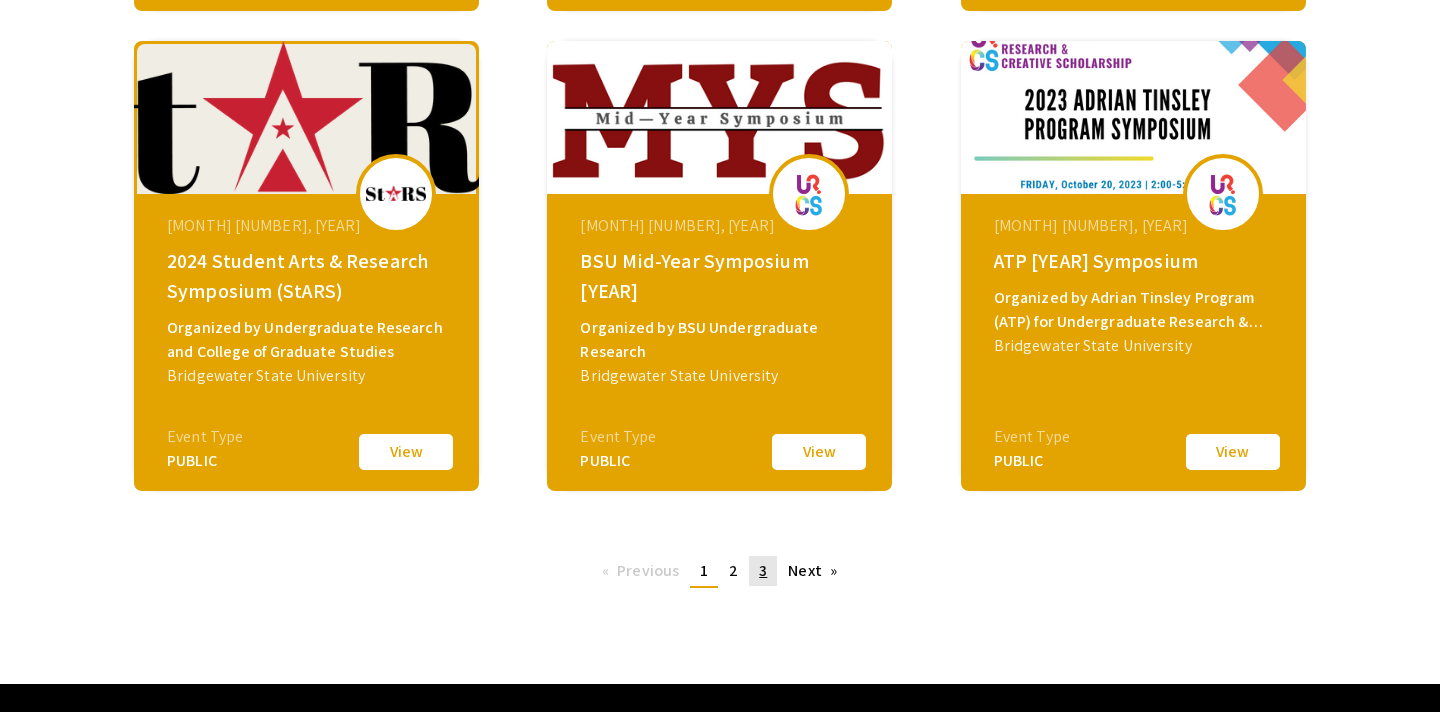 click on "3" 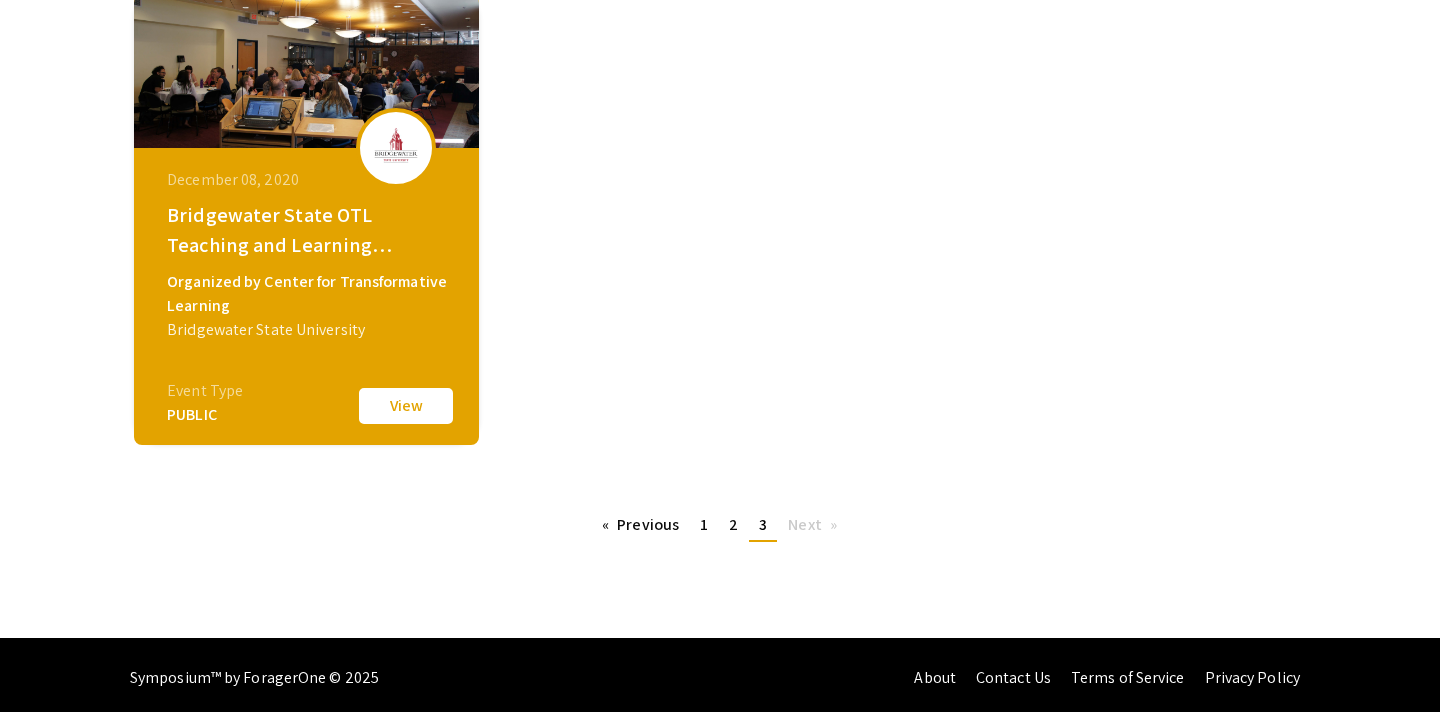 scroll, scrollTop: 356, scrollLeft: 0, axis: vertical 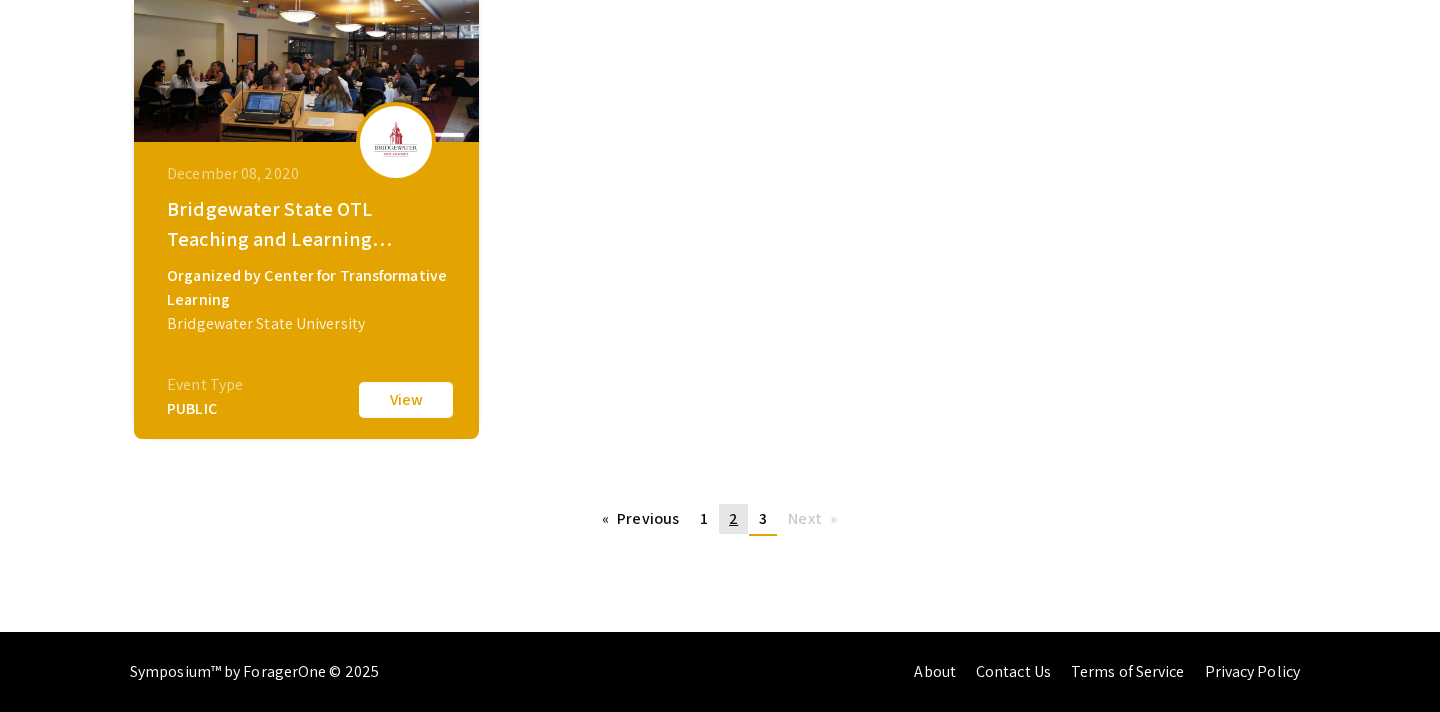 click on "page  2" 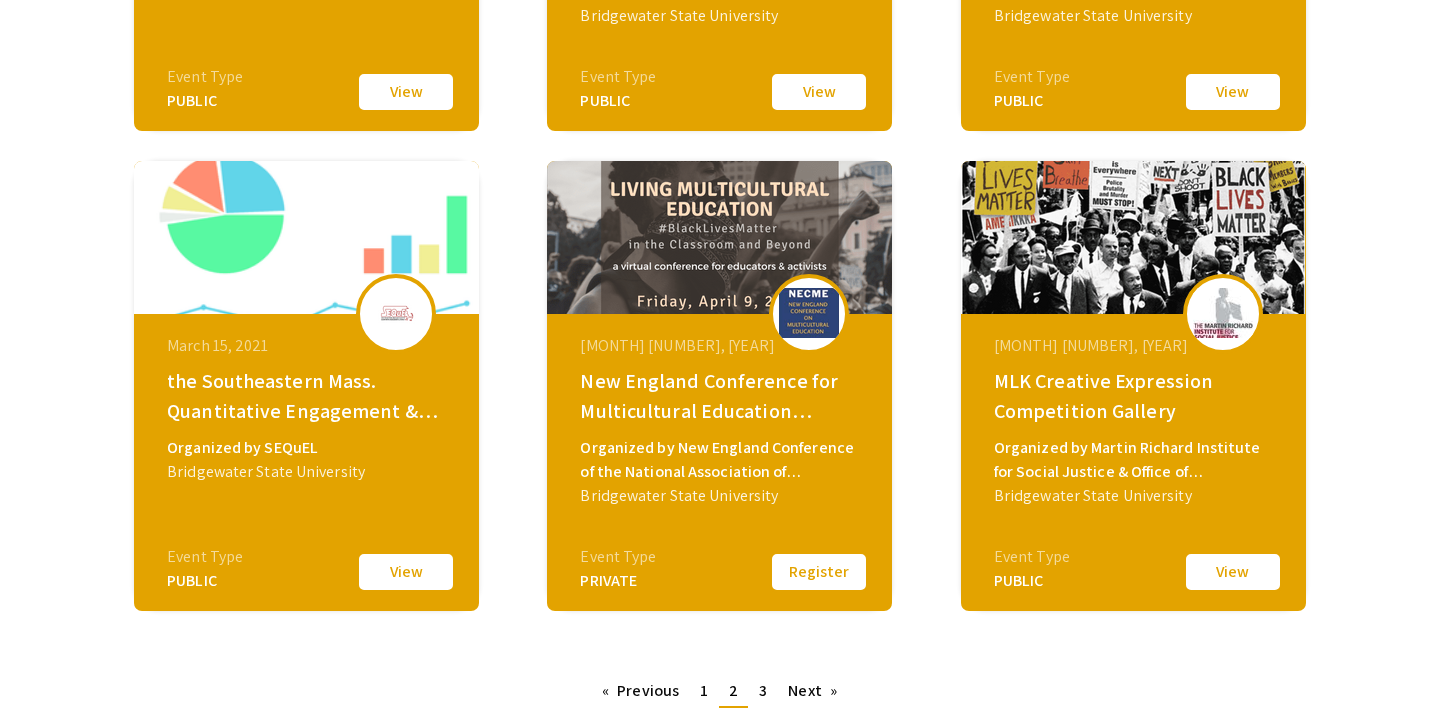 scroll, scrollTop: 836, scrollLeft: 0, axis: vertical 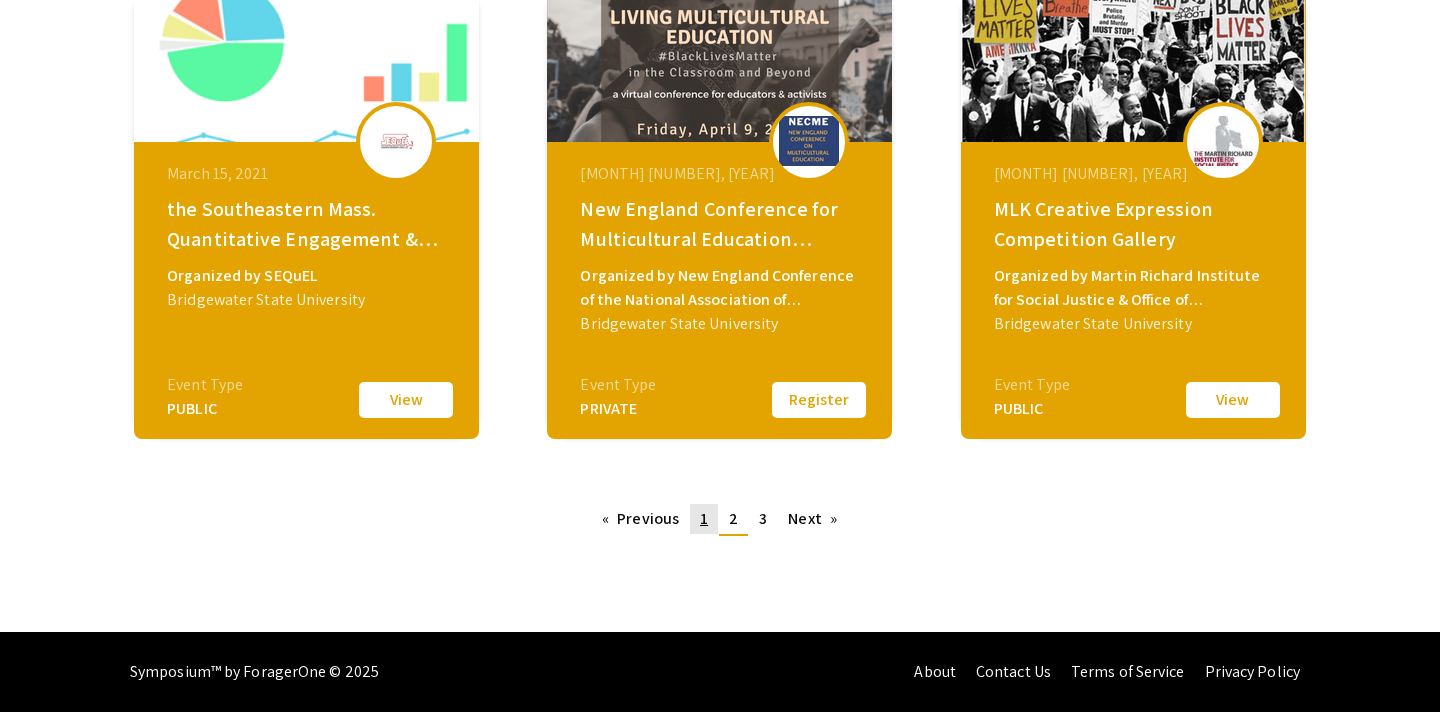 click on "1" 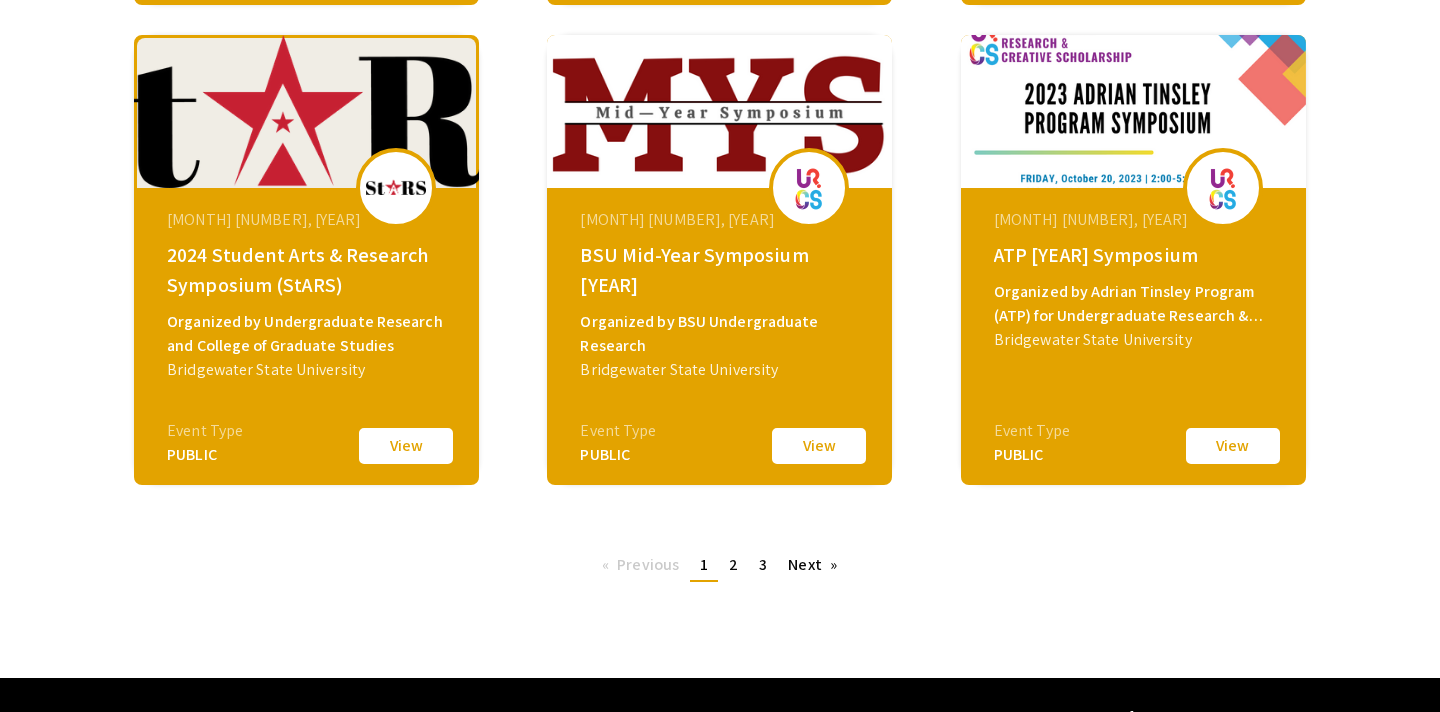 scroll, scrollTop: 796, scrollLeft: 0, axis: vertical 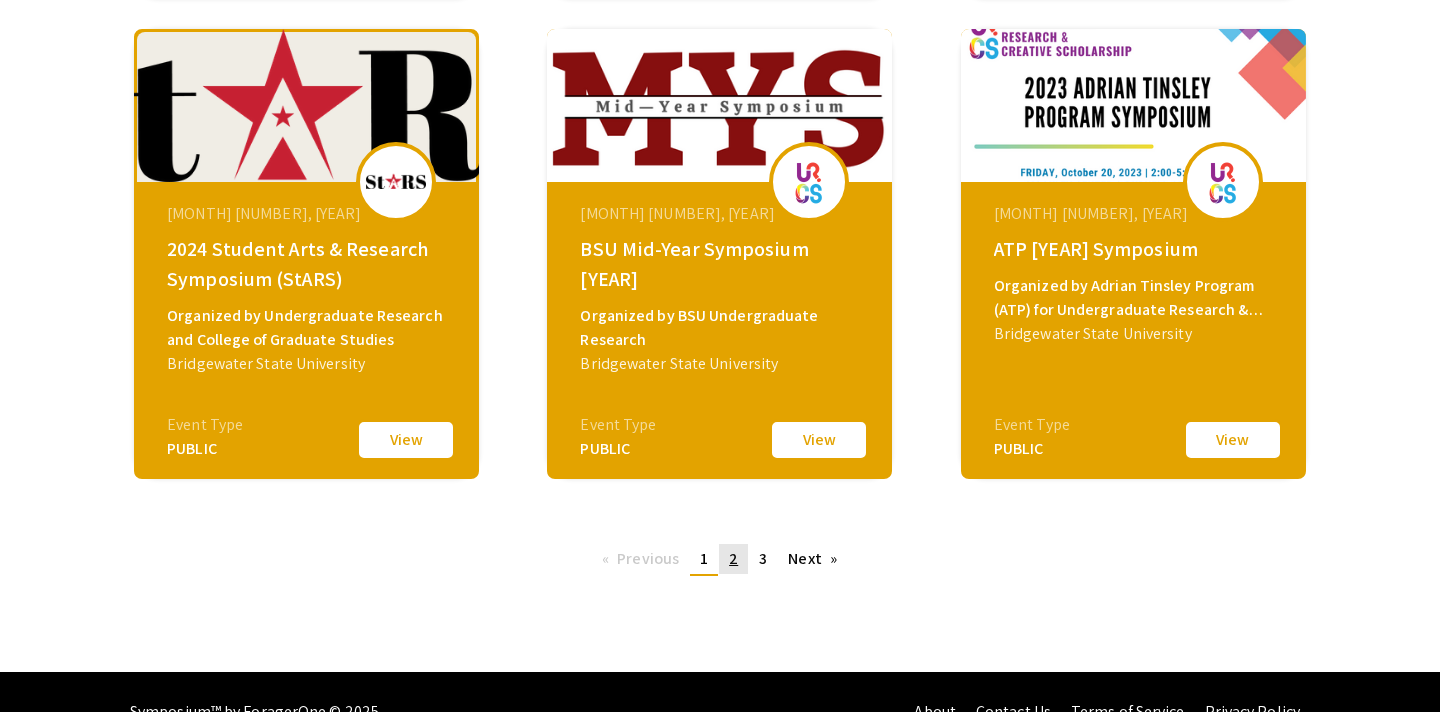 click on "2" 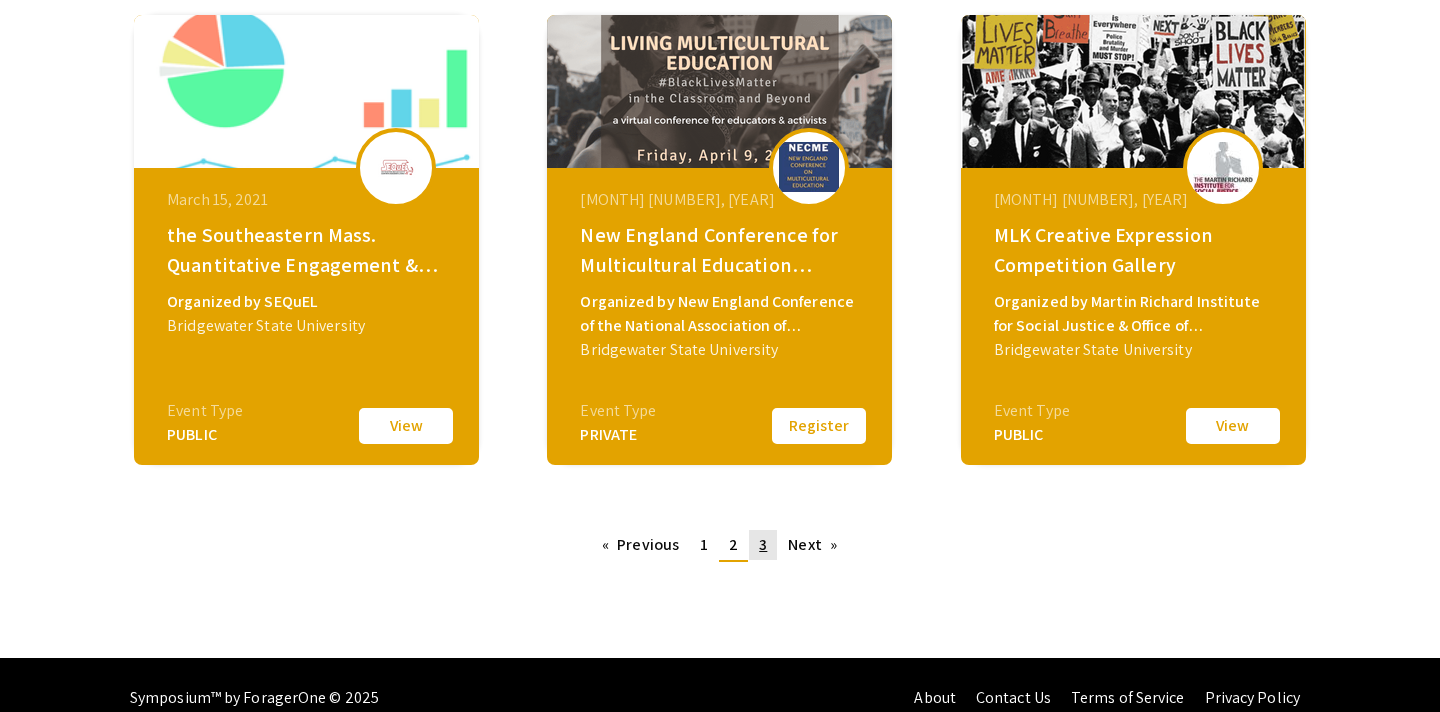 click on "3" 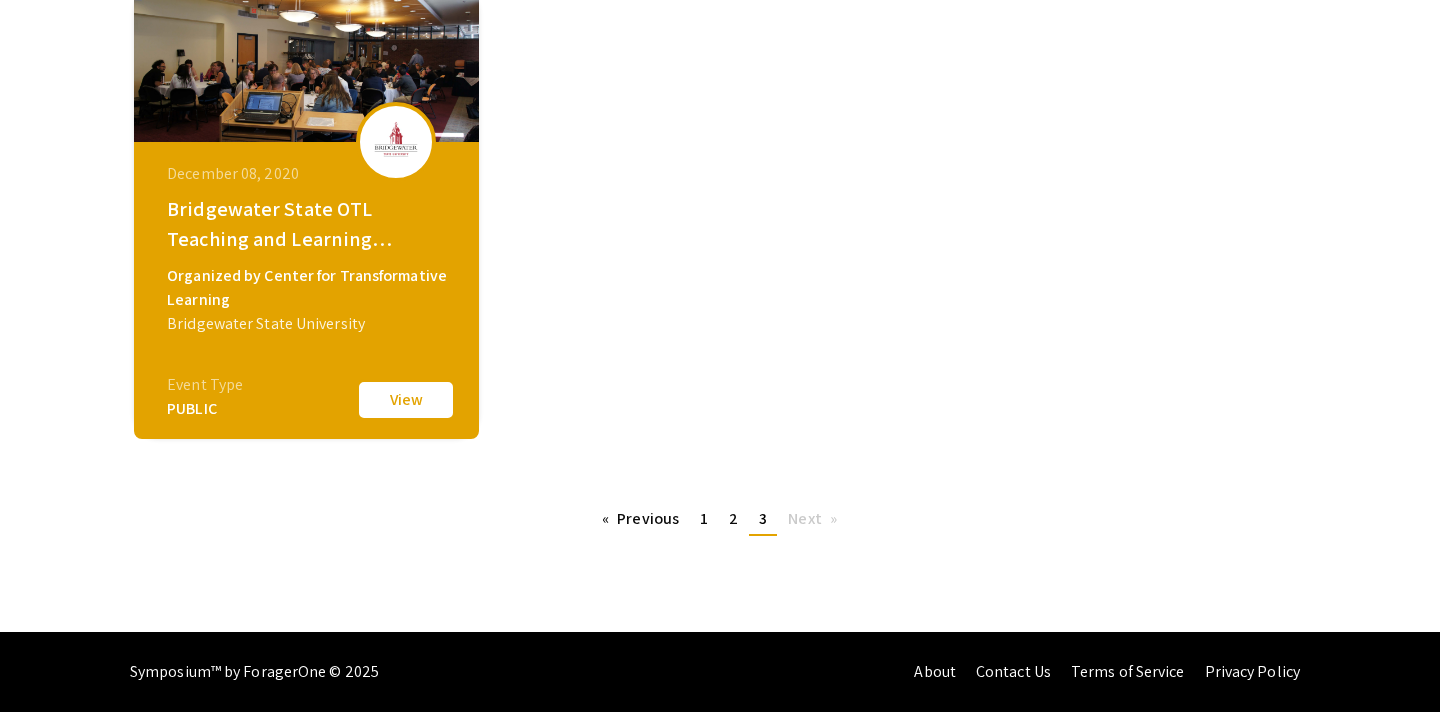 scroll, scrollTop: 340, scrollLeft: 0, axis: vertical 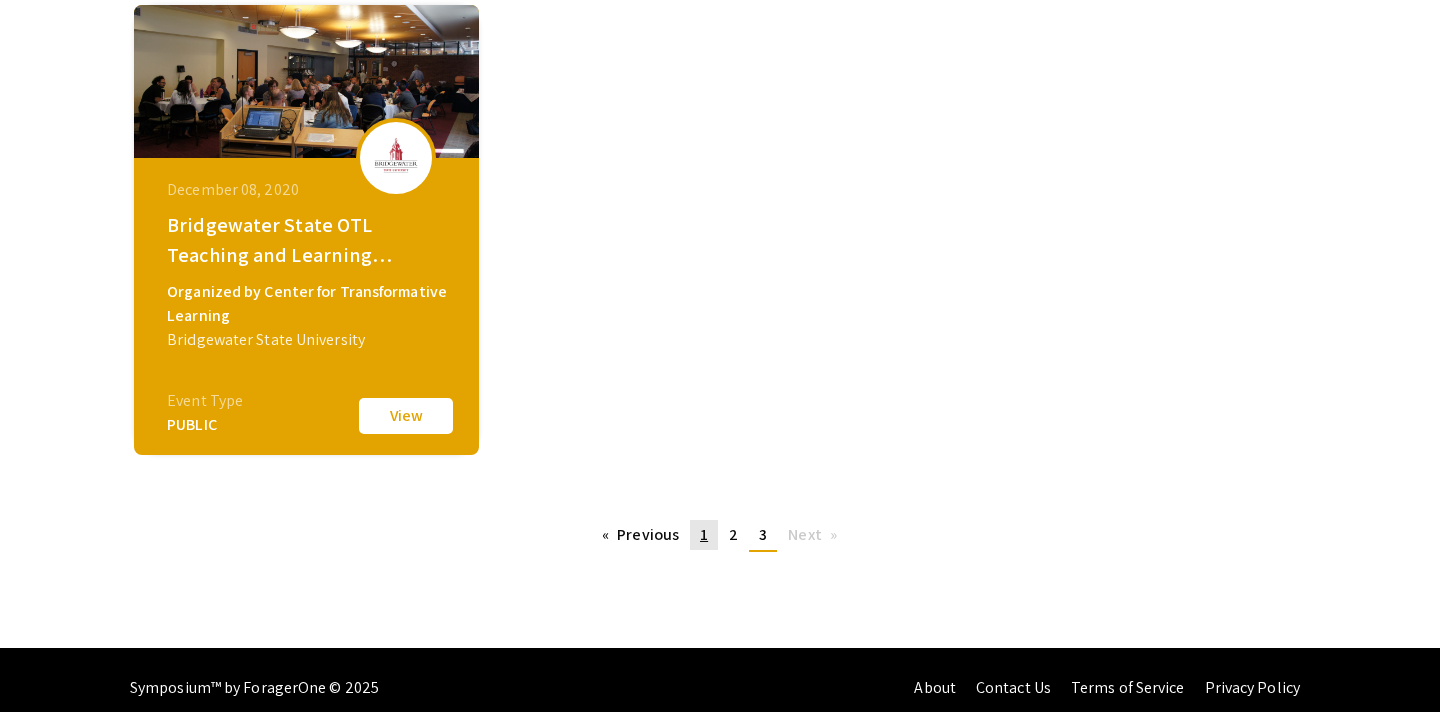 click on "1" 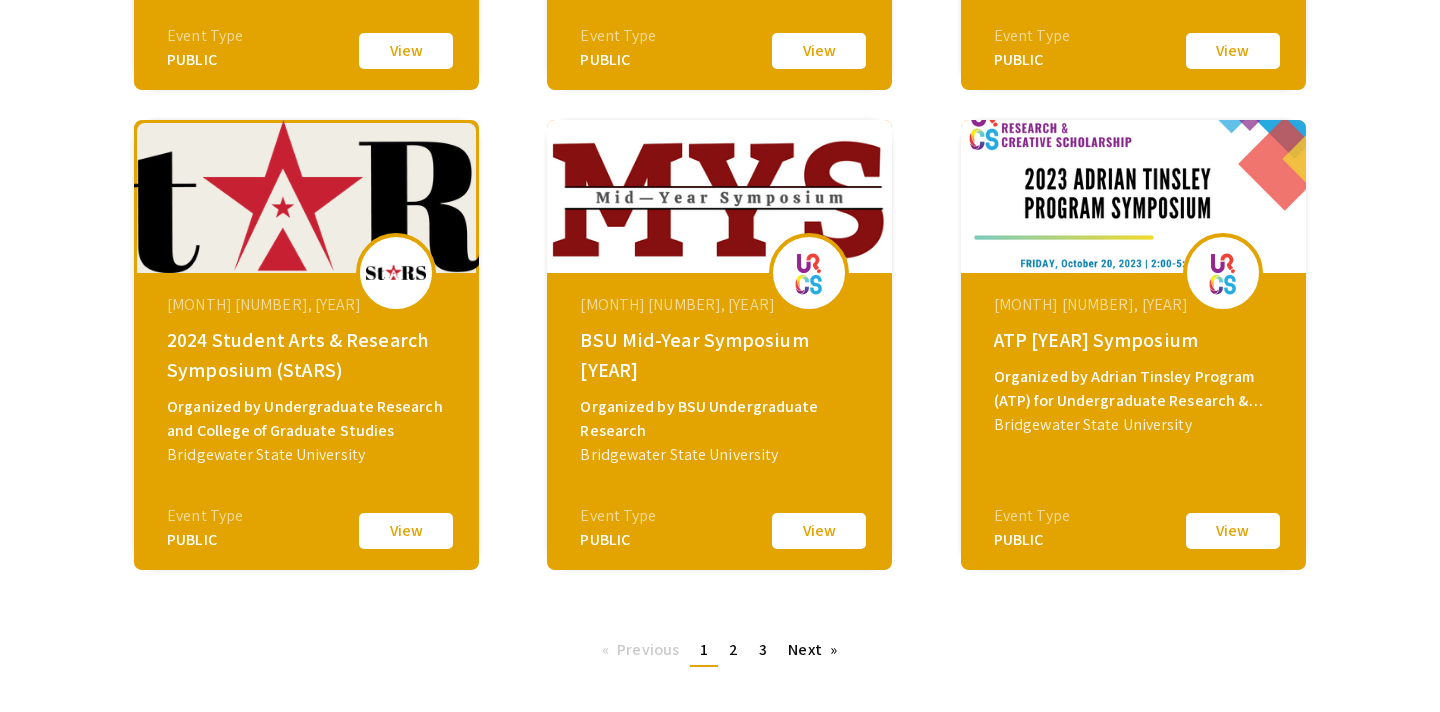 scroll, scrollTop: 717, scrollLeft: 0, axis: vertical 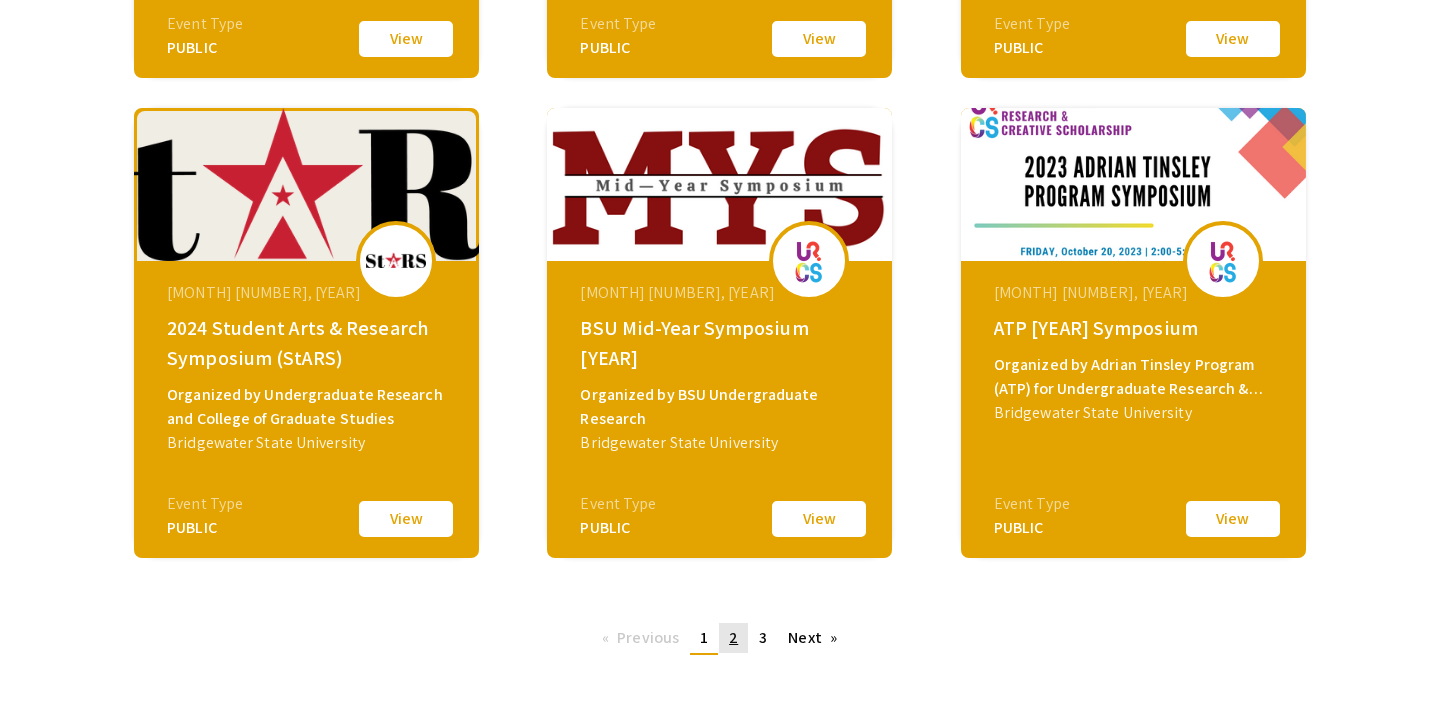click on "2" 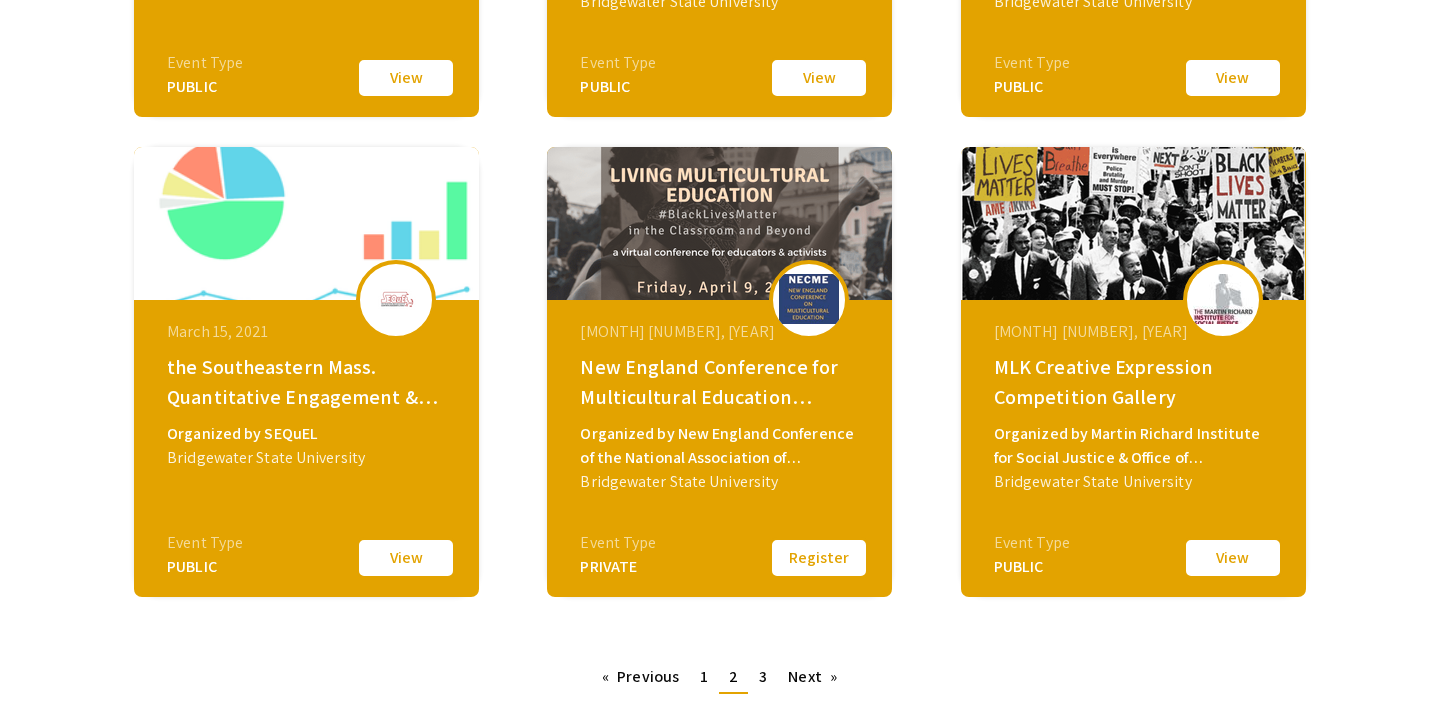 scroll, scrollTop: 680, scrollLeft: 0, axis: vertical 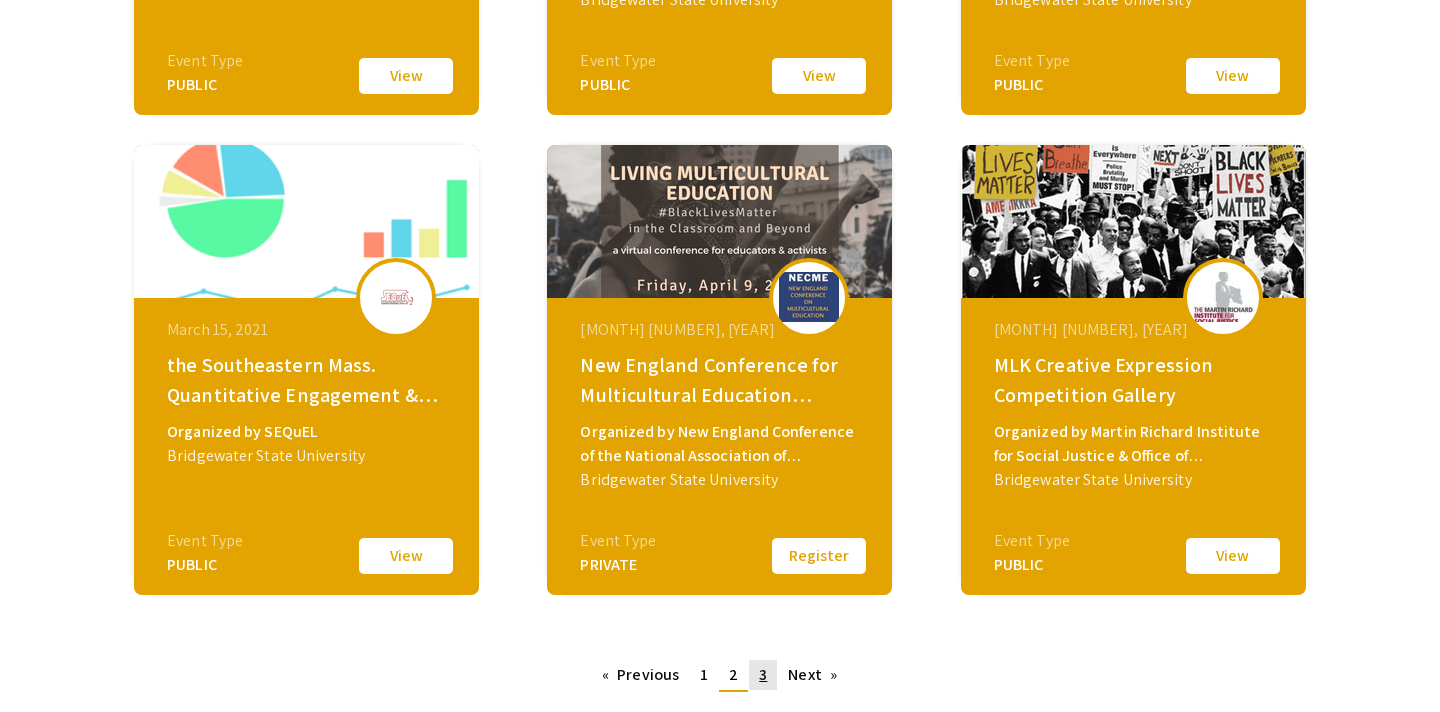 click on "3" 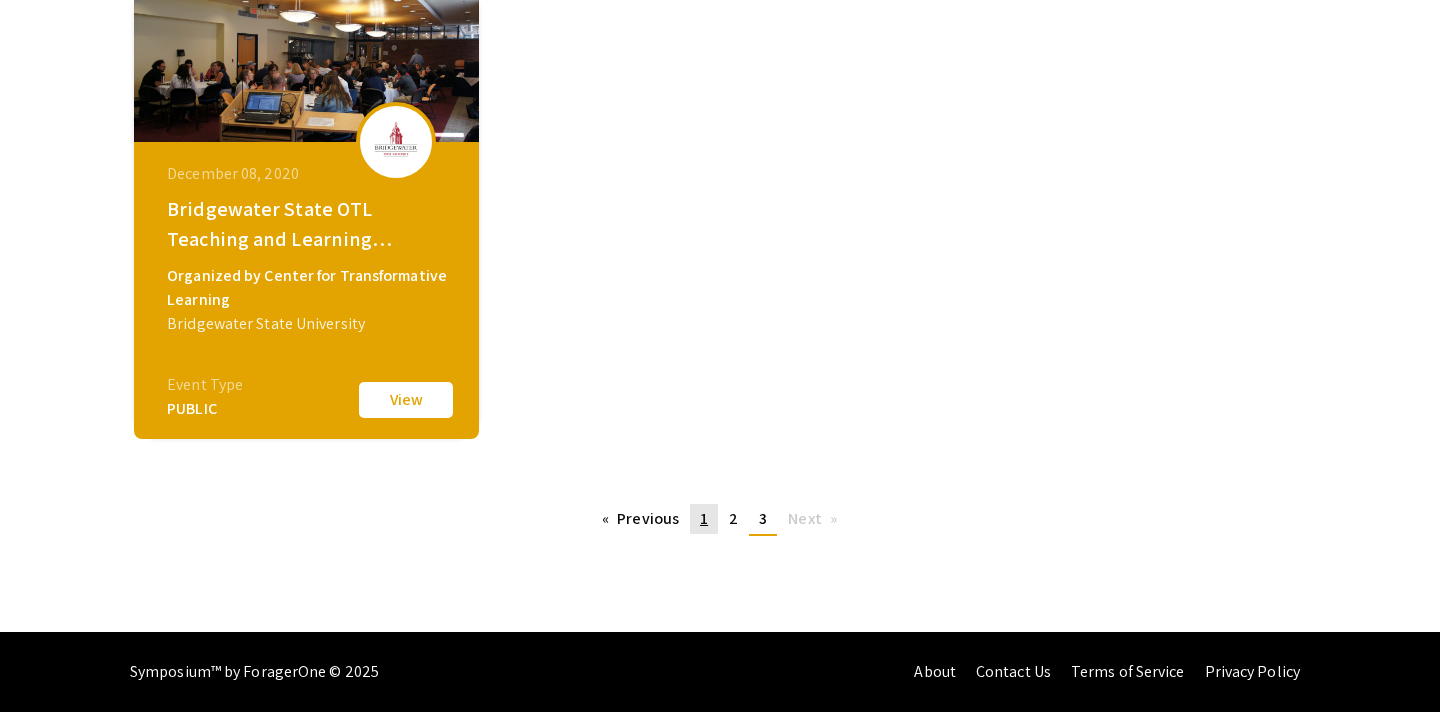 click on "page  1" 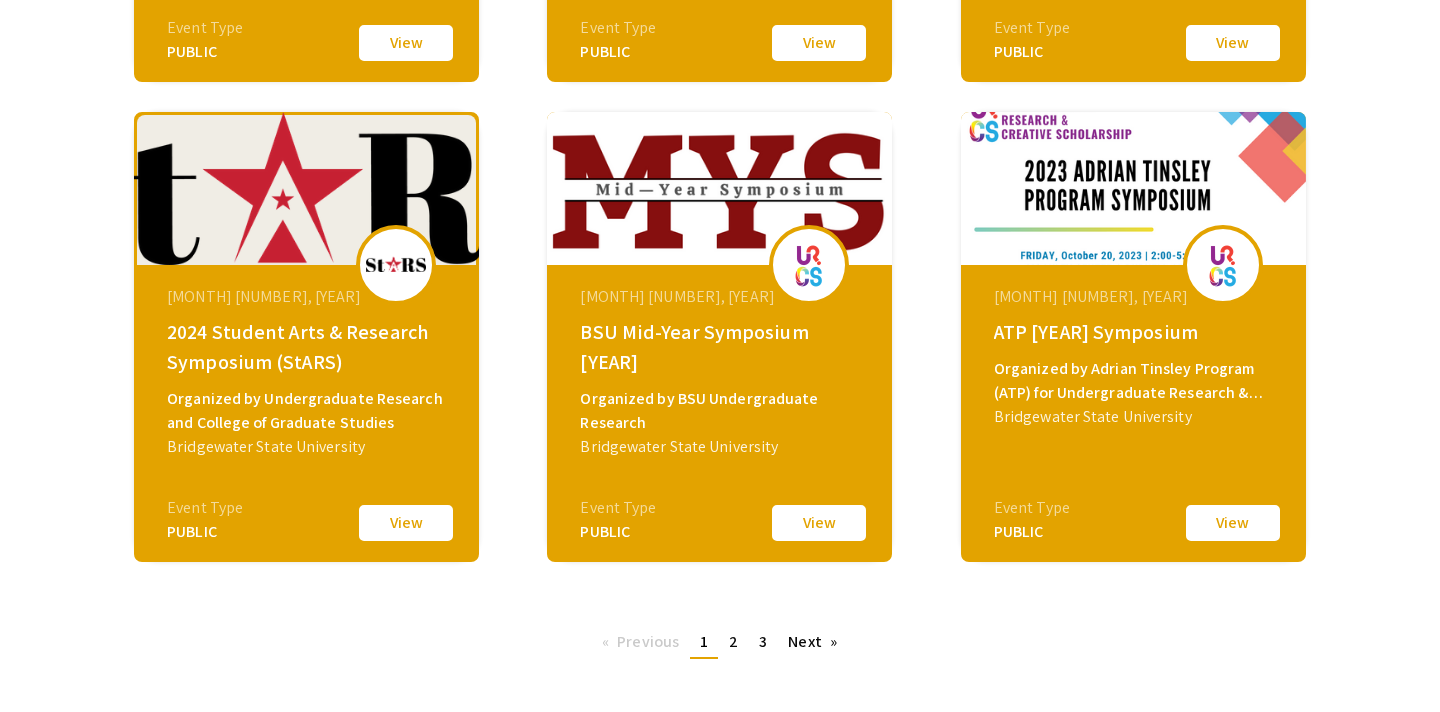 scroll, scrollTop: 714, scrollLeft: 0, axis: vertical 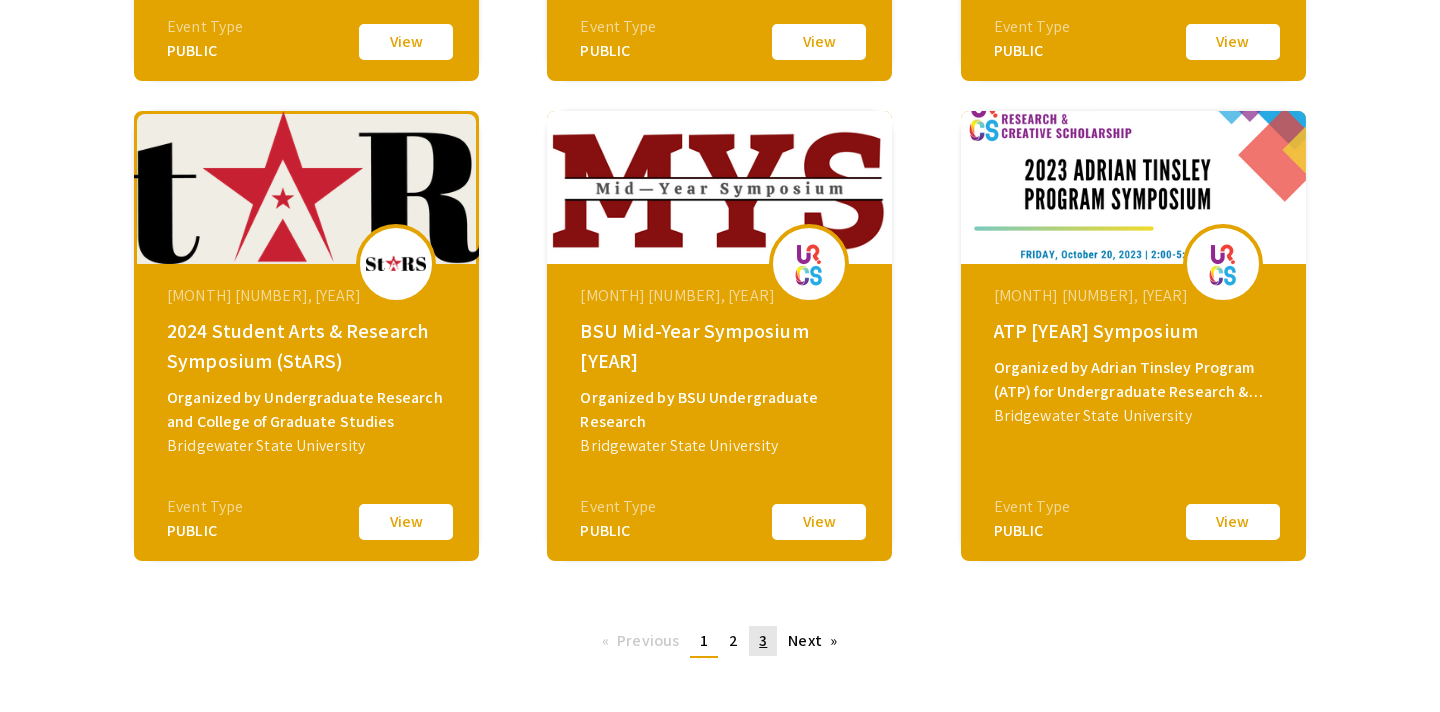 click on "3" 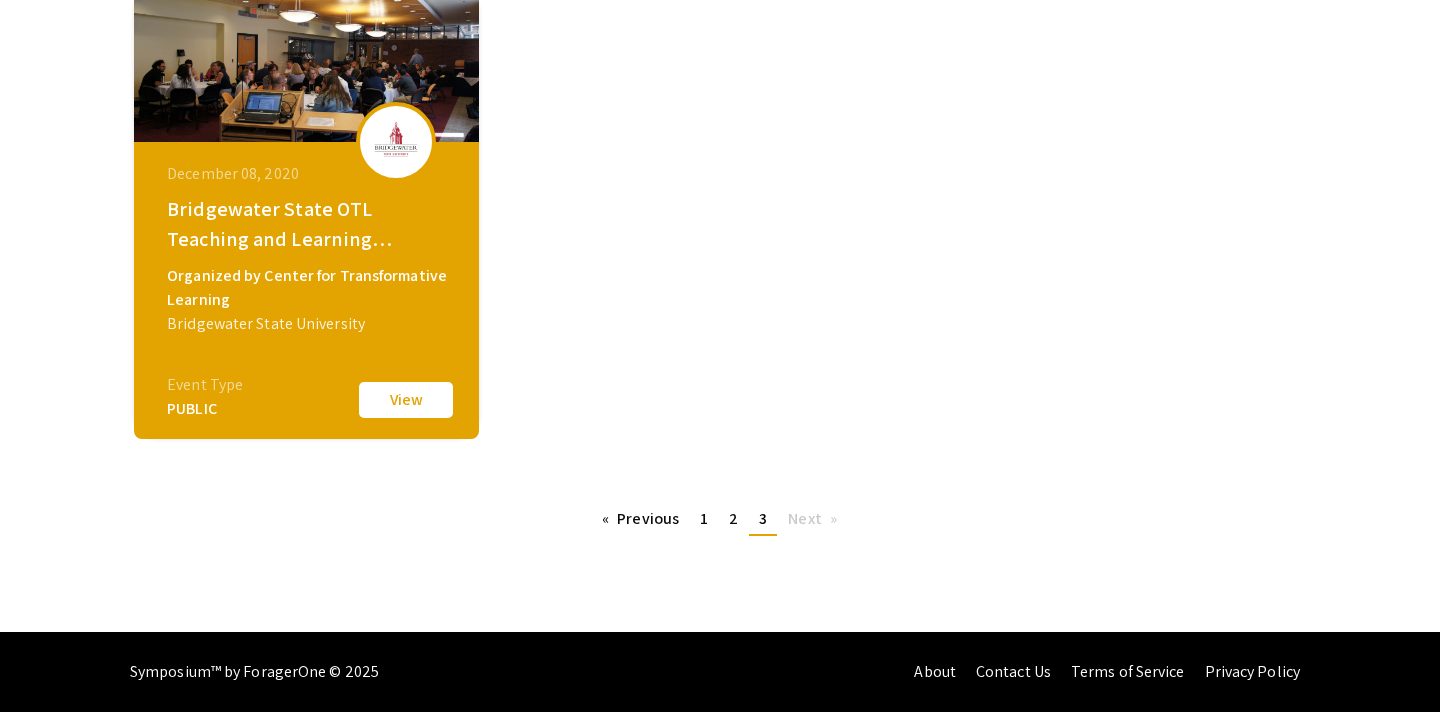 scroll, scrollTop: 356, scrollLeft: 0, axis: vertical 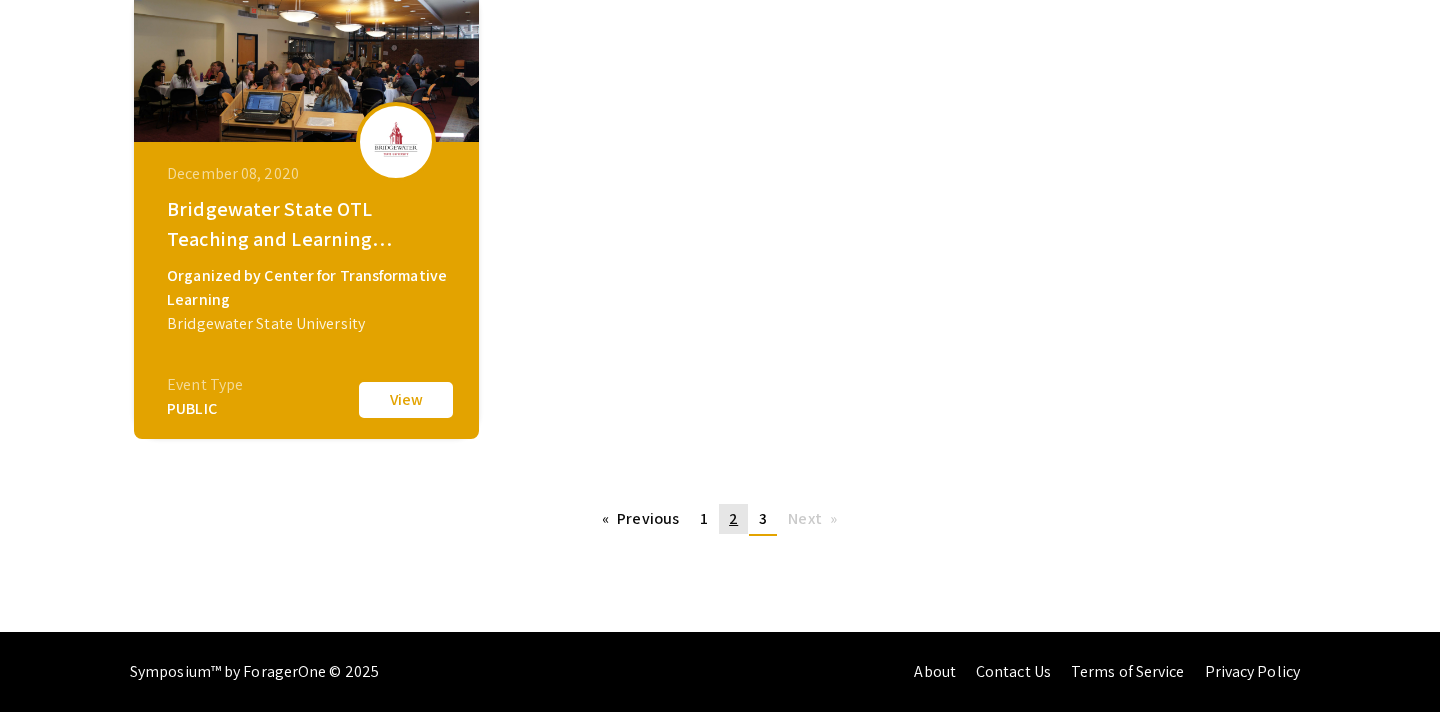 click on "page  2" 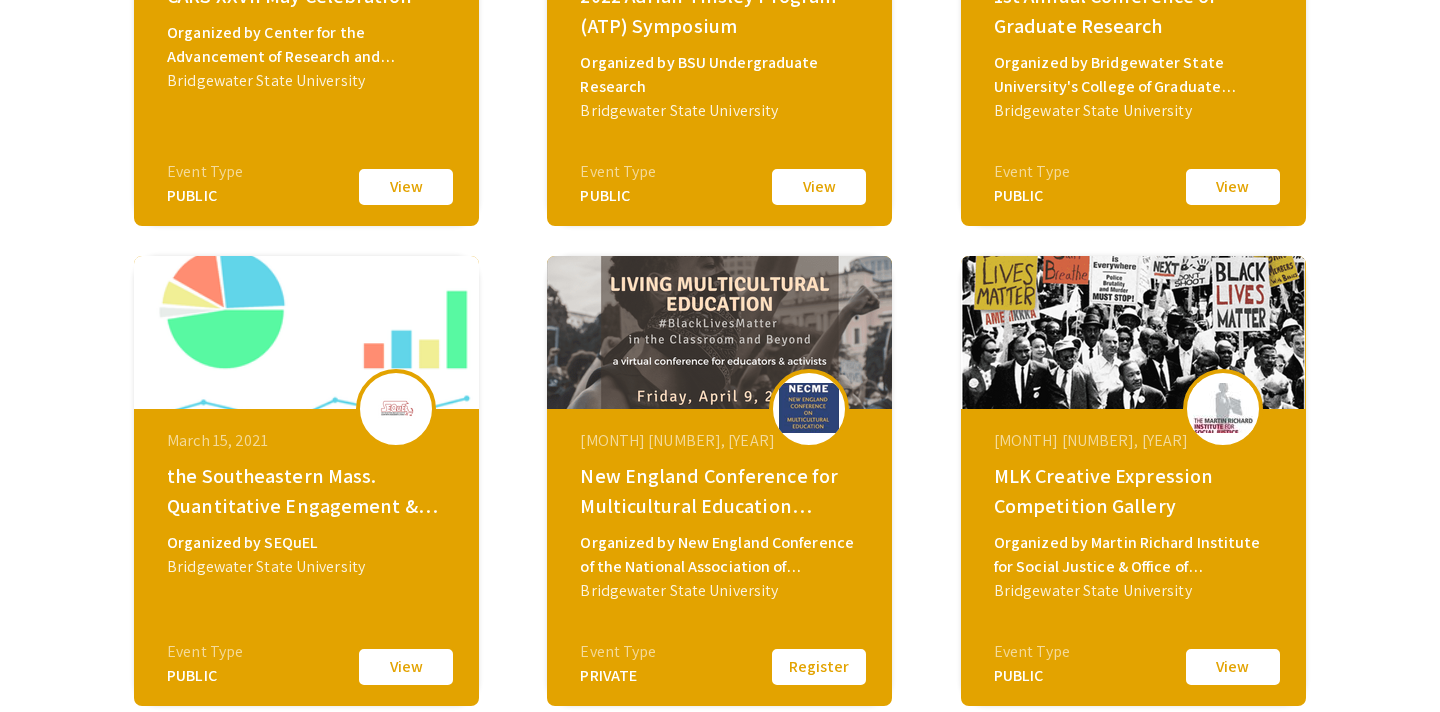 scroll, scrollTop: 574, scrollLeft: 0, axis: vertical 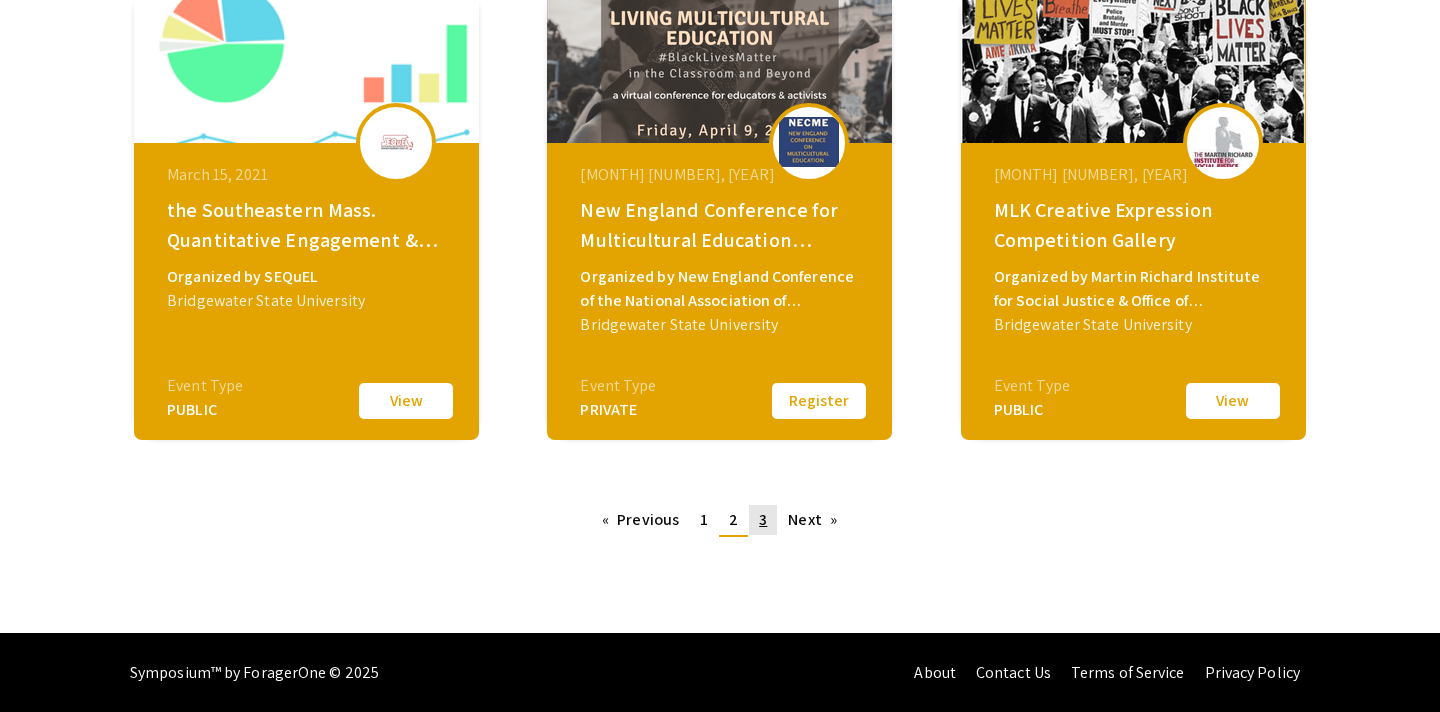 click on "3" 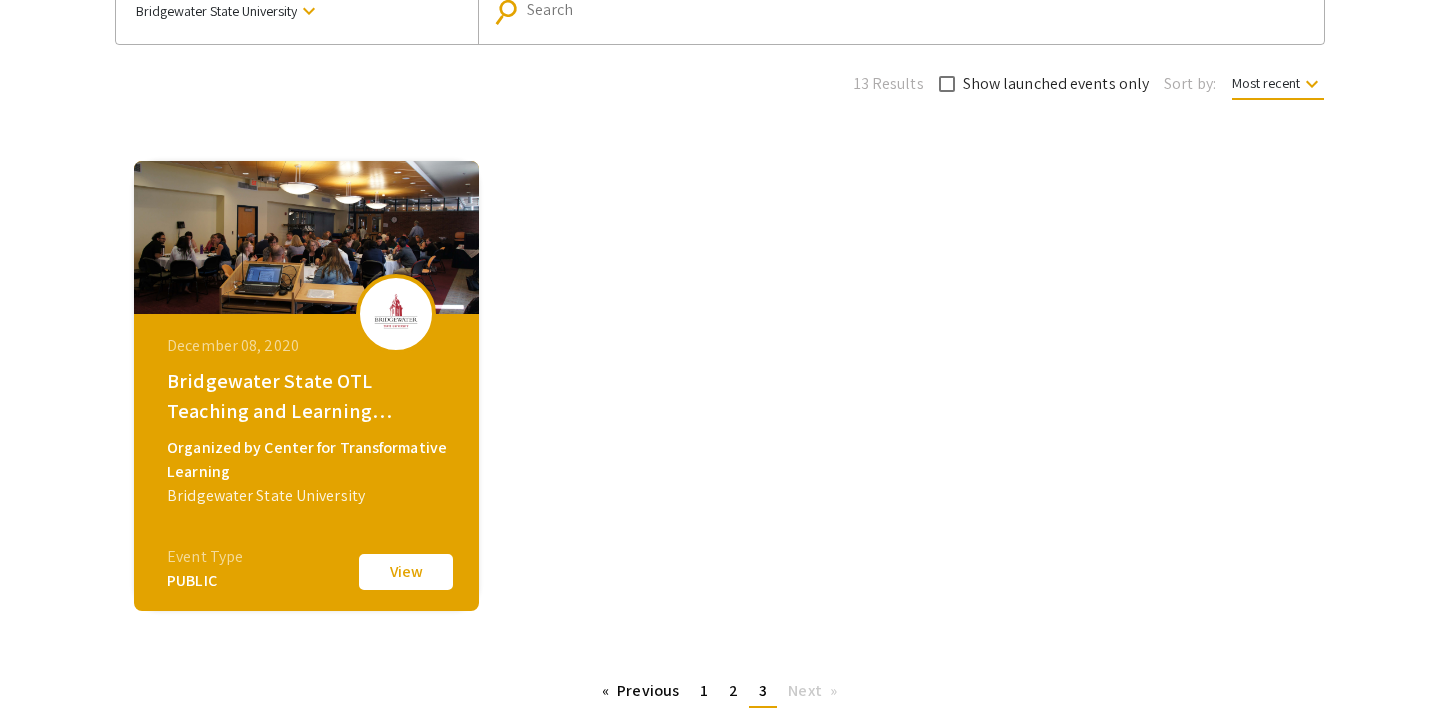 scroll, scrollTop: 183, scrollLeft: 0, axis: vertical 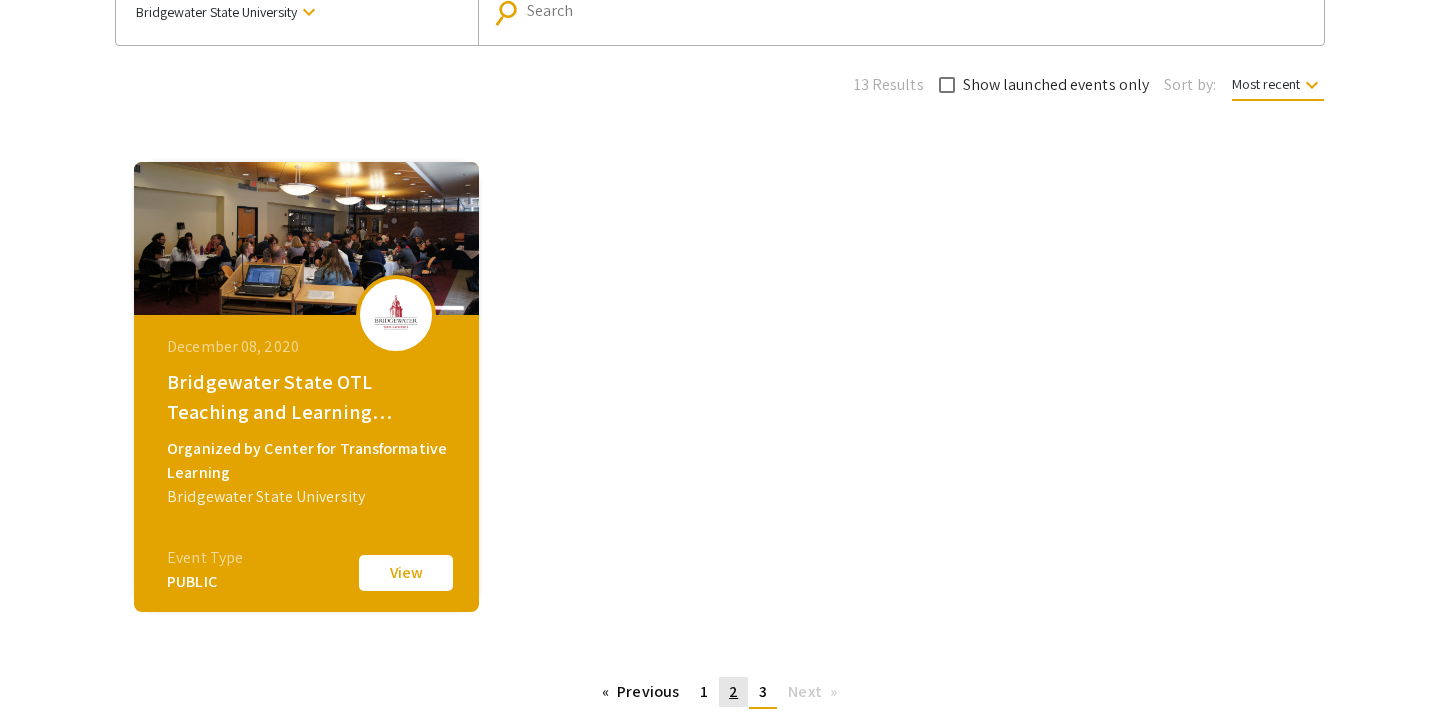click on "2" 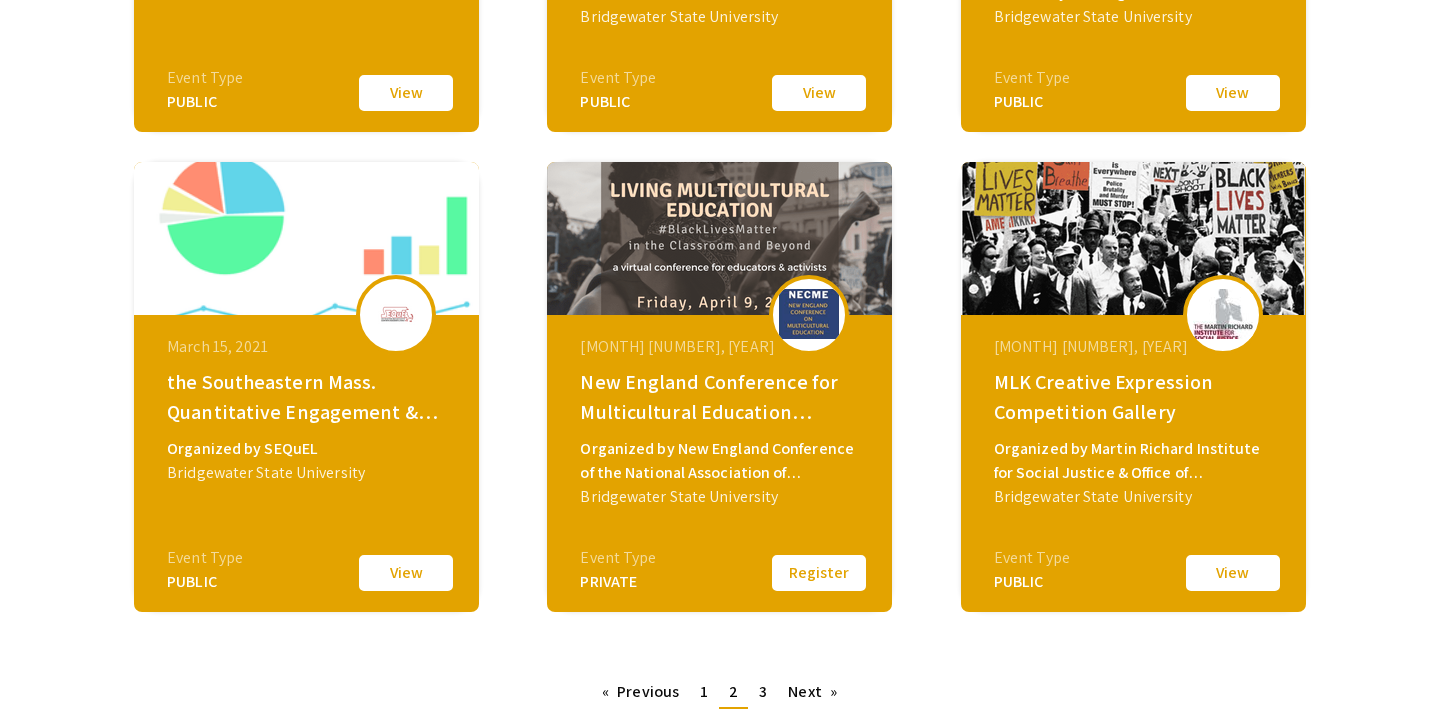 scroll, scrollTop: 737, scrollLeft: 0, axis: vertical 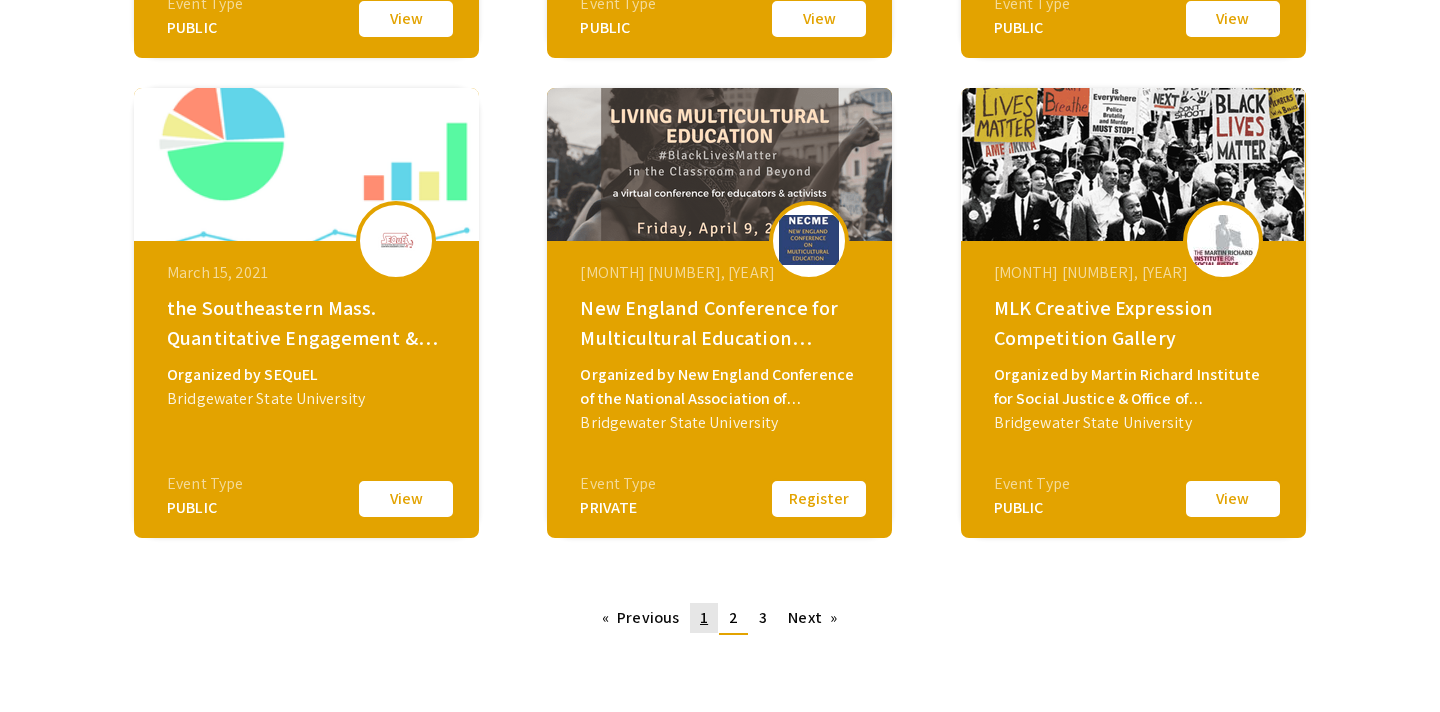 click on "page  1" 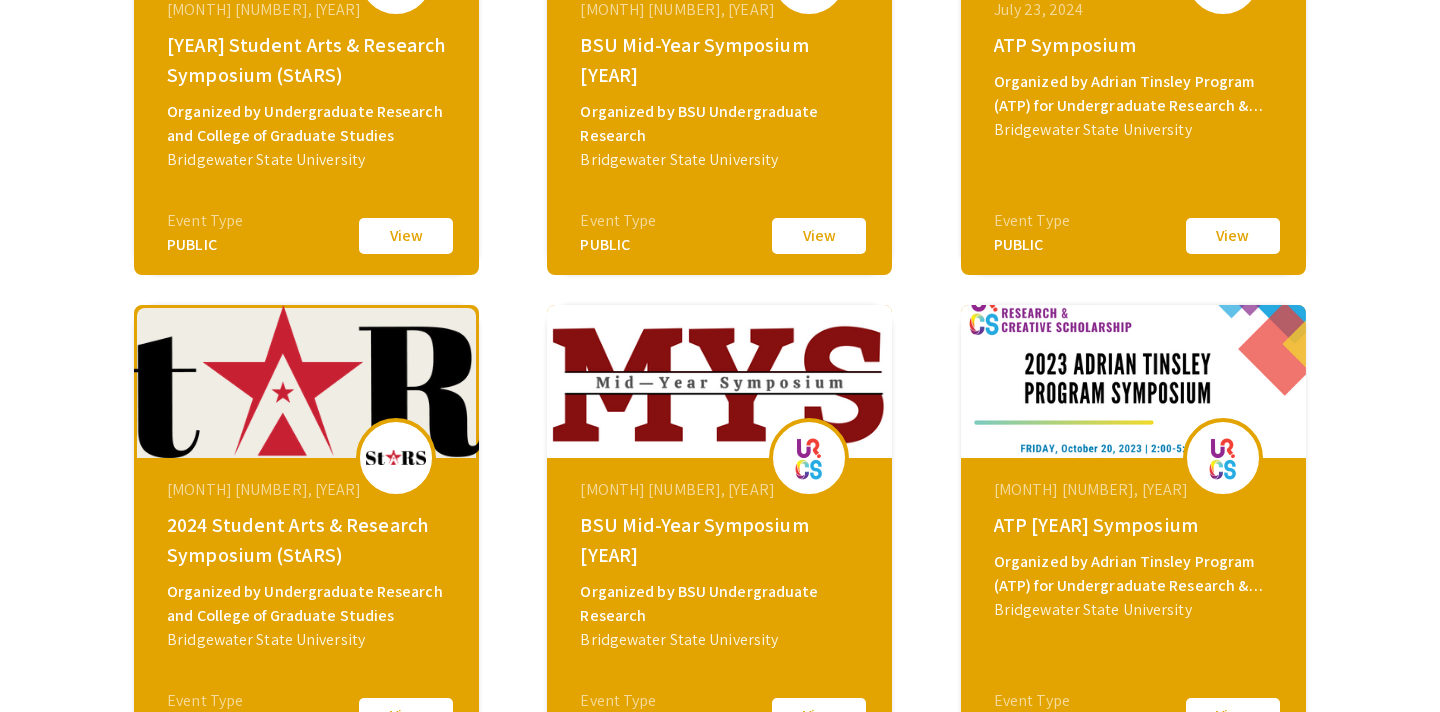 scroll, scrollTop: 518, scrollLeft: 0, axis: vertical 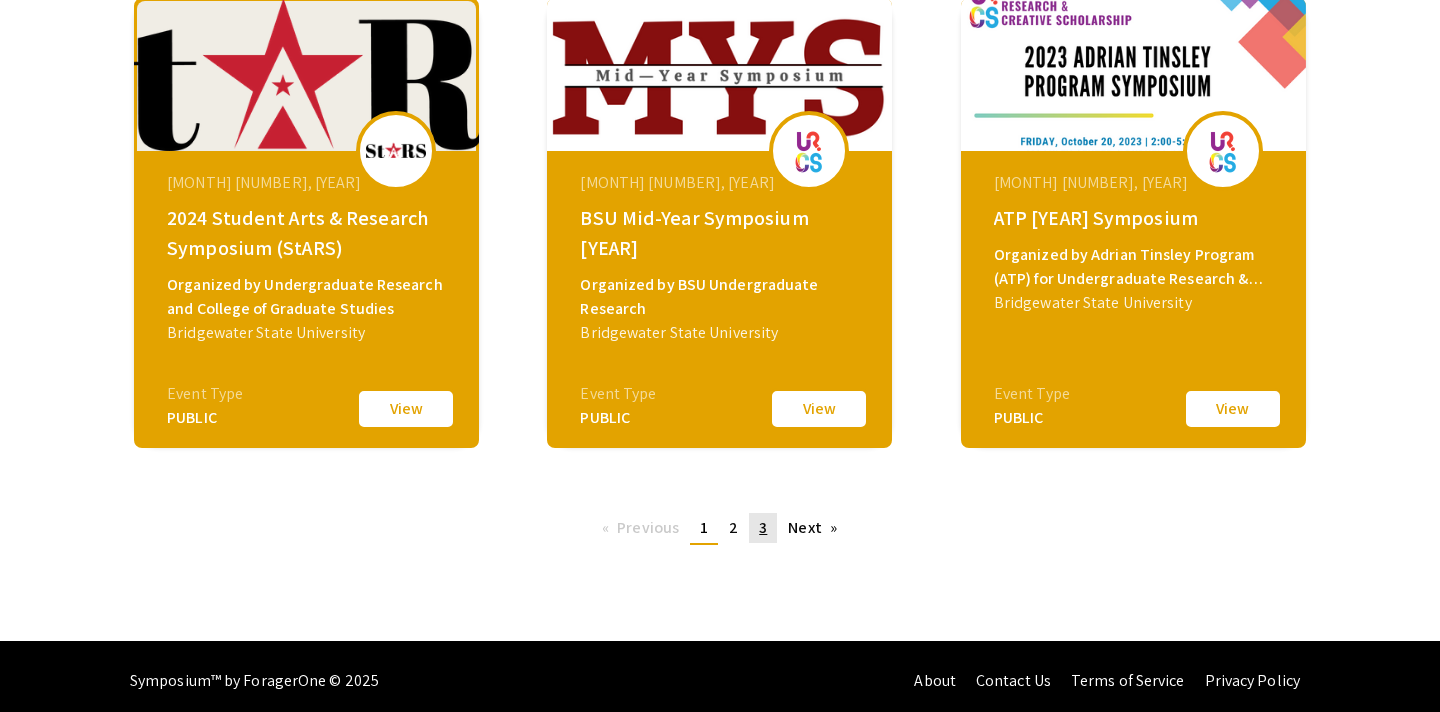 click on "3" 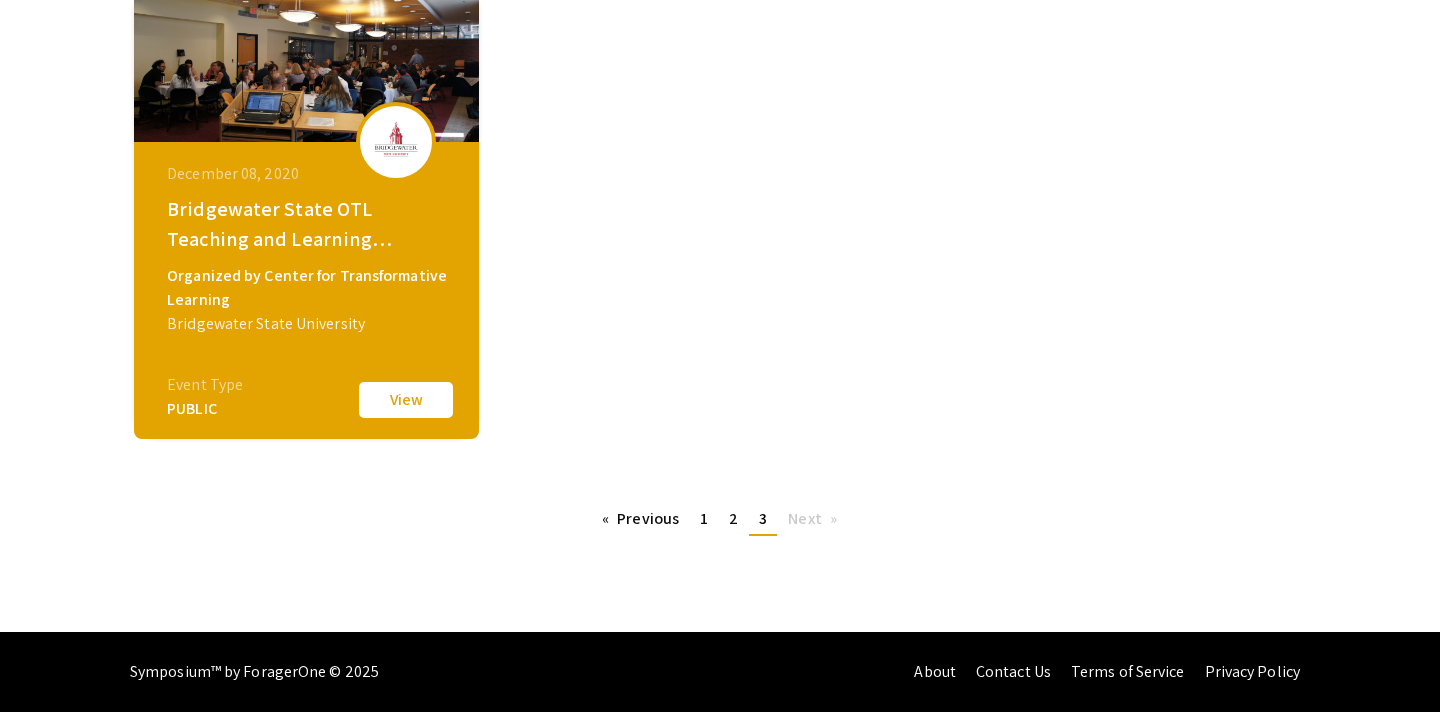 scroll, scrollTop: 202, scrollLeft: 0, axis: vertical 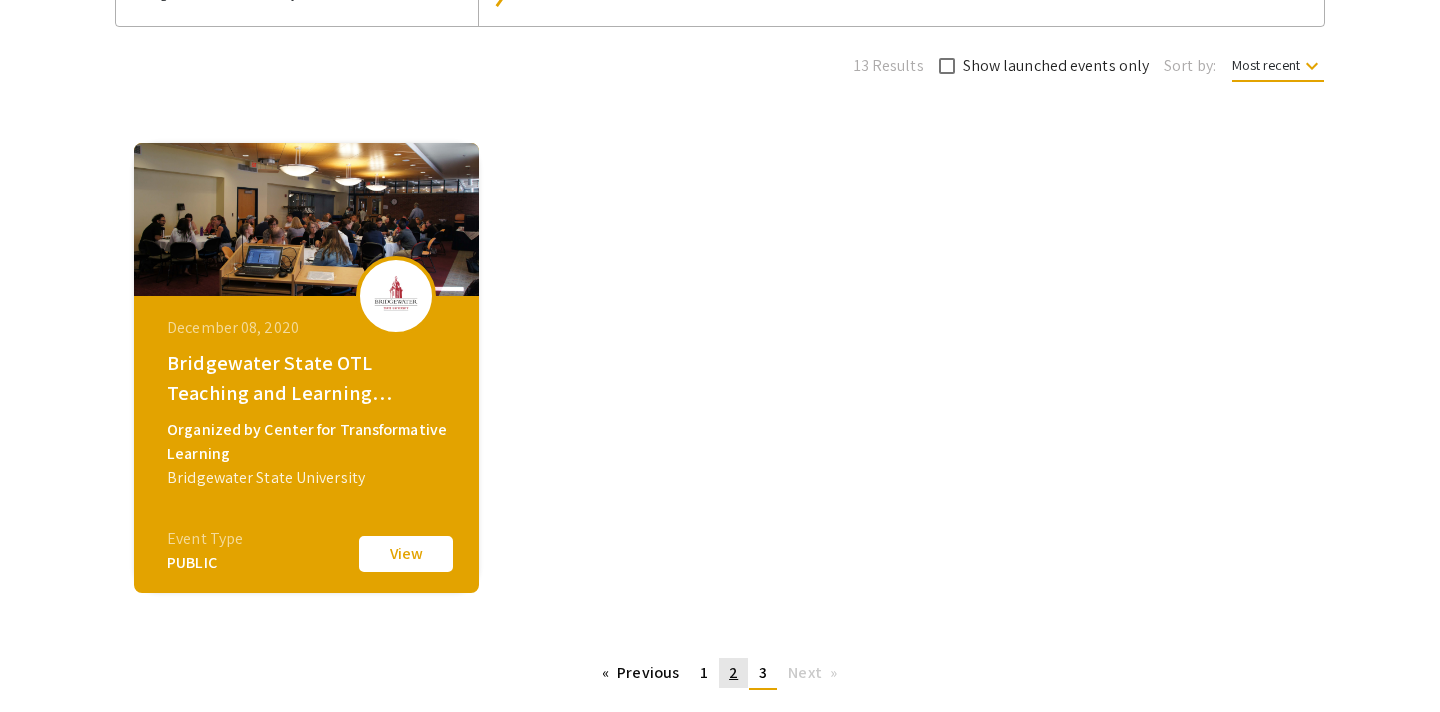 click on "page  2" 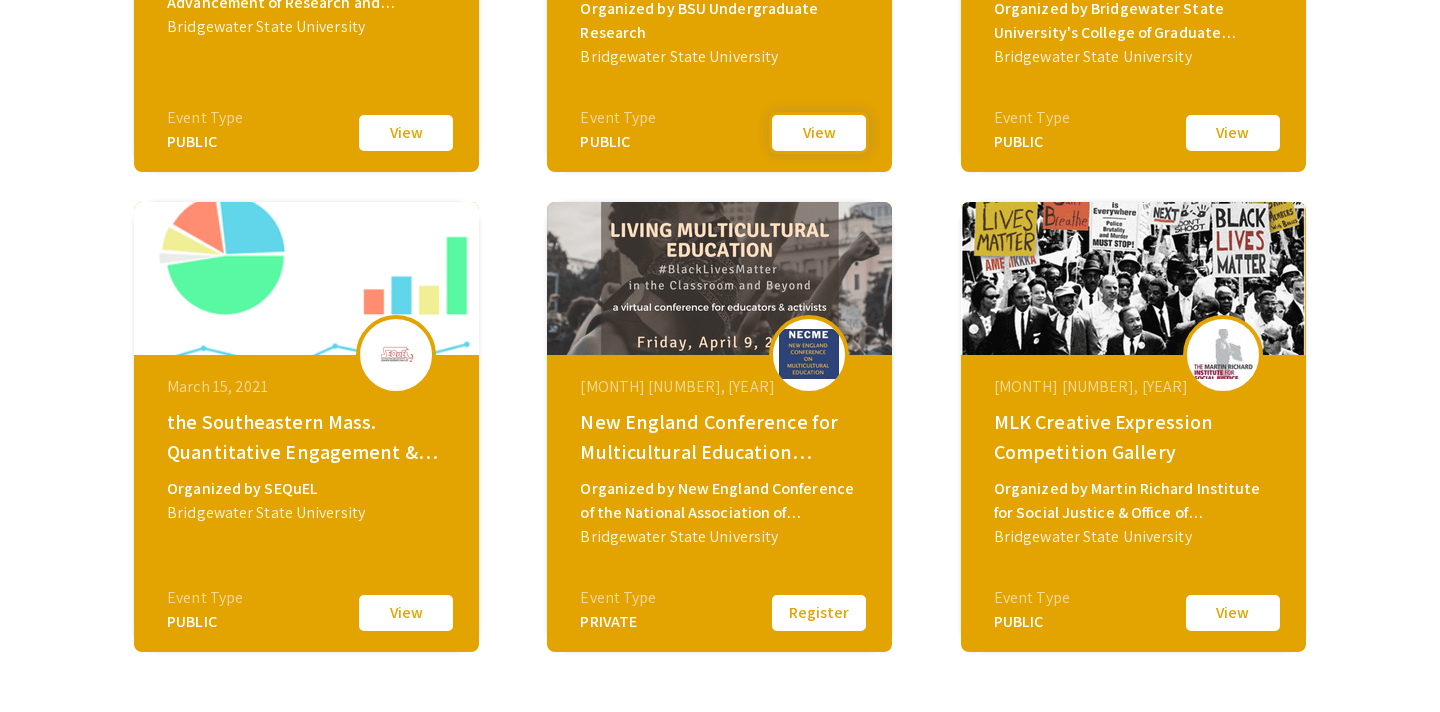 scroll, scrollTop: 738, scrollLeft: 0, axis: vertical 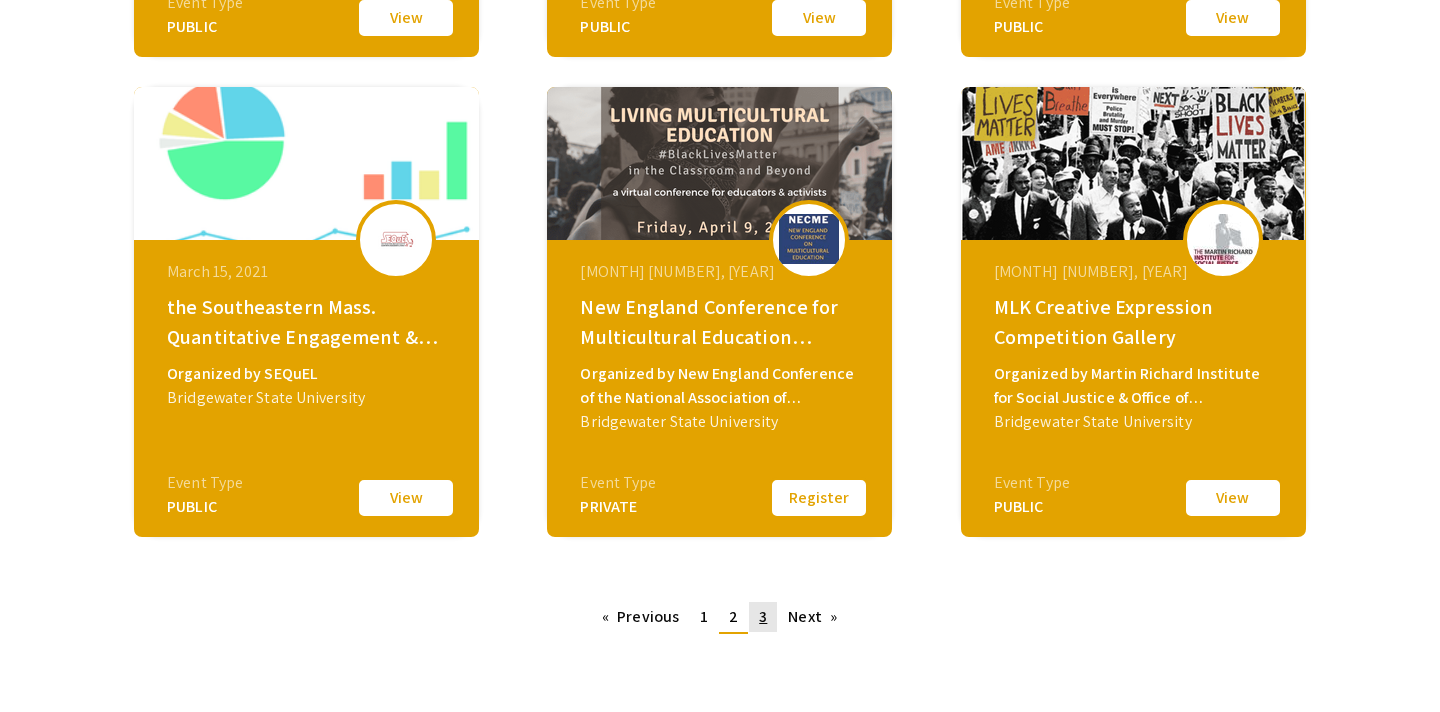 click on "3" 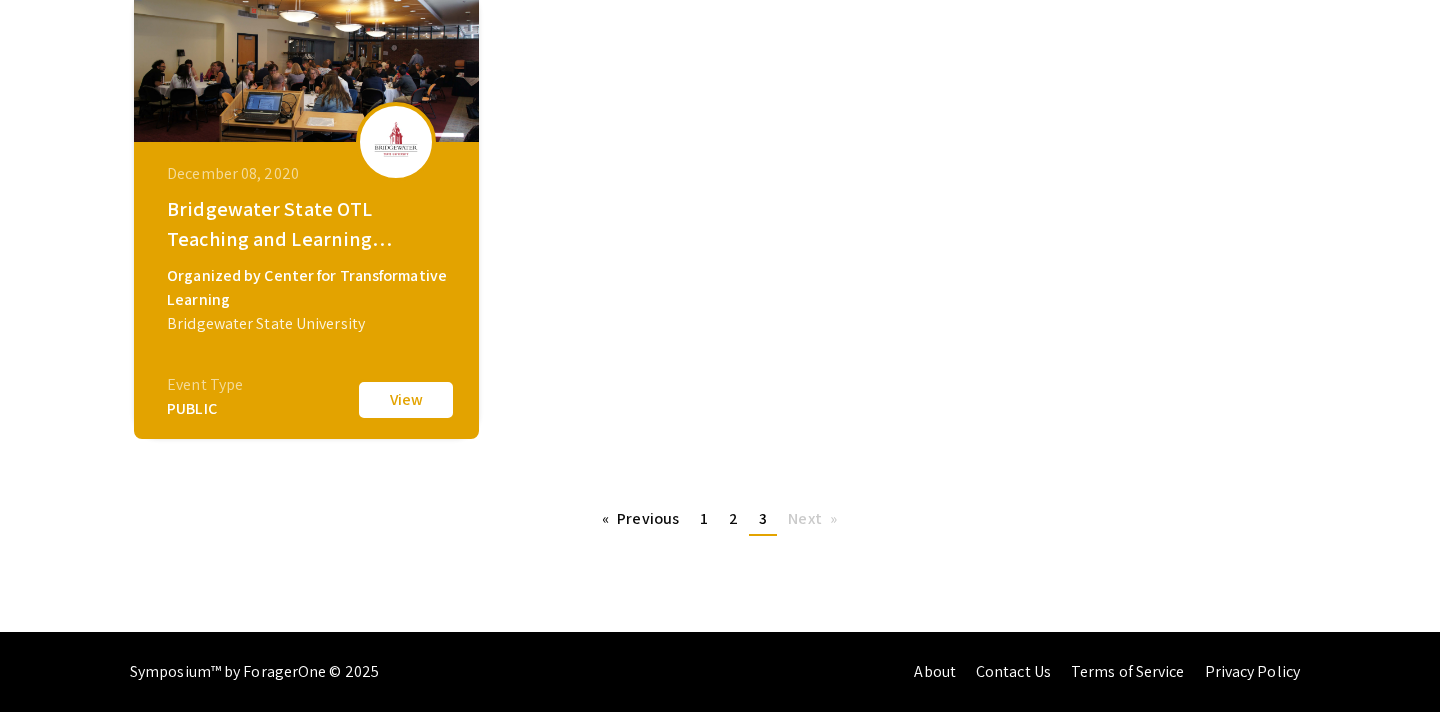scroll, scrollTop: 356, scrollLeft: 0, axis: vertical 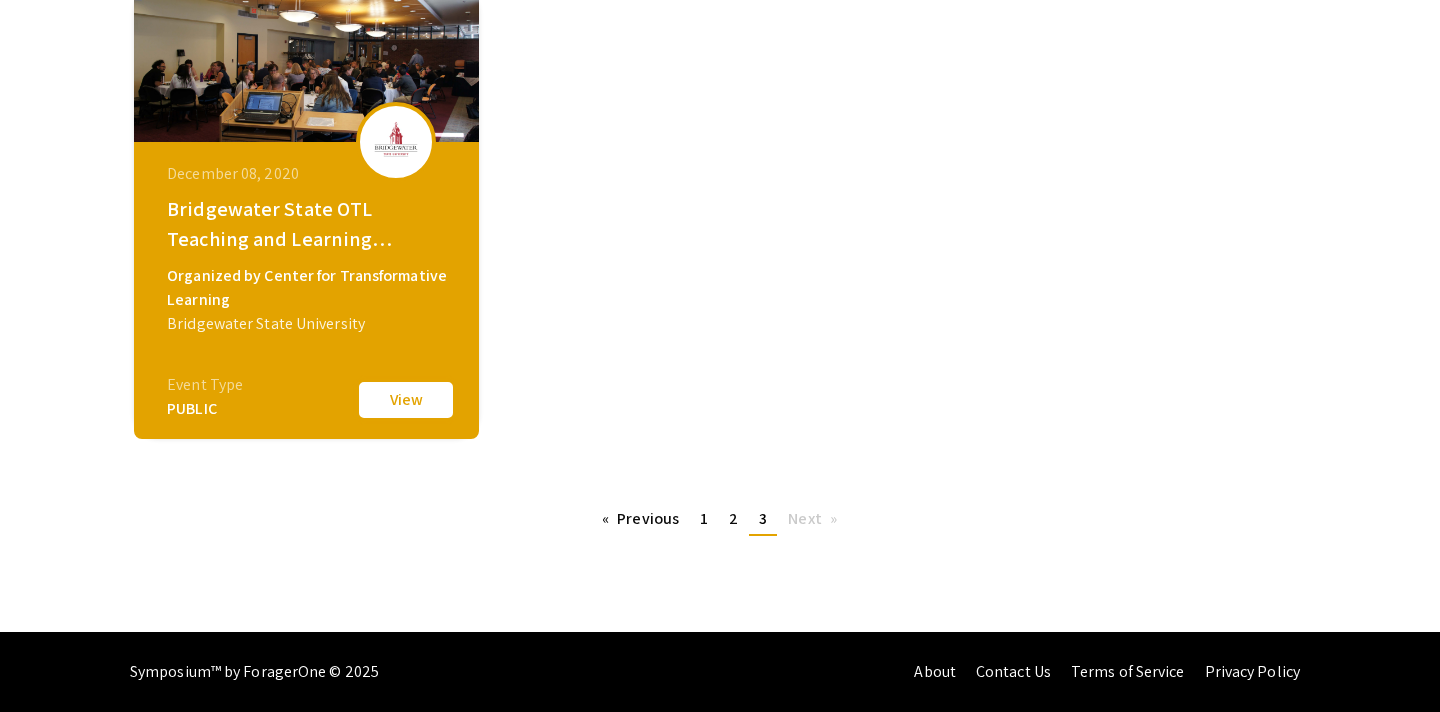 click on "View" 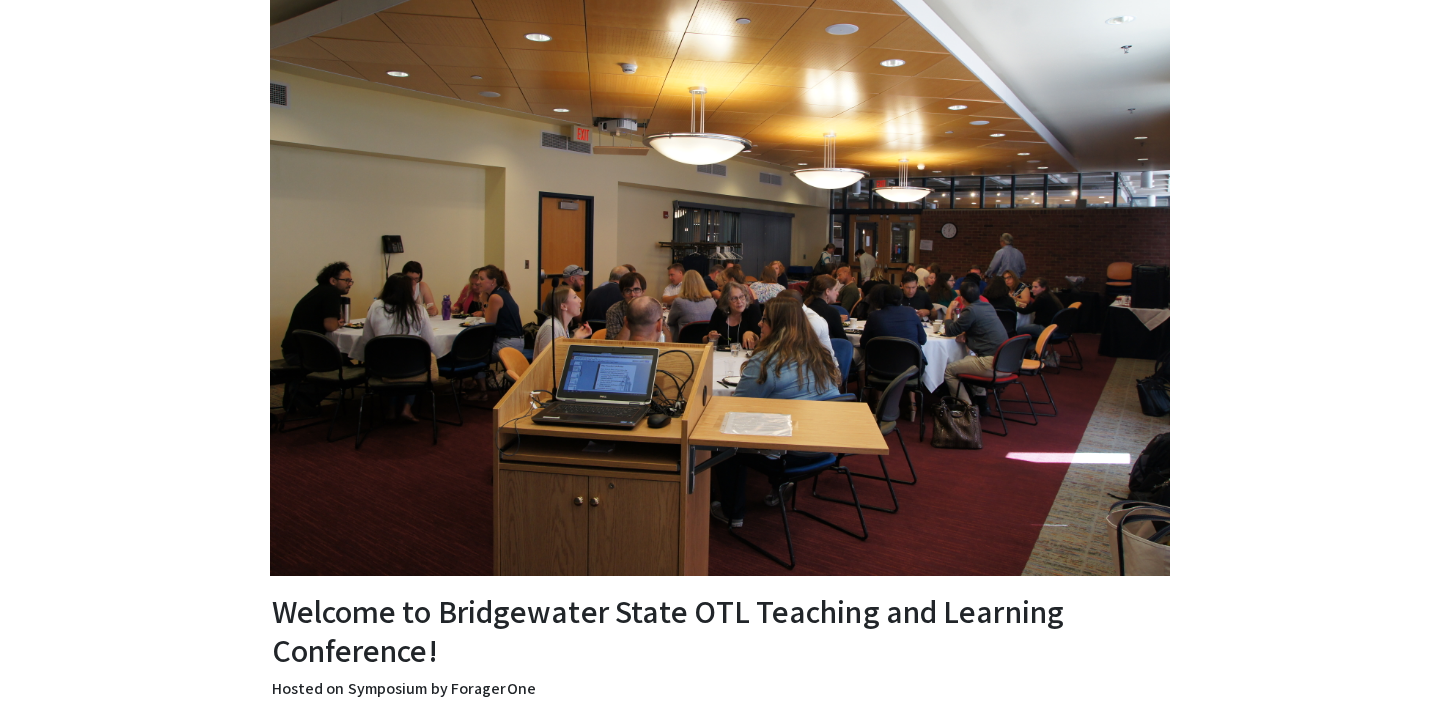 scroll, scrollTop: 0, scrollLeft: 0, axis: both 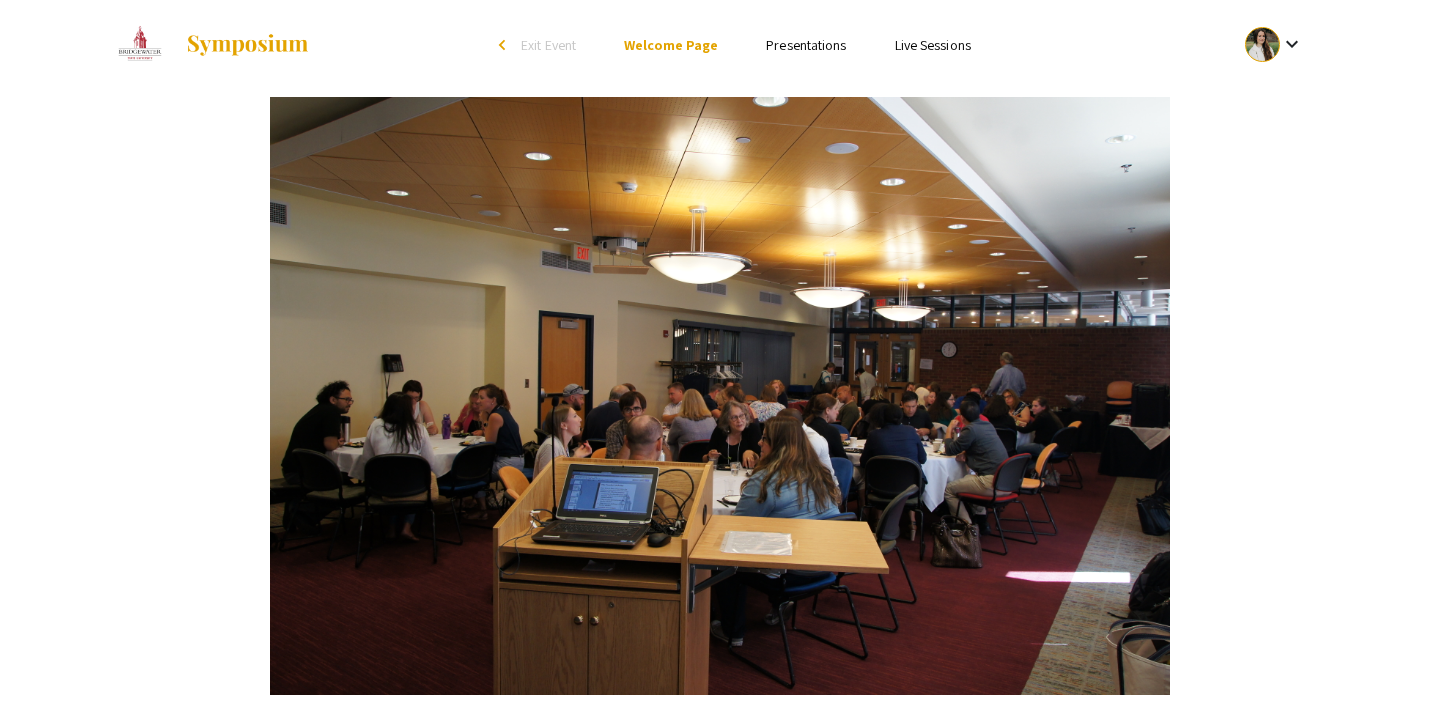 click on "Exit Event" at bounding box center (548, 45) 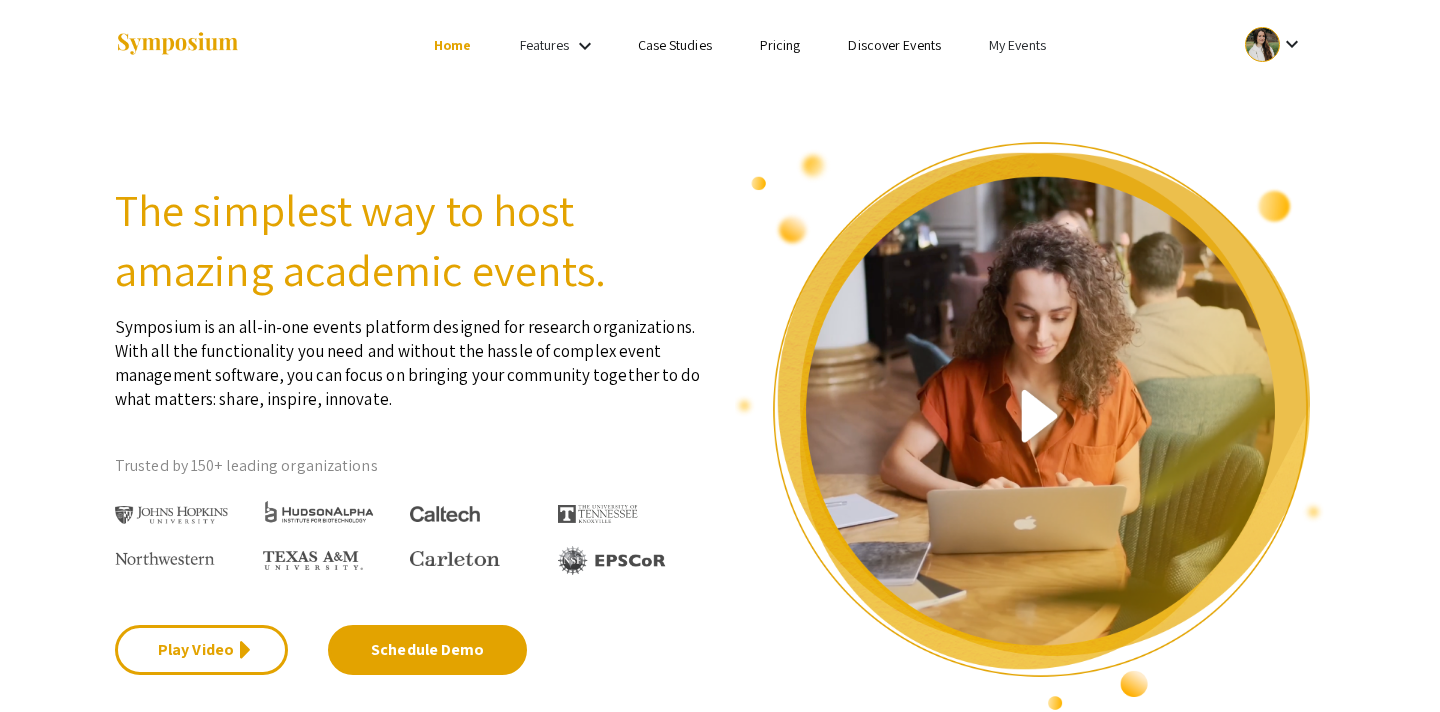 click on "Discover Events" at bounding box center (894, 45) 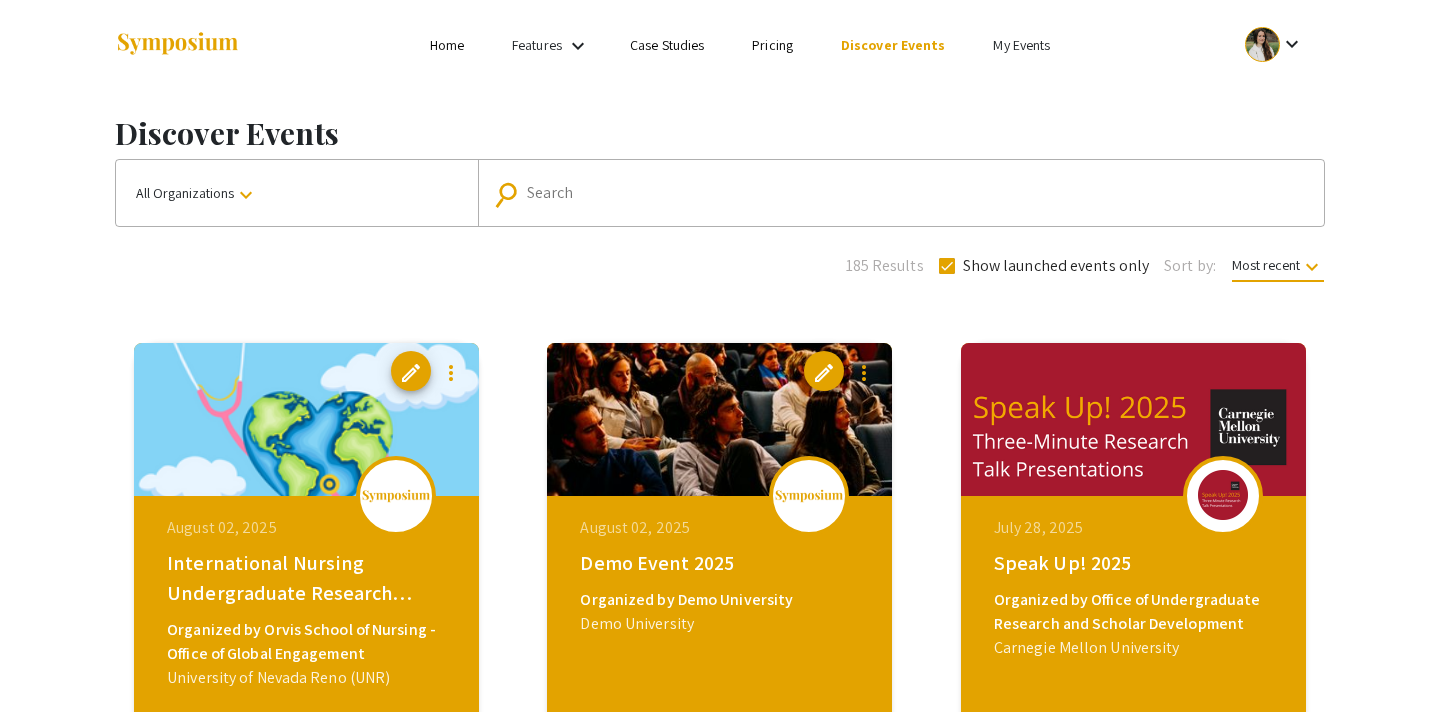 click on "Search" at bounding box center (912, 193) 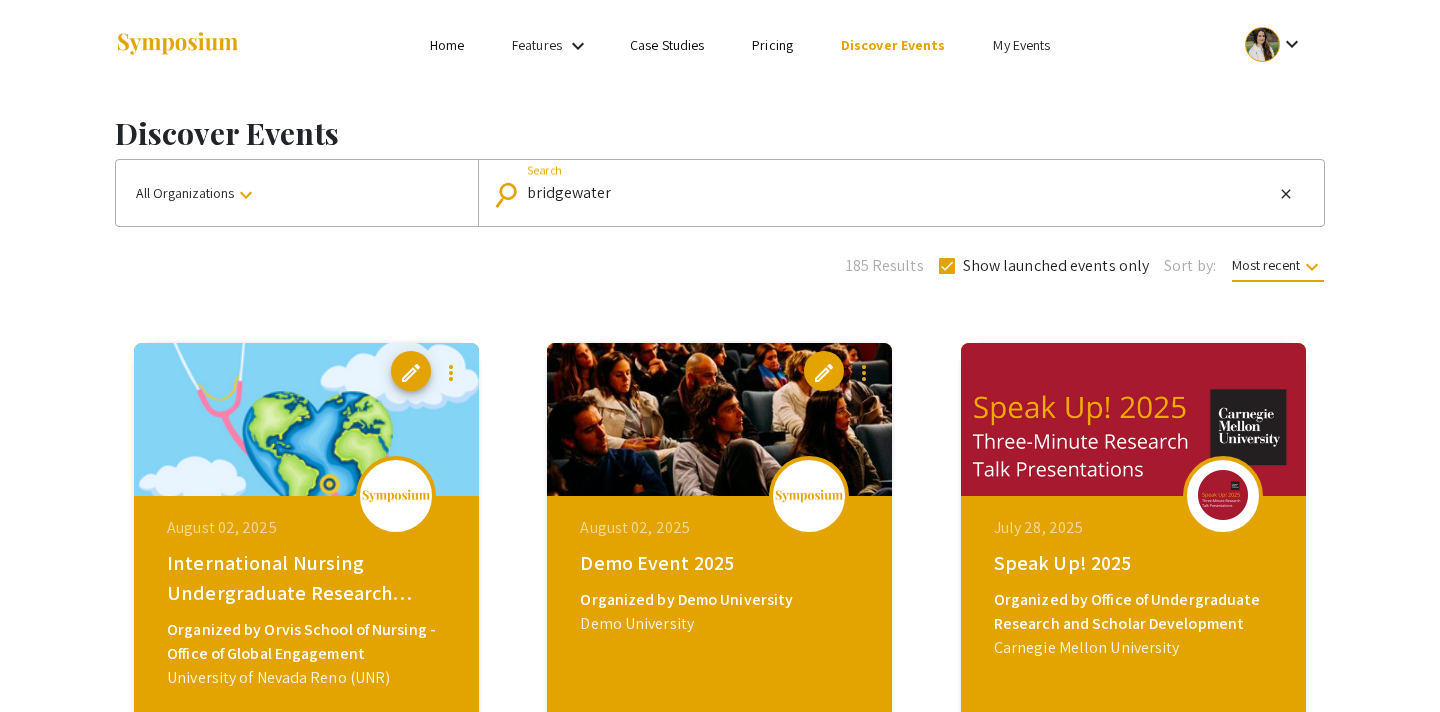 type on "bridgewater" 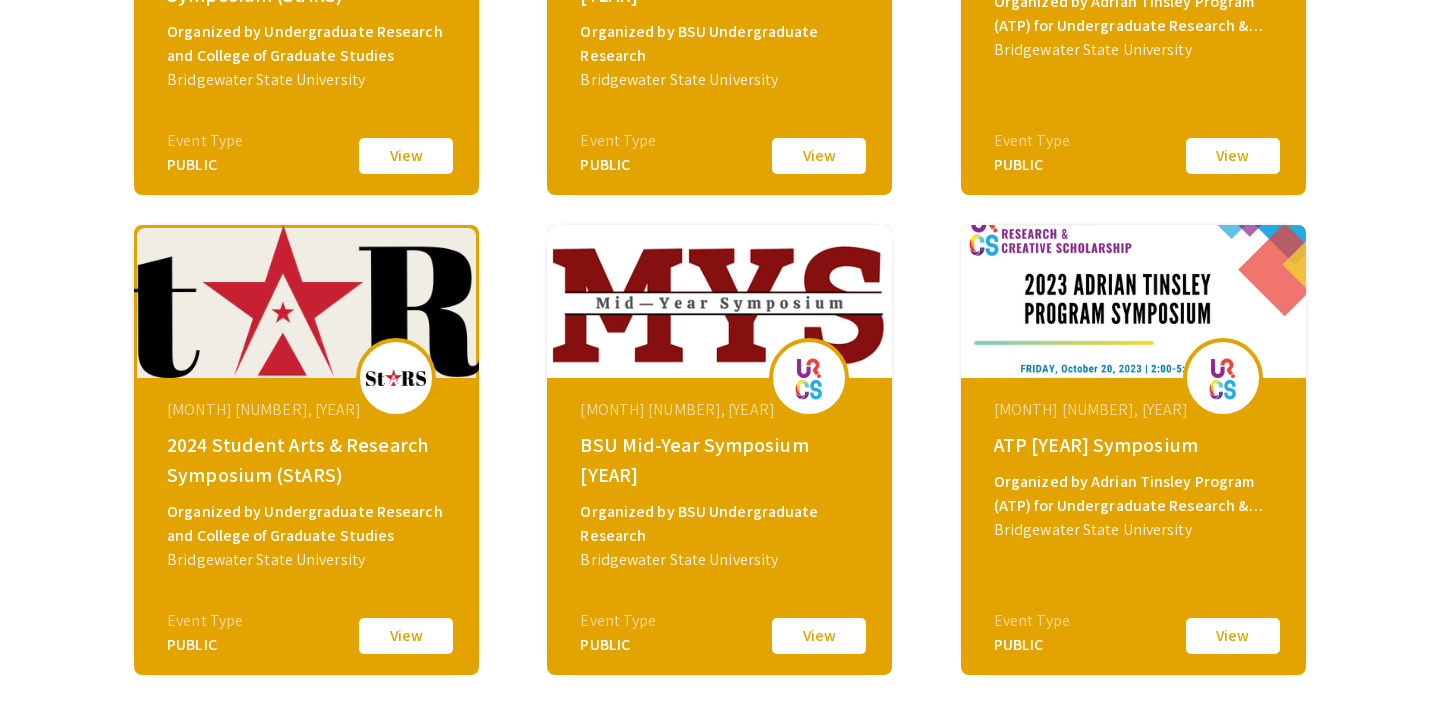scroll, scrollTop: 834, scrollLeft: 0, axis: vertical 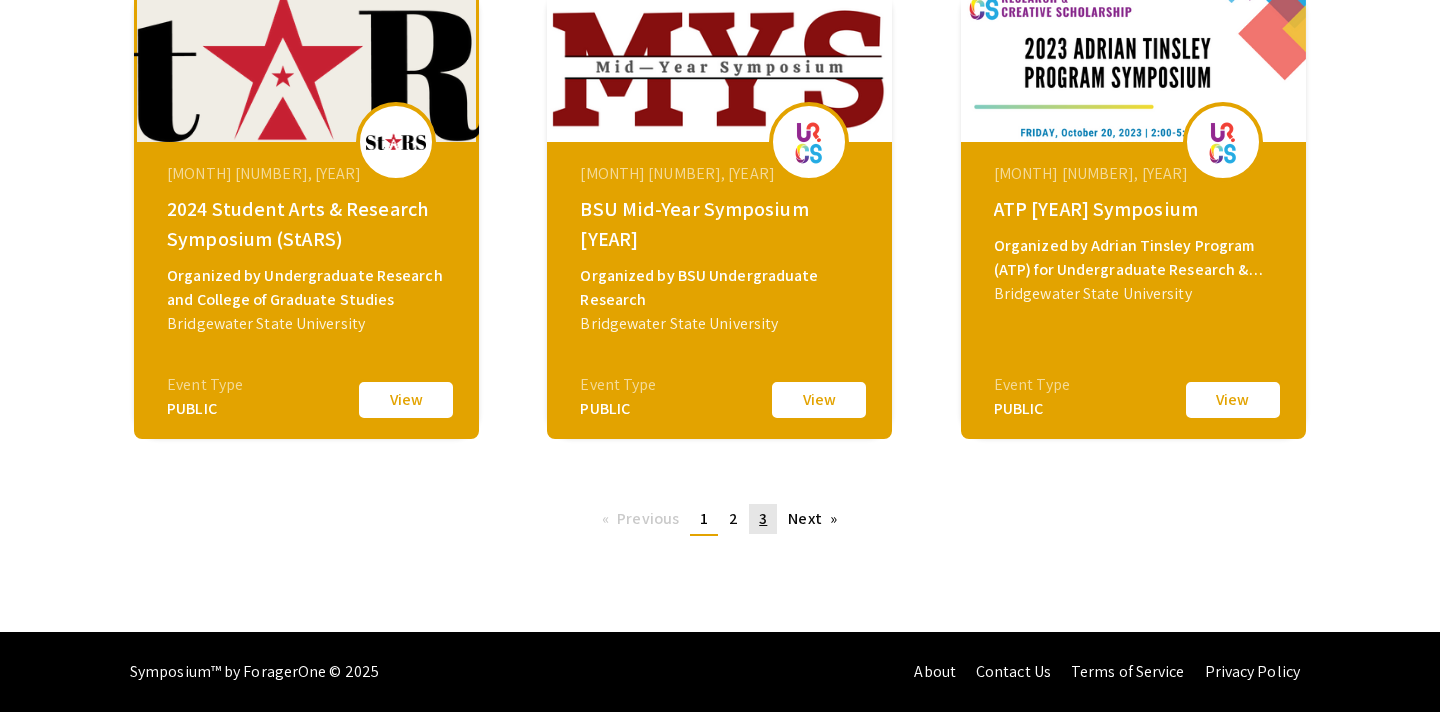 click on "3" 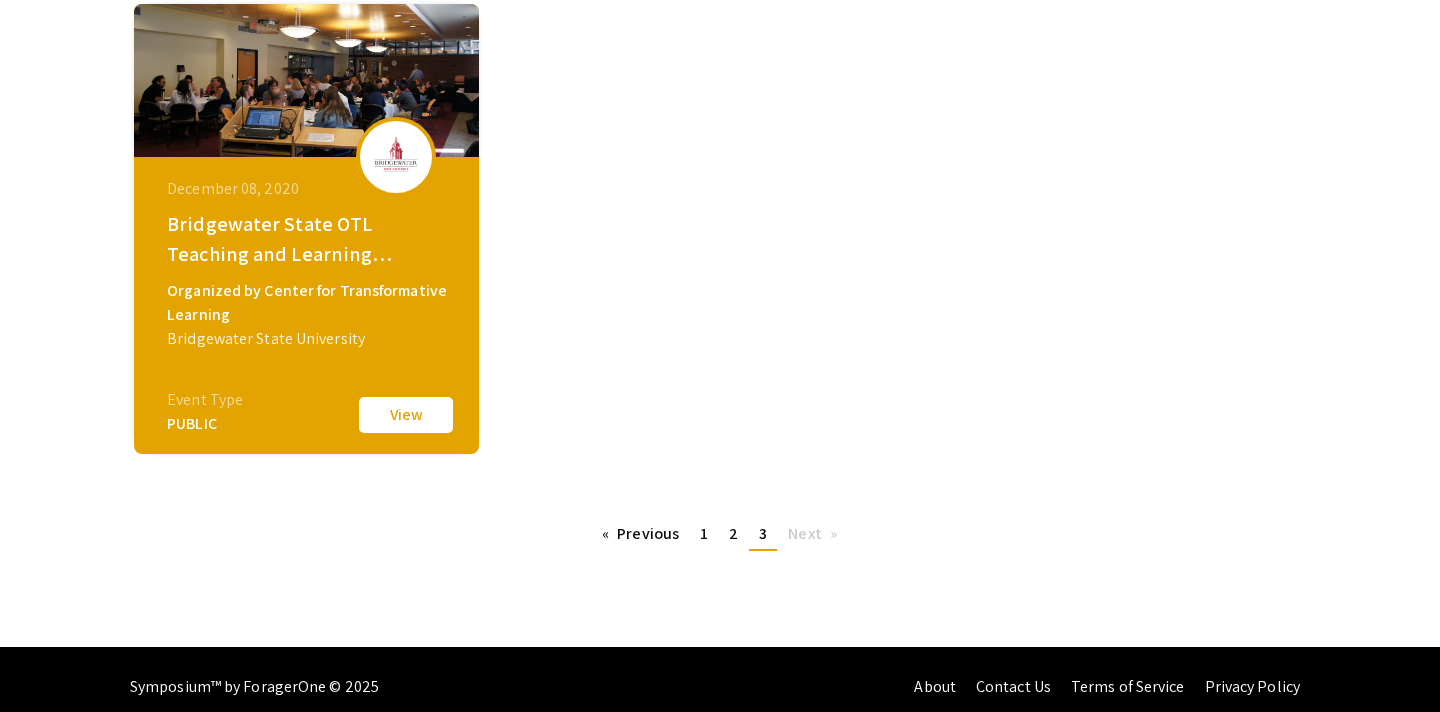 scroll, scrollTop: 354, scrollLeft: 0, axis: vertical 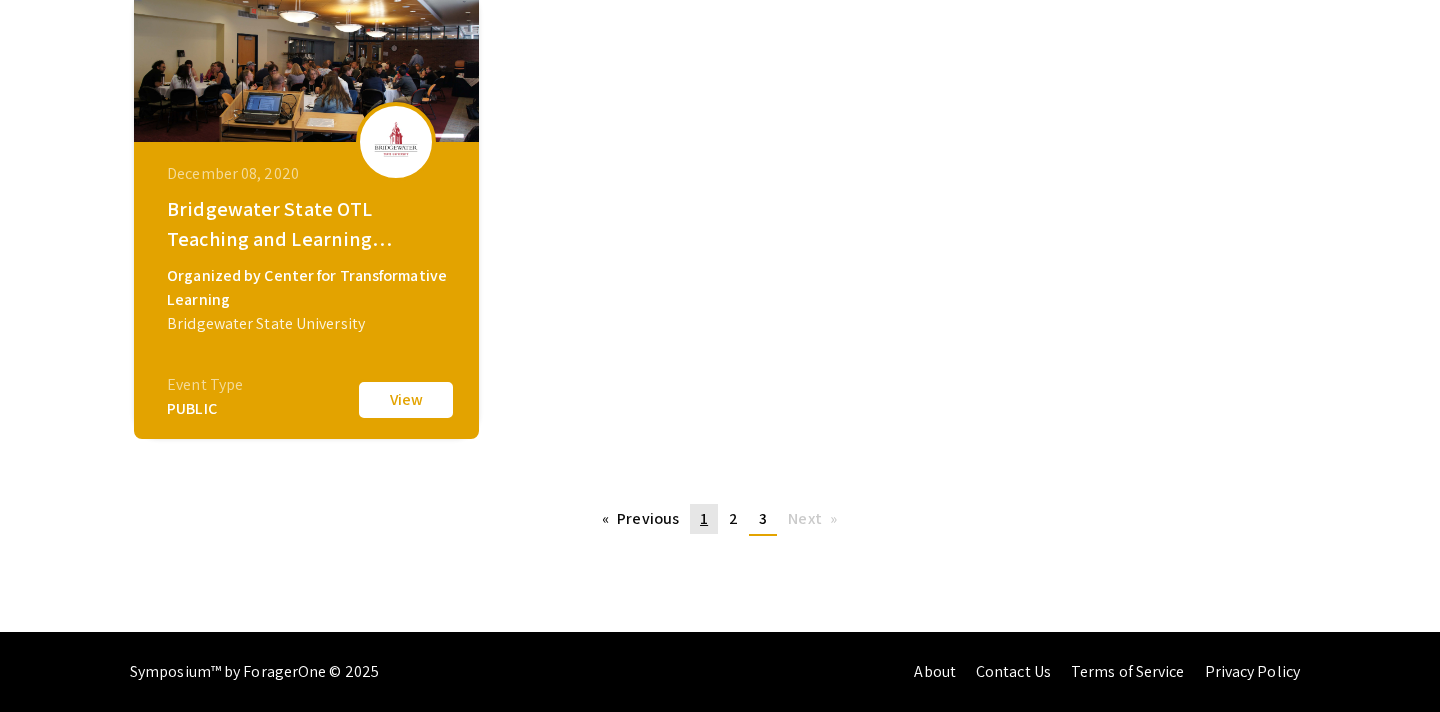click on "1" 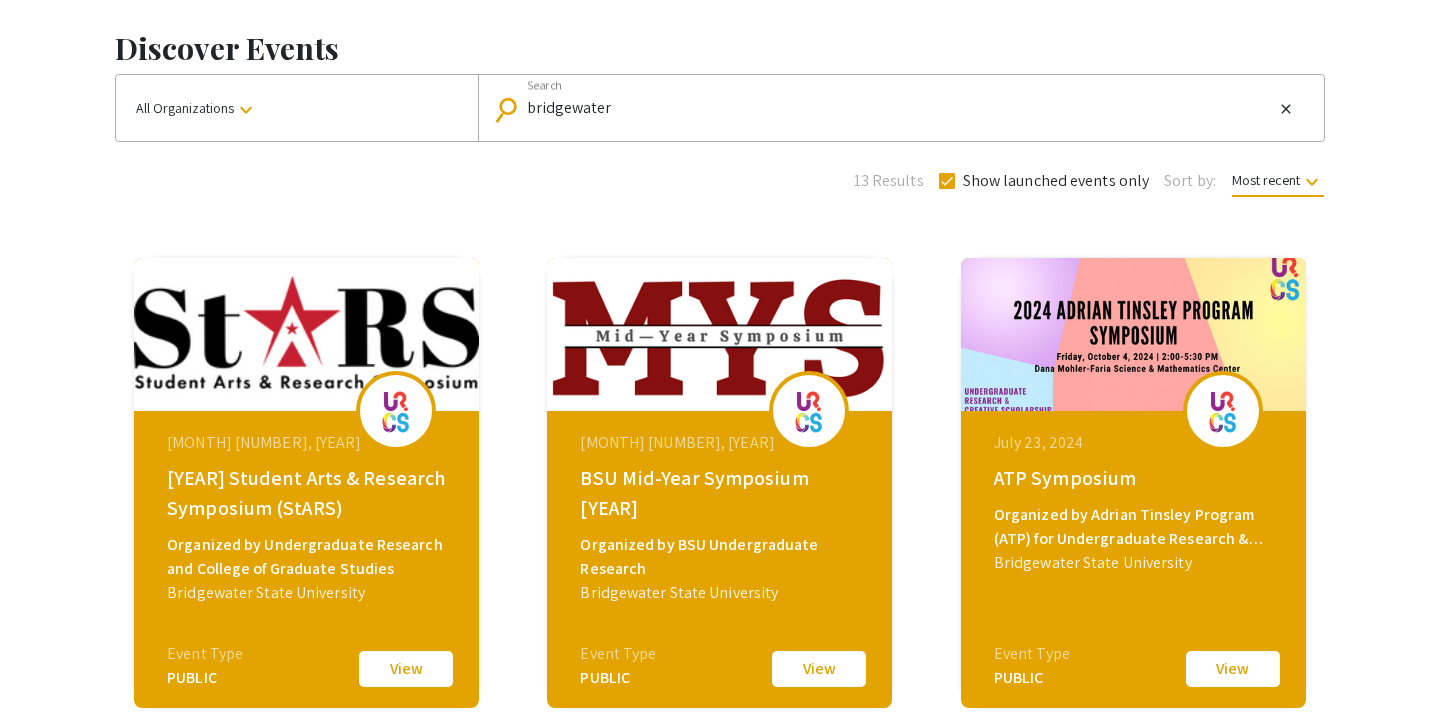 scroll, scrollTop: 0, scrollLeft: 0, axis: both 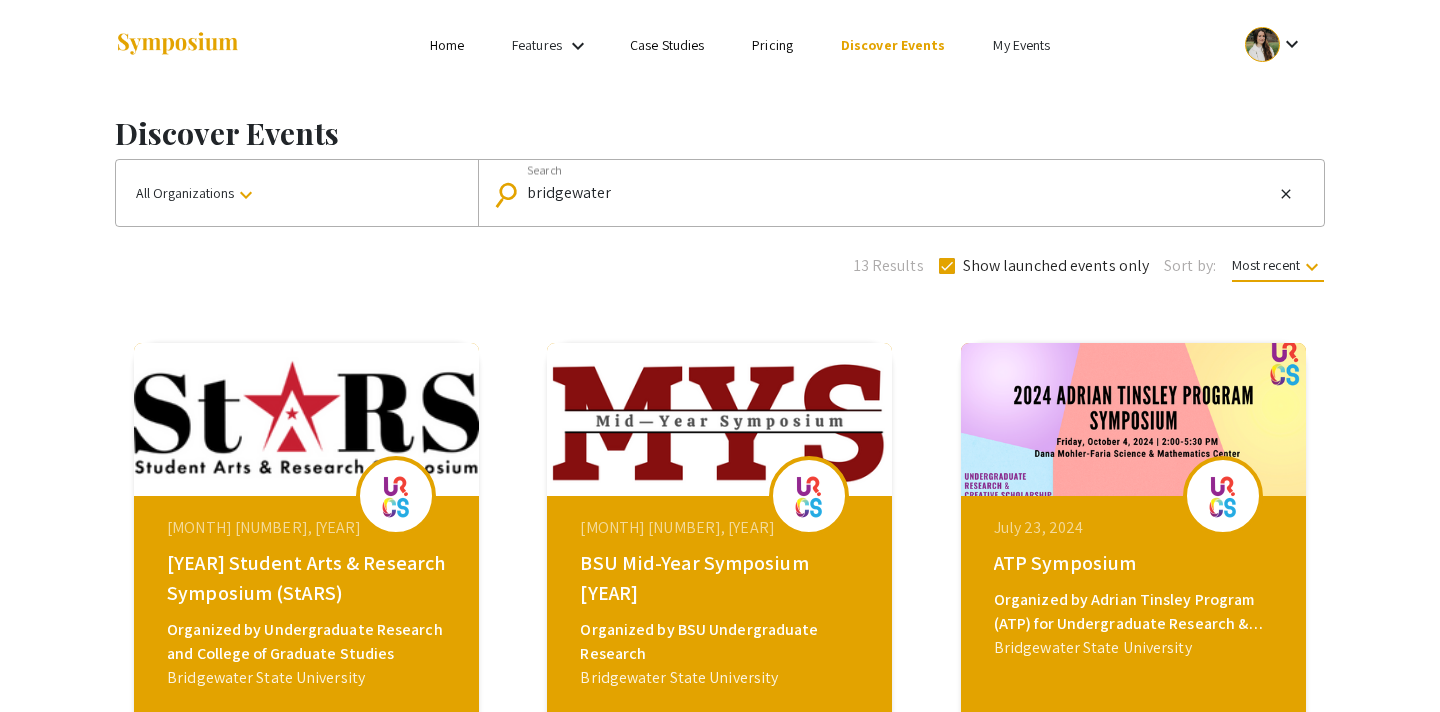 click on "bridgewater" at bounding box center [900, 193] 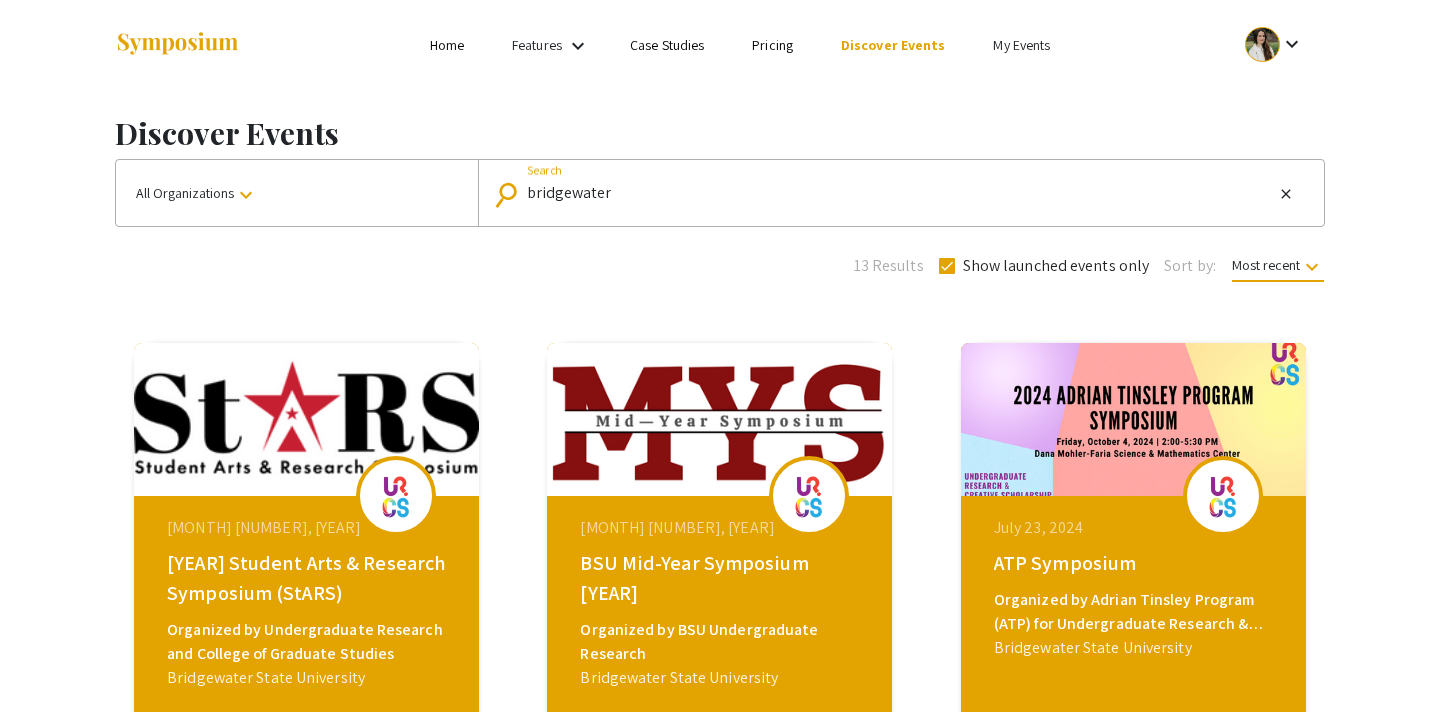 click on "bridgewater" at bounding box center (900, 193) 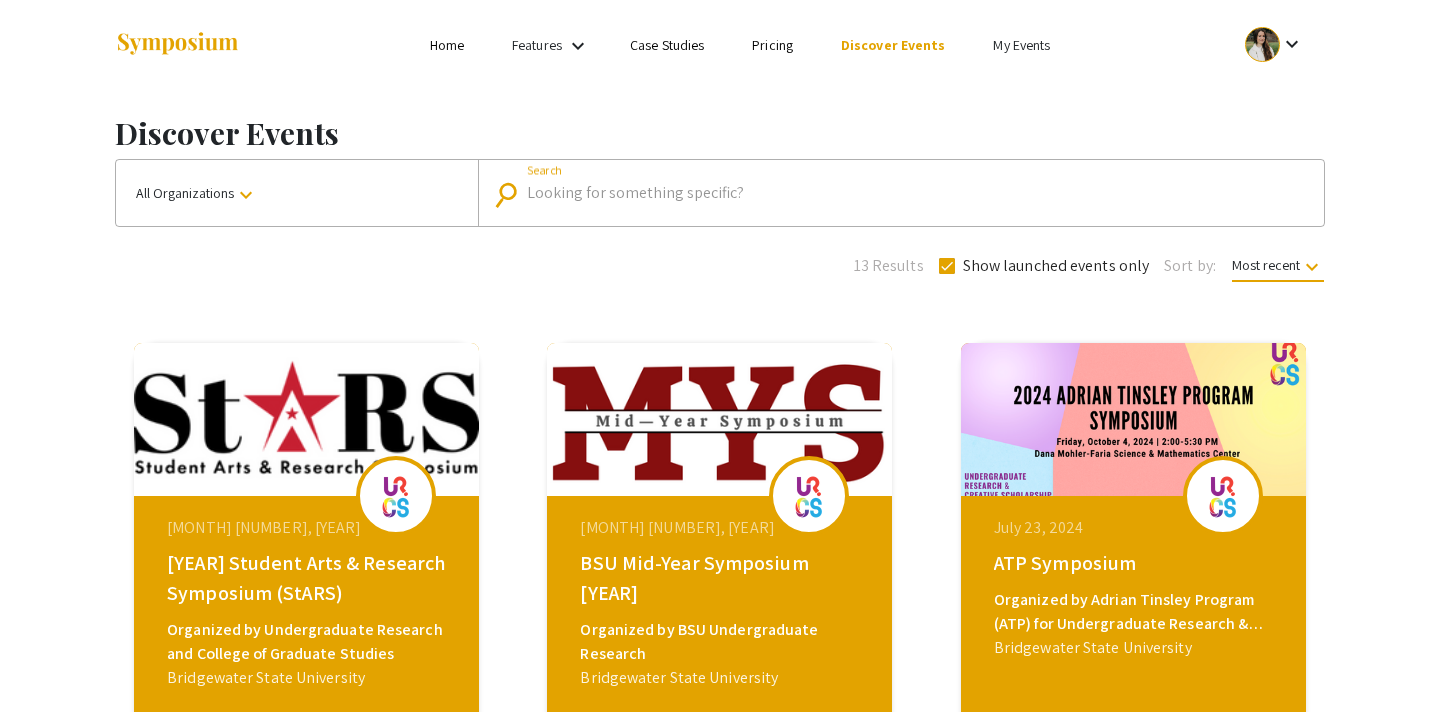 paste on "Bridgewater State Mid-Year Symposium [YEAR]" 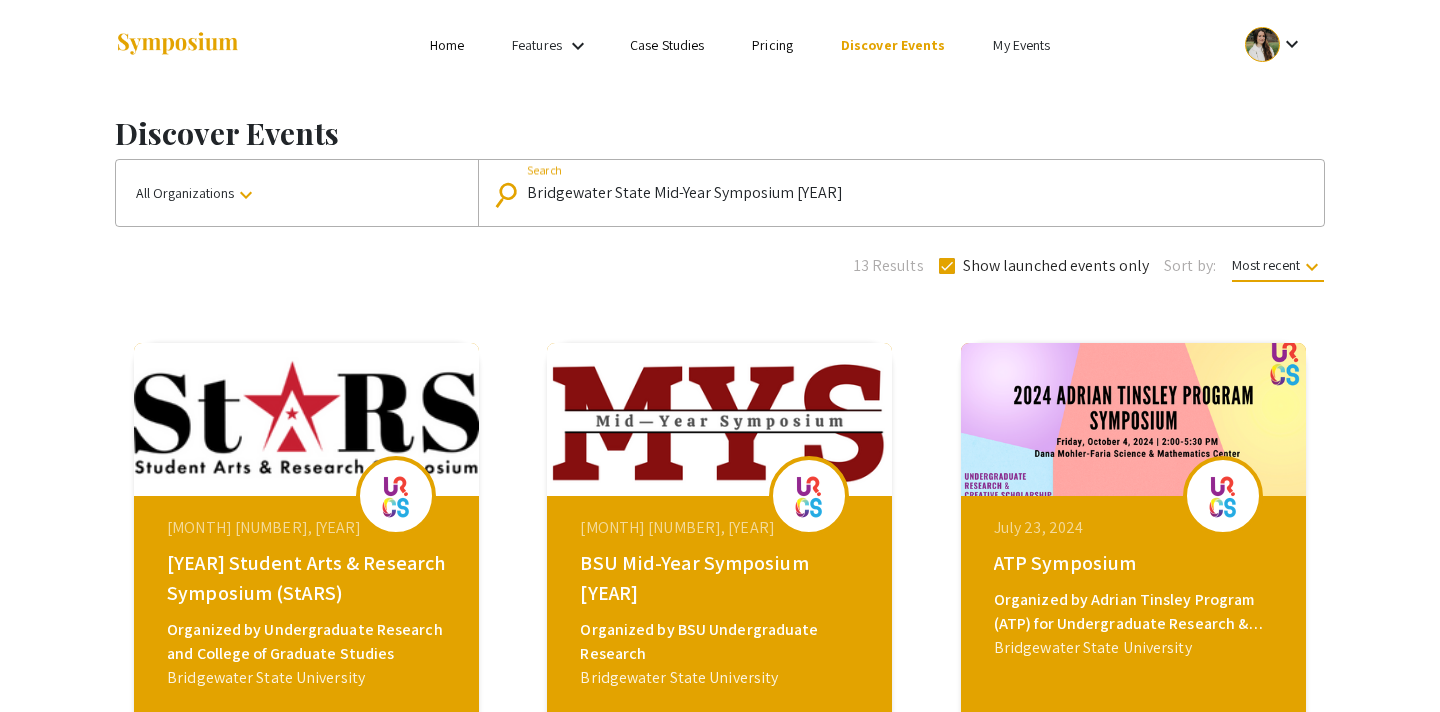 type on "Bridgewater State Mid-Year Symposium [YEAR]" 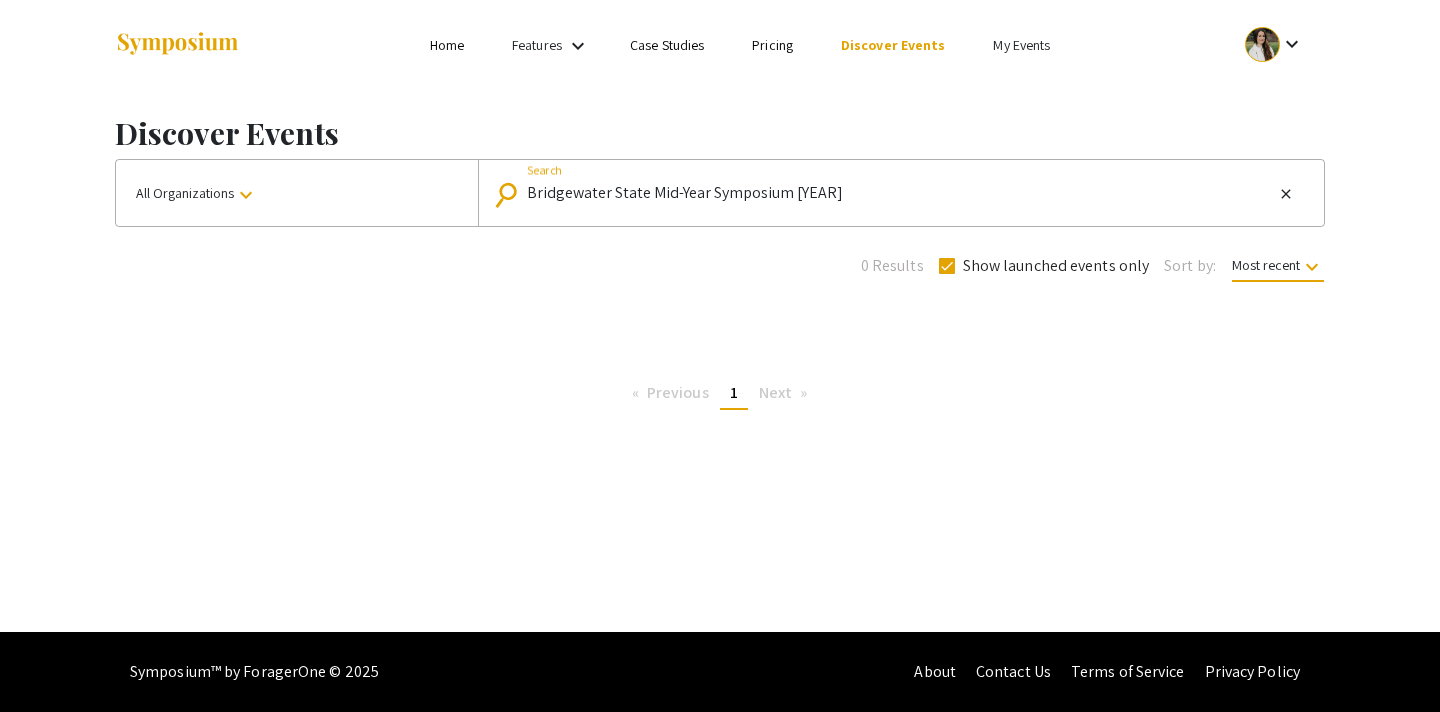 click on "Bridgewater State Mid-Year Symposium [YEAR]" at bounding box center (900, 193) 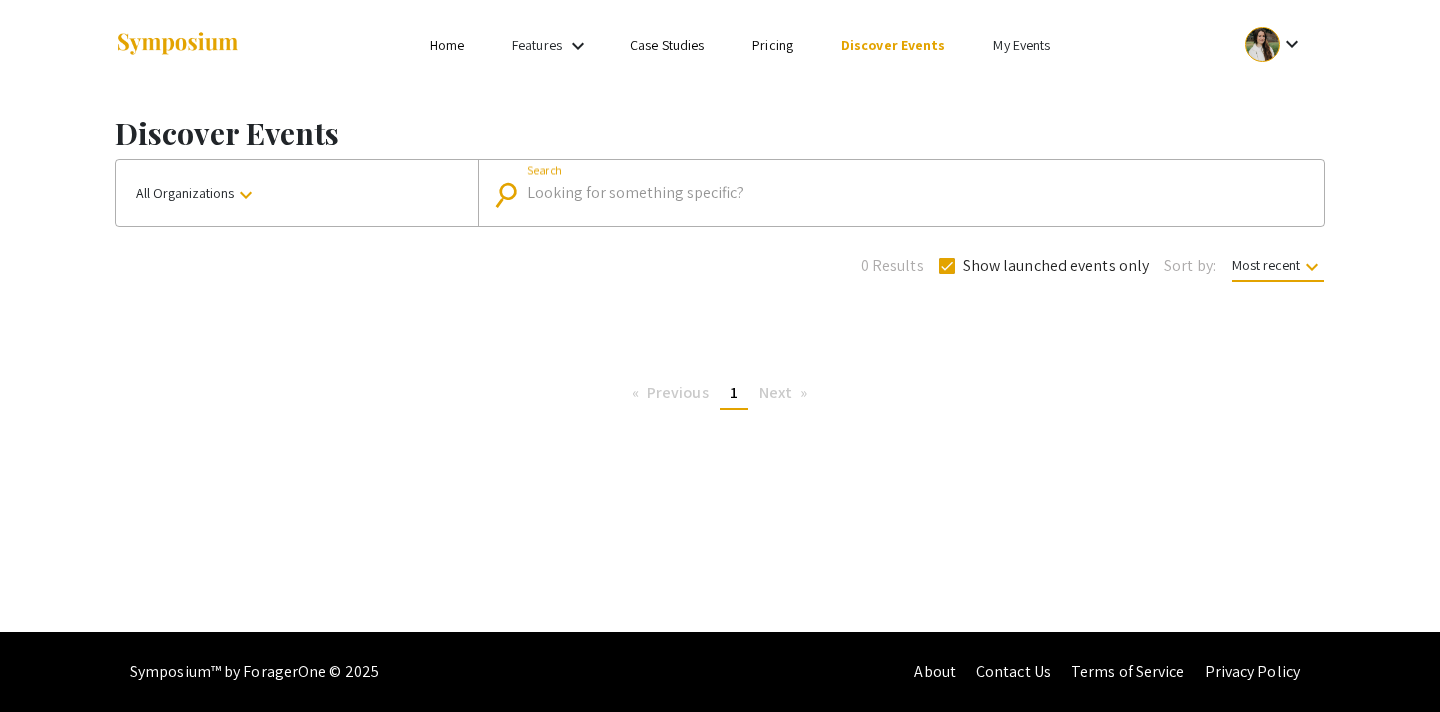 paste on "Bridgewater State OTL Teaching and Learning Conference" 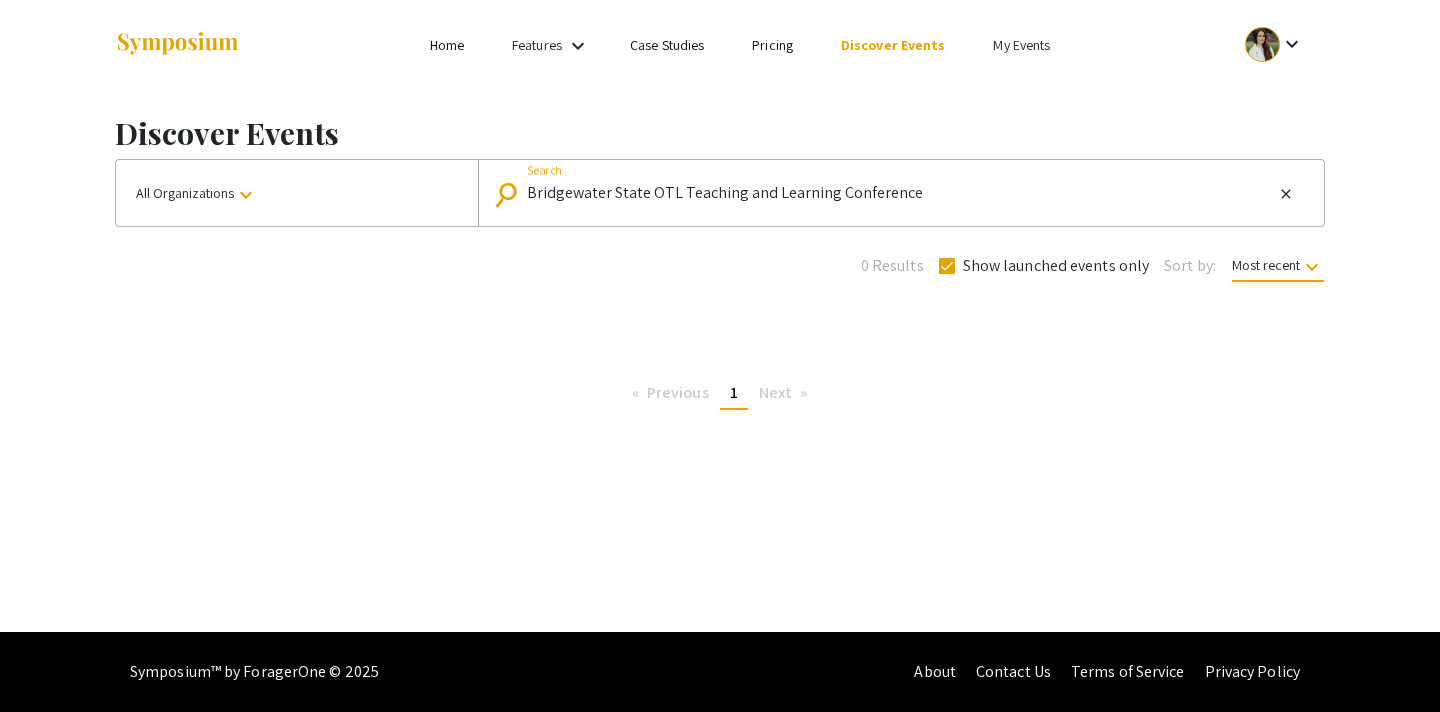 type on "Bridgewater State OTL Teaching and Learning Conference" 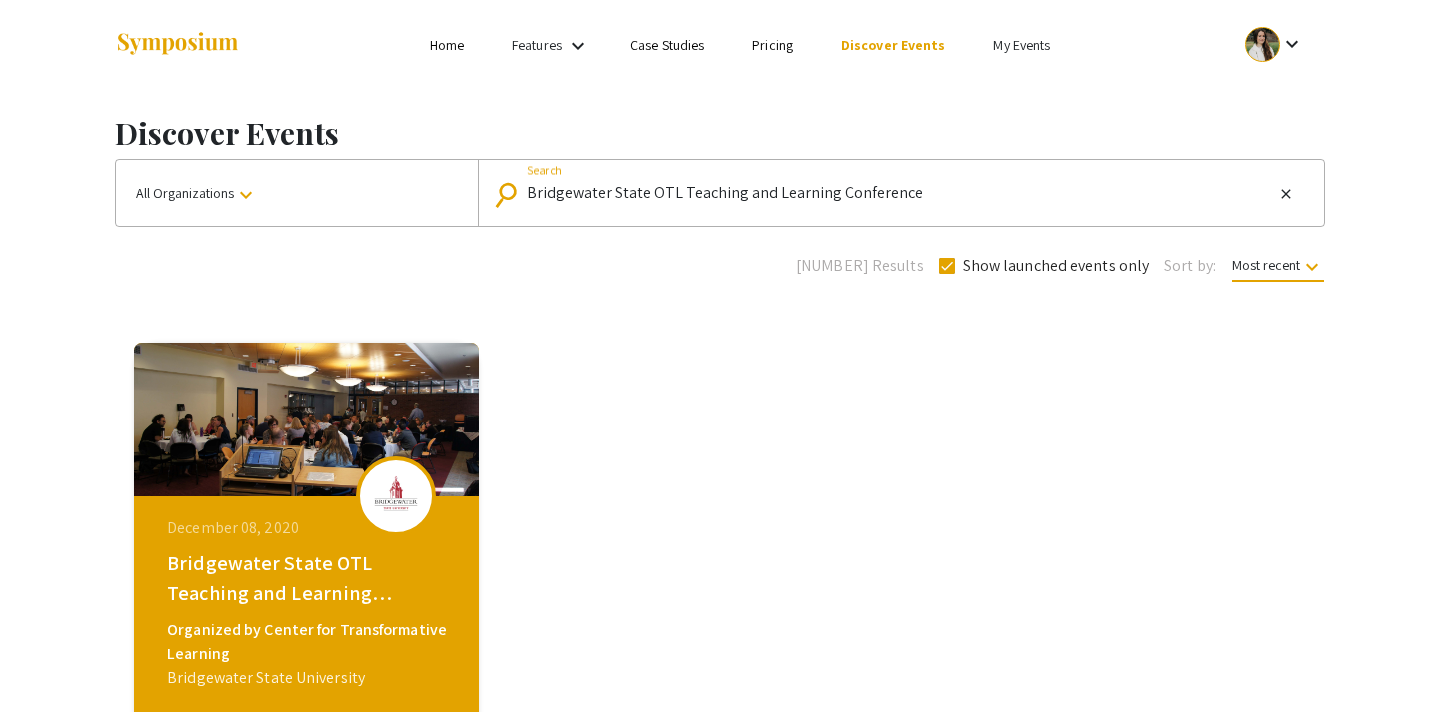 click on "Bridgewater State OTL Teaching and Learning Conference" at bounding box center (900, 193) 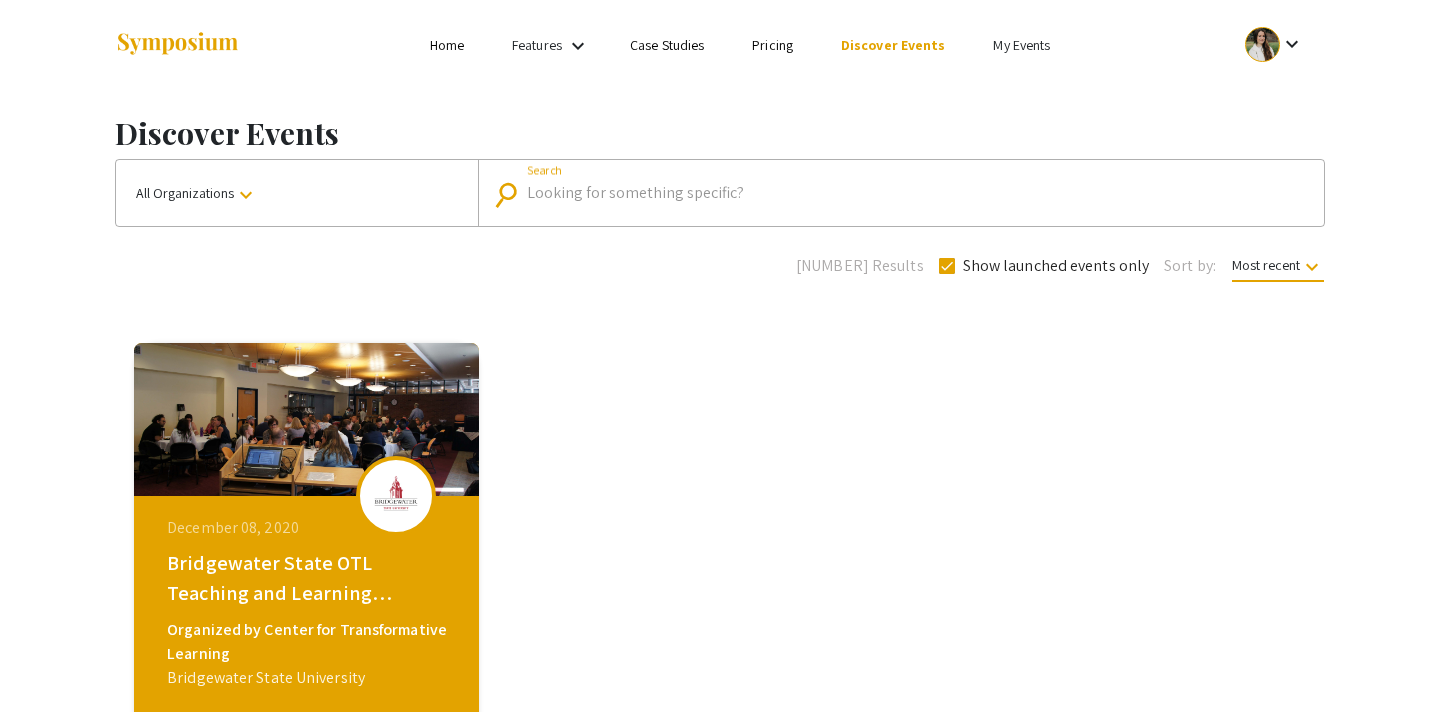 paste on "MLK Creative Expression Competition Gallery" 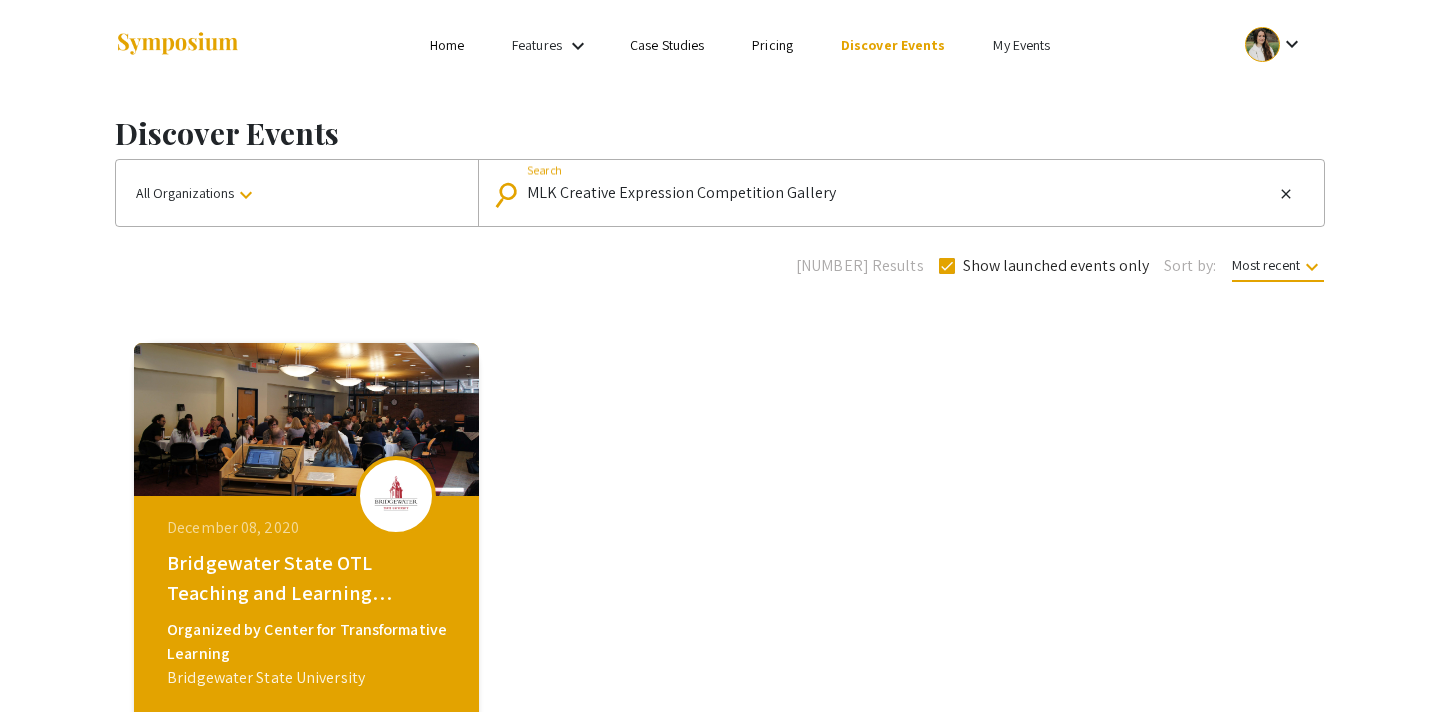 type on "MLK Creative Expression Competition Gallery" 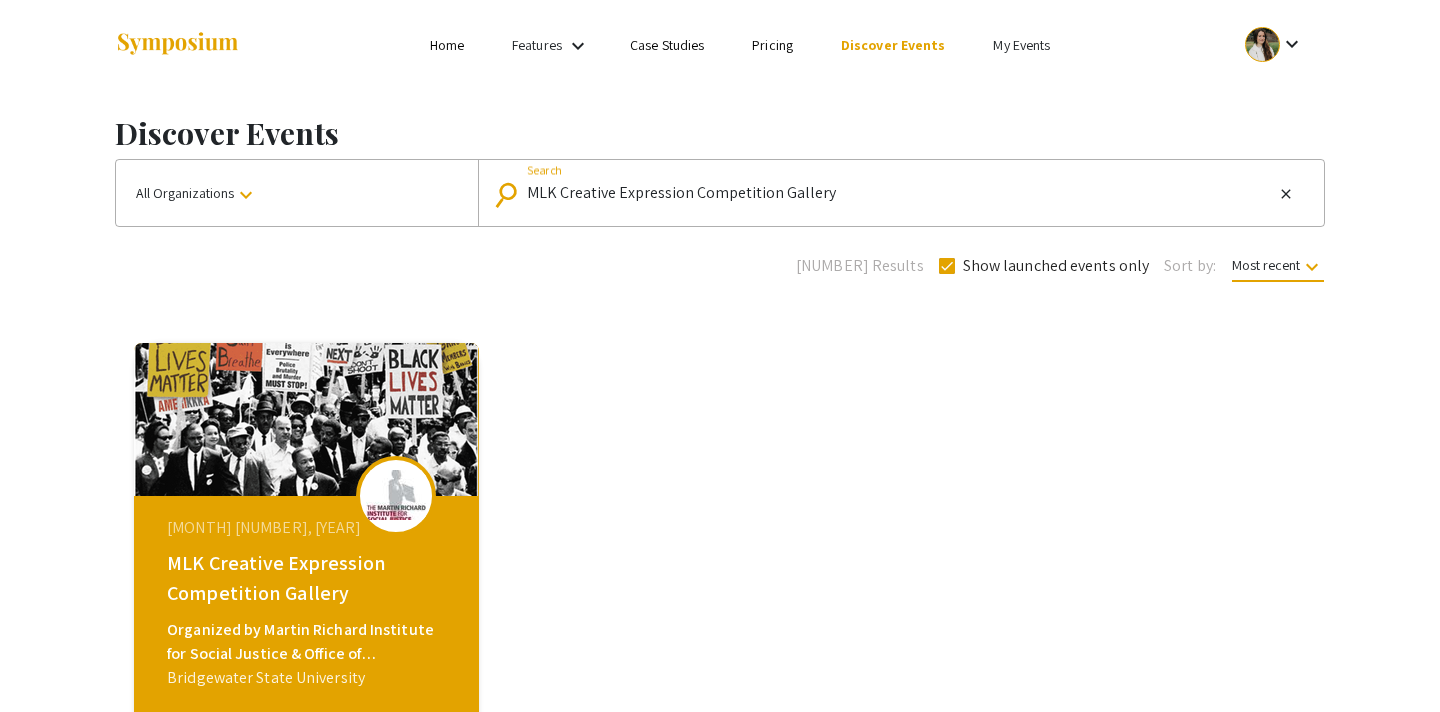 click on "MLK Creative Expression Competition Gallery" at bounding box center [900, 193] 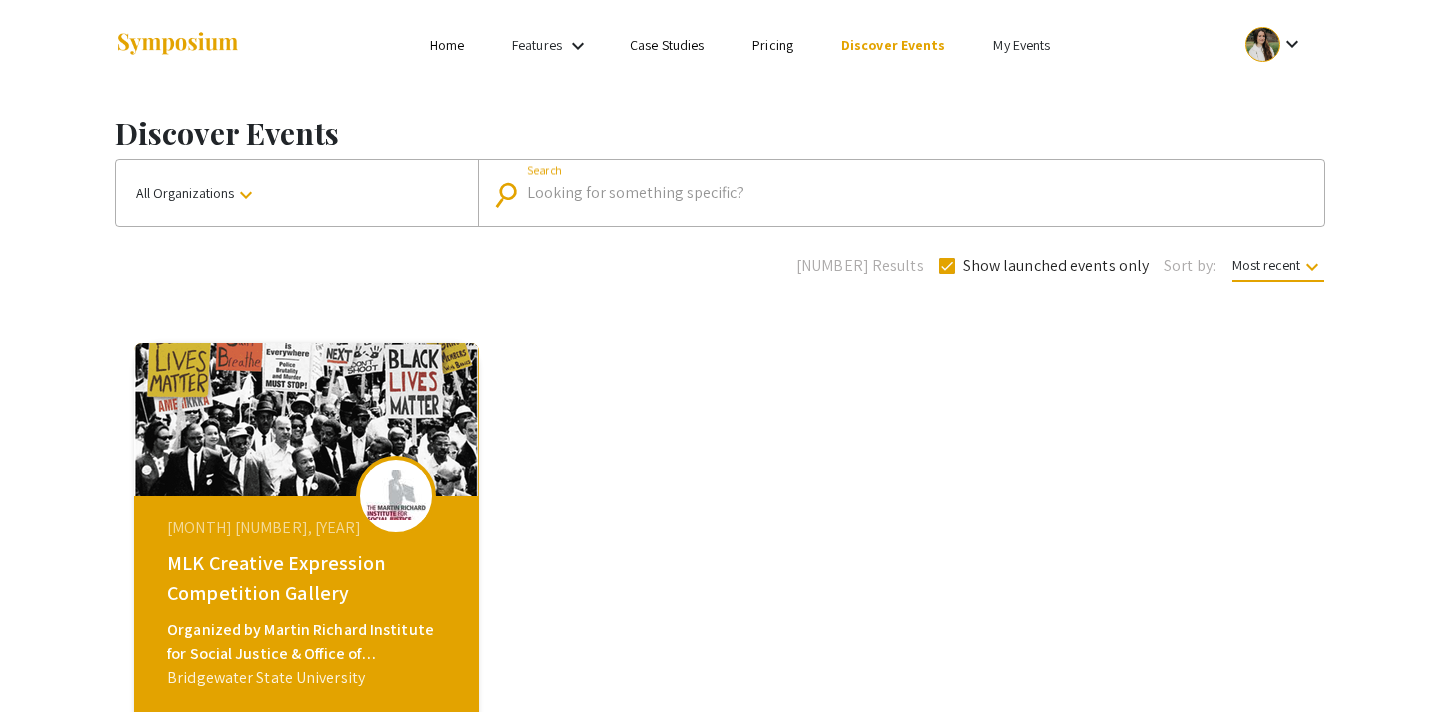 paste on "New England Conference for Multicultural Education (NECME): Living Multicultural Education" 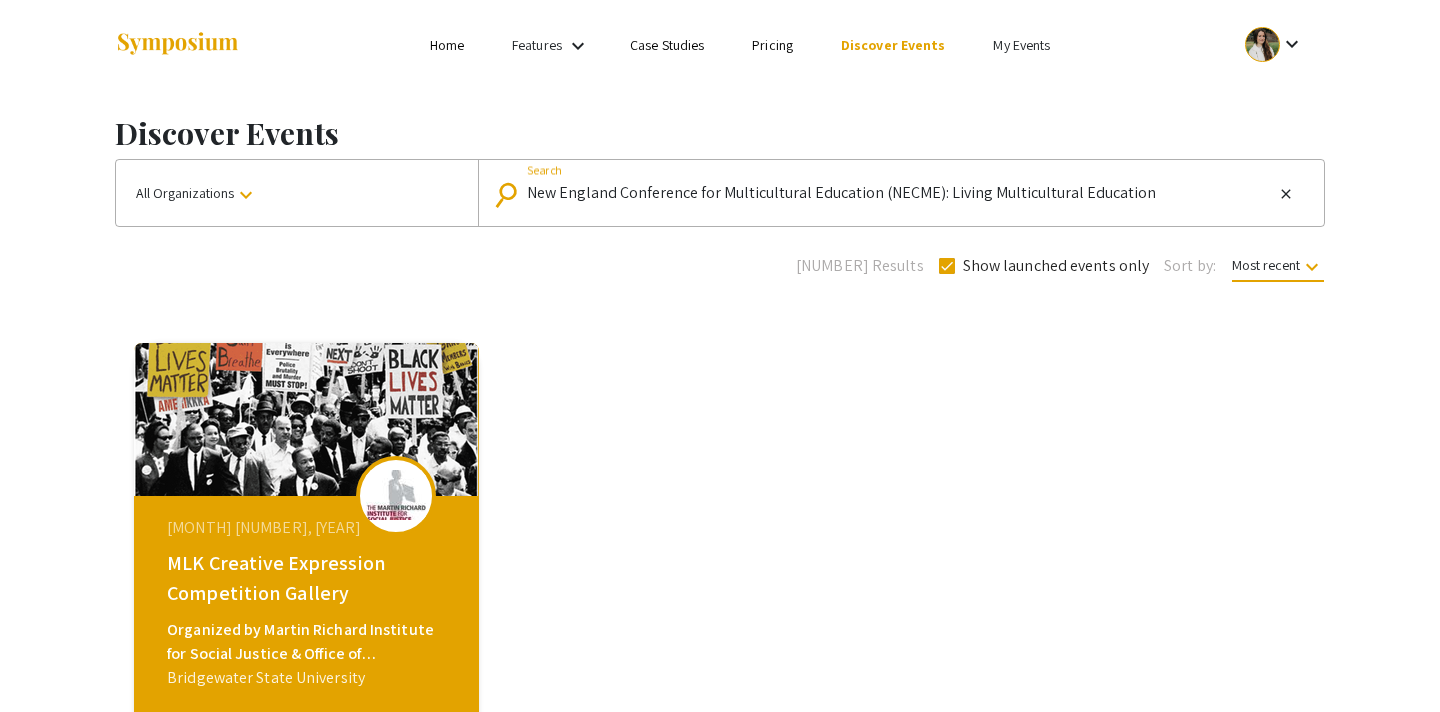 type on "New England Conference for Multicultural Education (NECME): Living Multicultural Education" 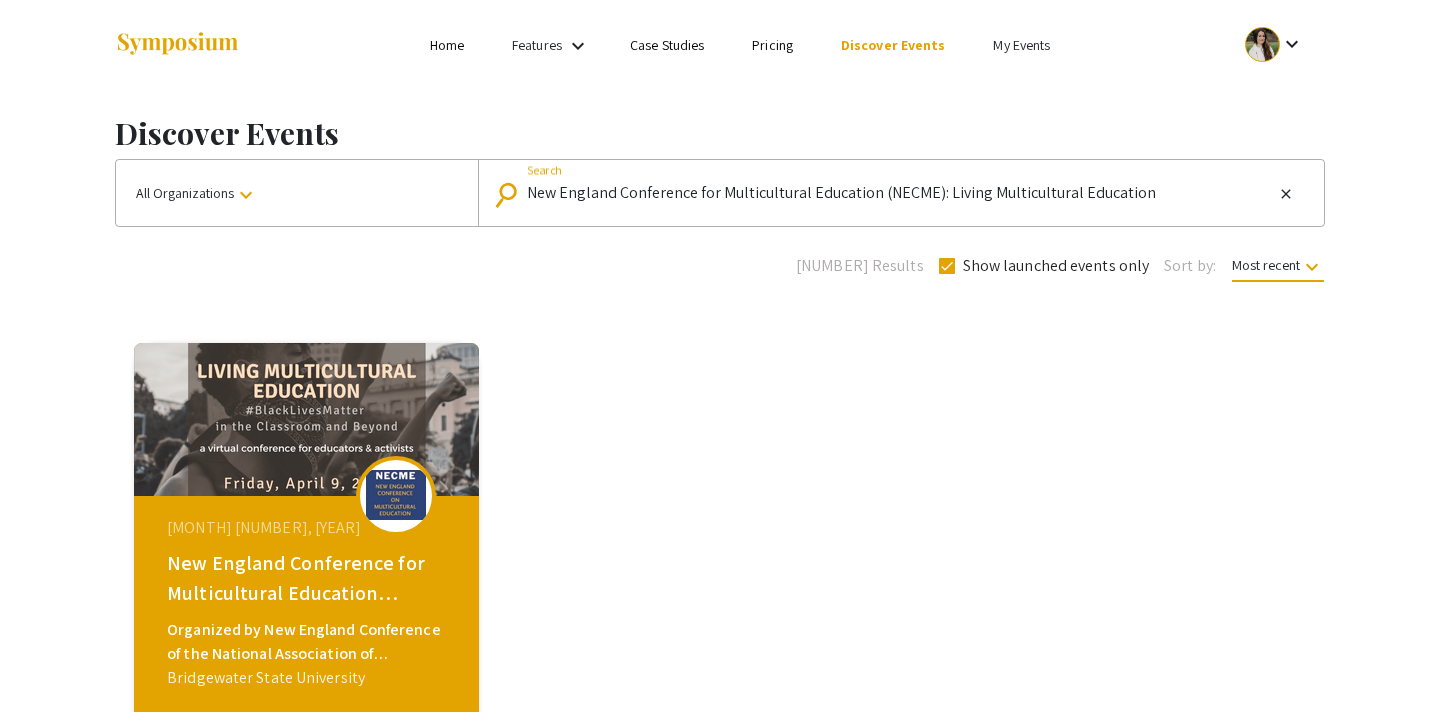 click on "New England Conference for Multicultural Education (NECME): Living Multicultural Education" at bounding box center (900, 193) 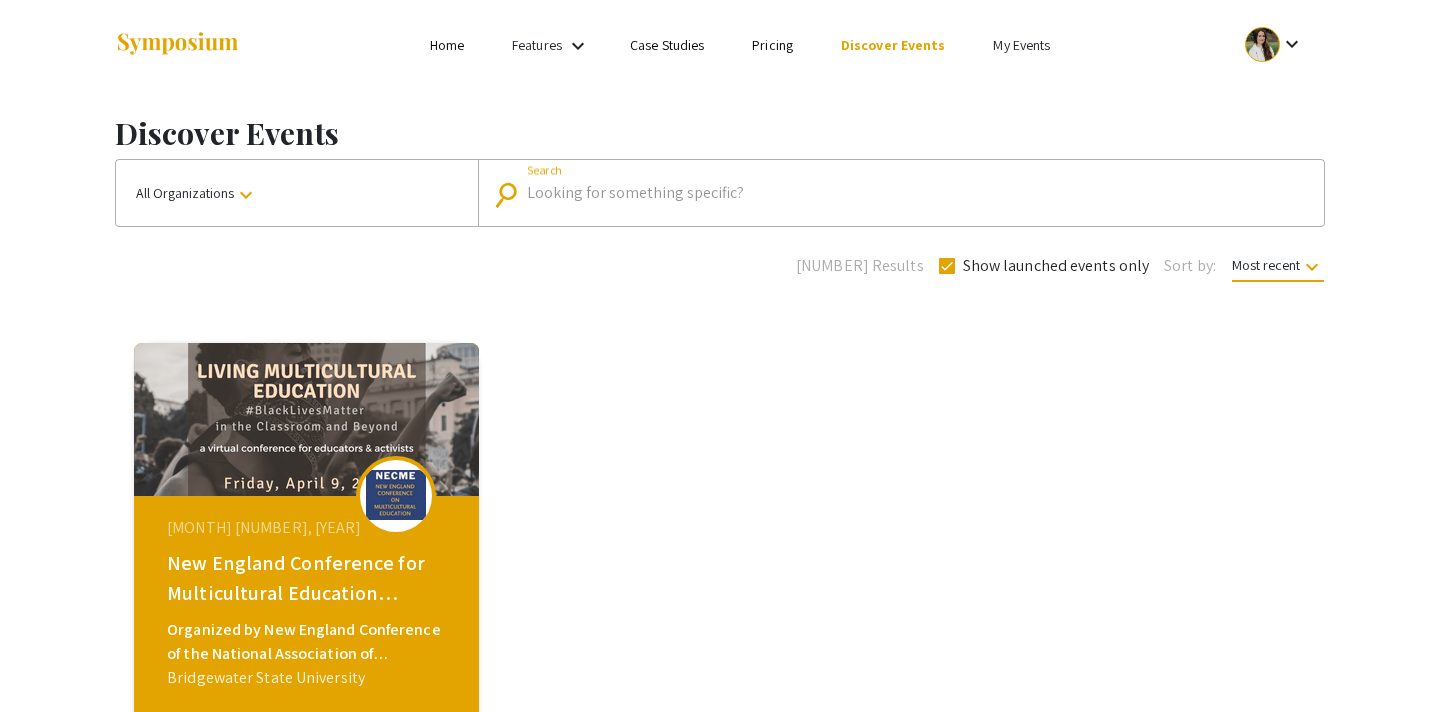 paste on "BSU's Student Arts & Research Symposium (StARS)" 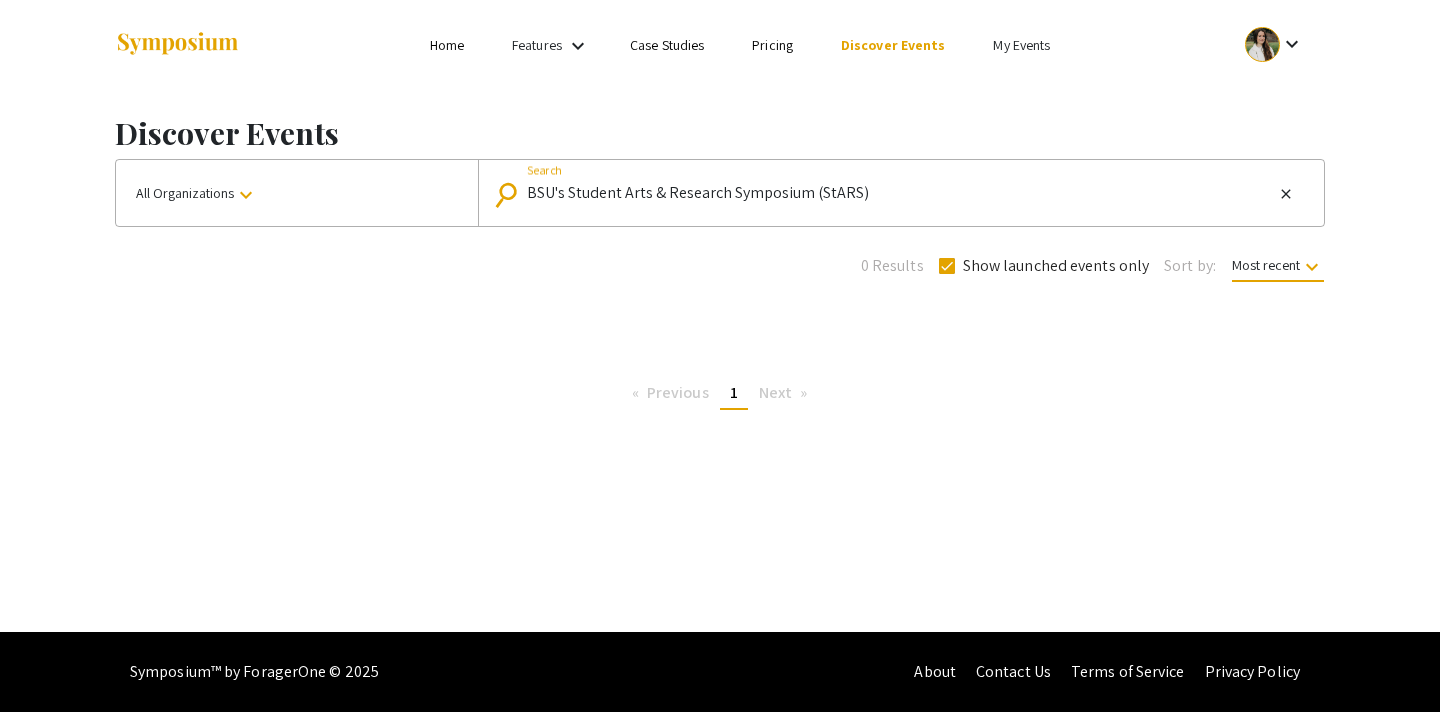 click on "BSU's Student Arts & Research Symposium (StARS) Search" 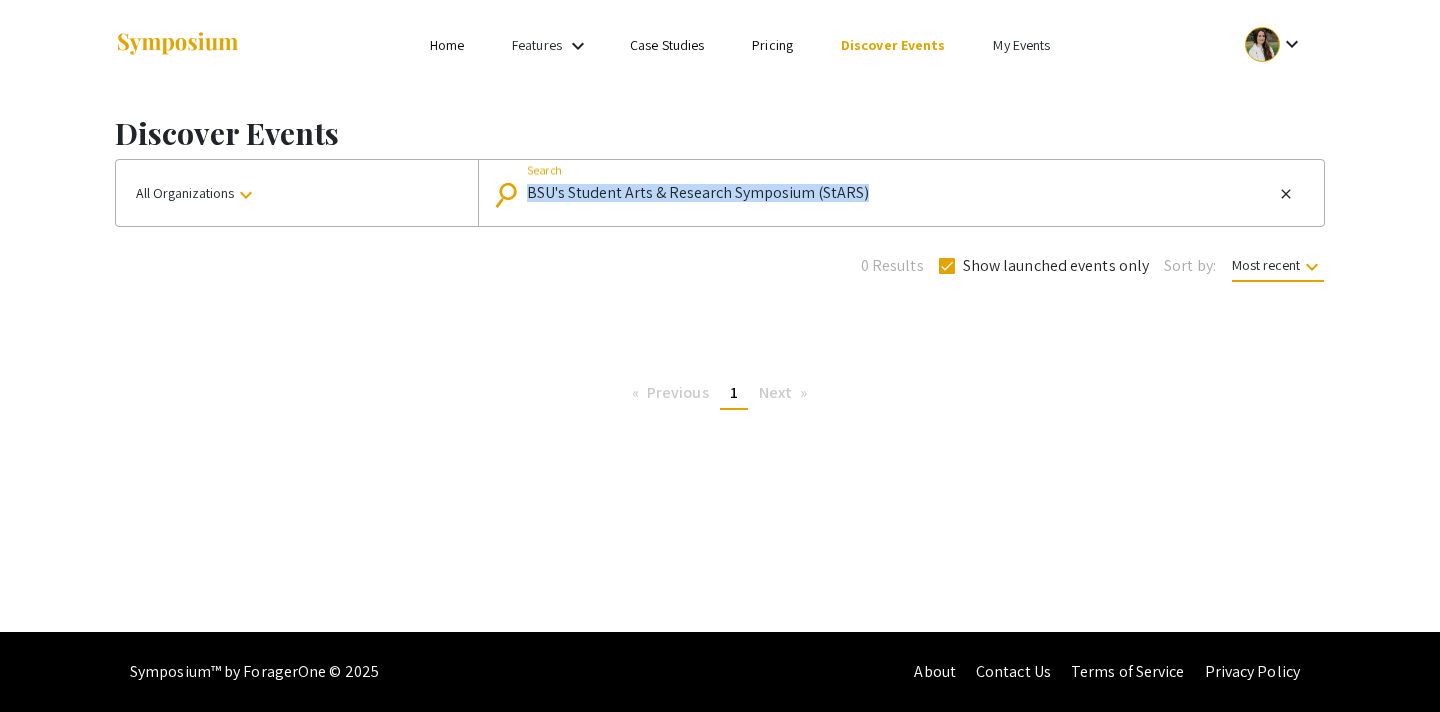 click on "BSU's Student Arts & Research Symposium (StARS) Search" 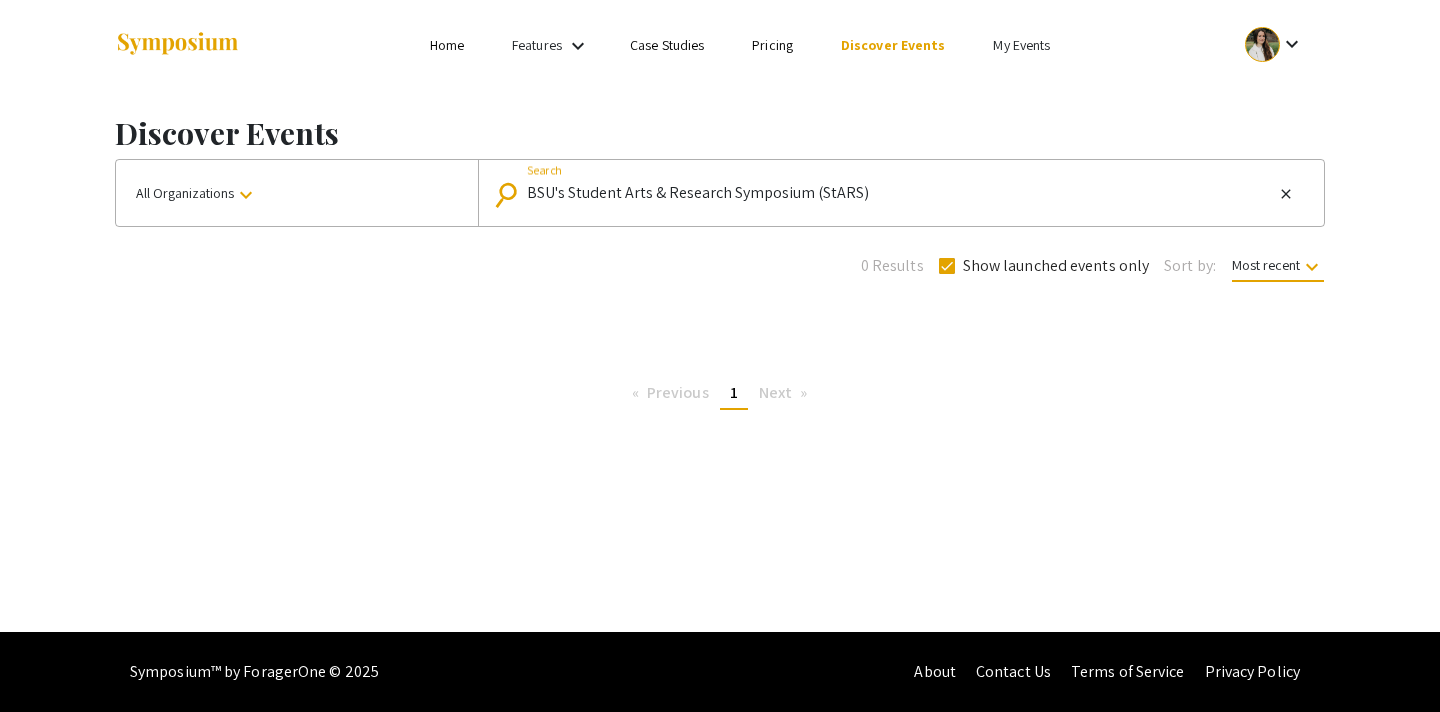 type on "BSU's Student Arts & Research Symposium (StARS" 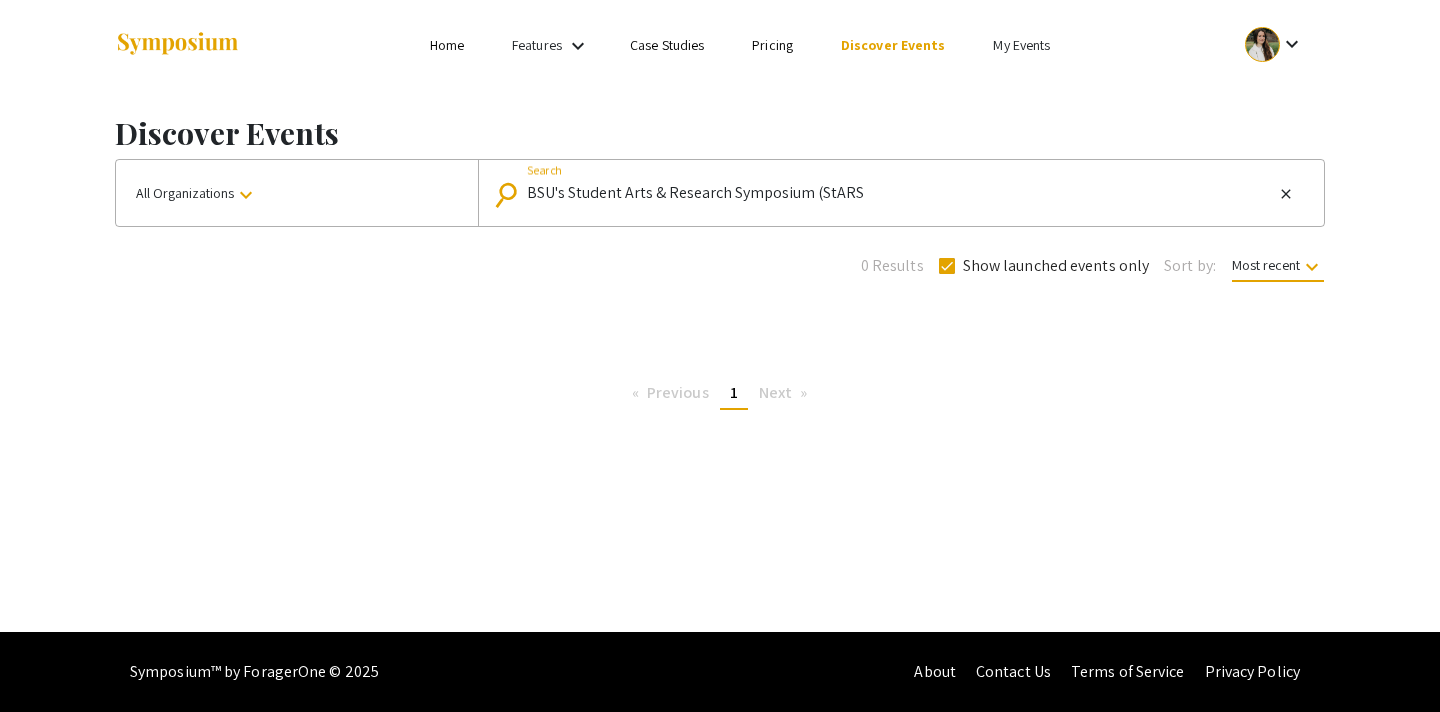 click on "BSU's Student Arts & Research Symposium (StARS" at bounding box center (900, 193) 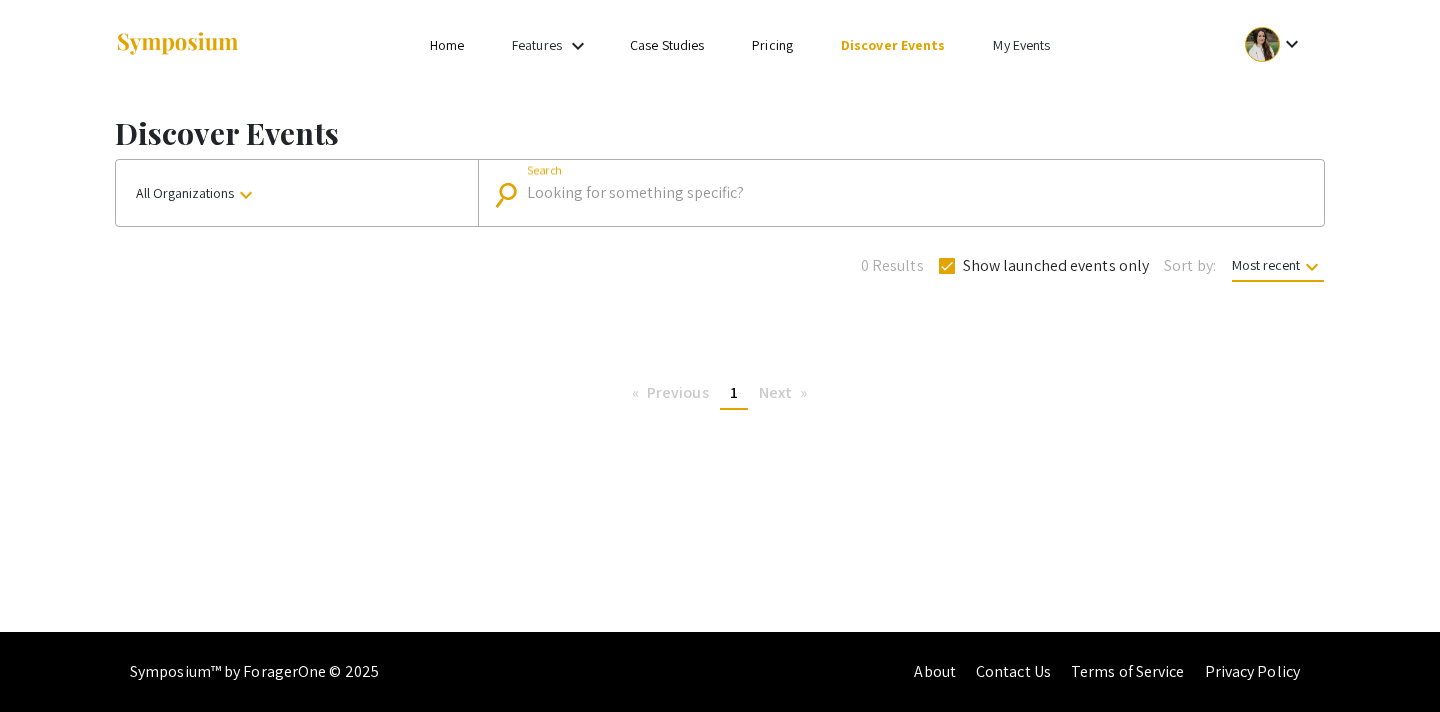 paste on "the Southeastern Mass. Quantitative Engagement & Literacy (SEQuEL) Conference" 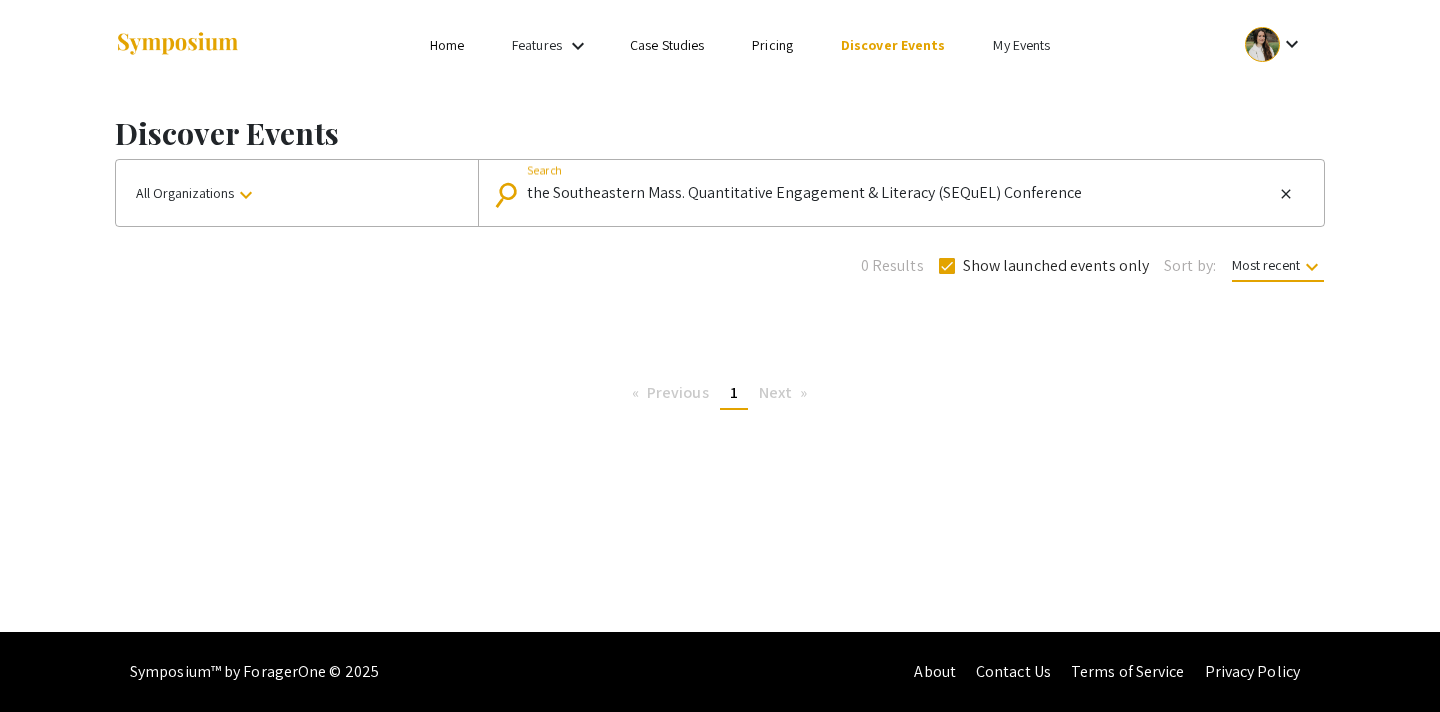 type on "the Southeastern Mass. Quantitative Engagement & Literacy (SEQuEL) Conference" 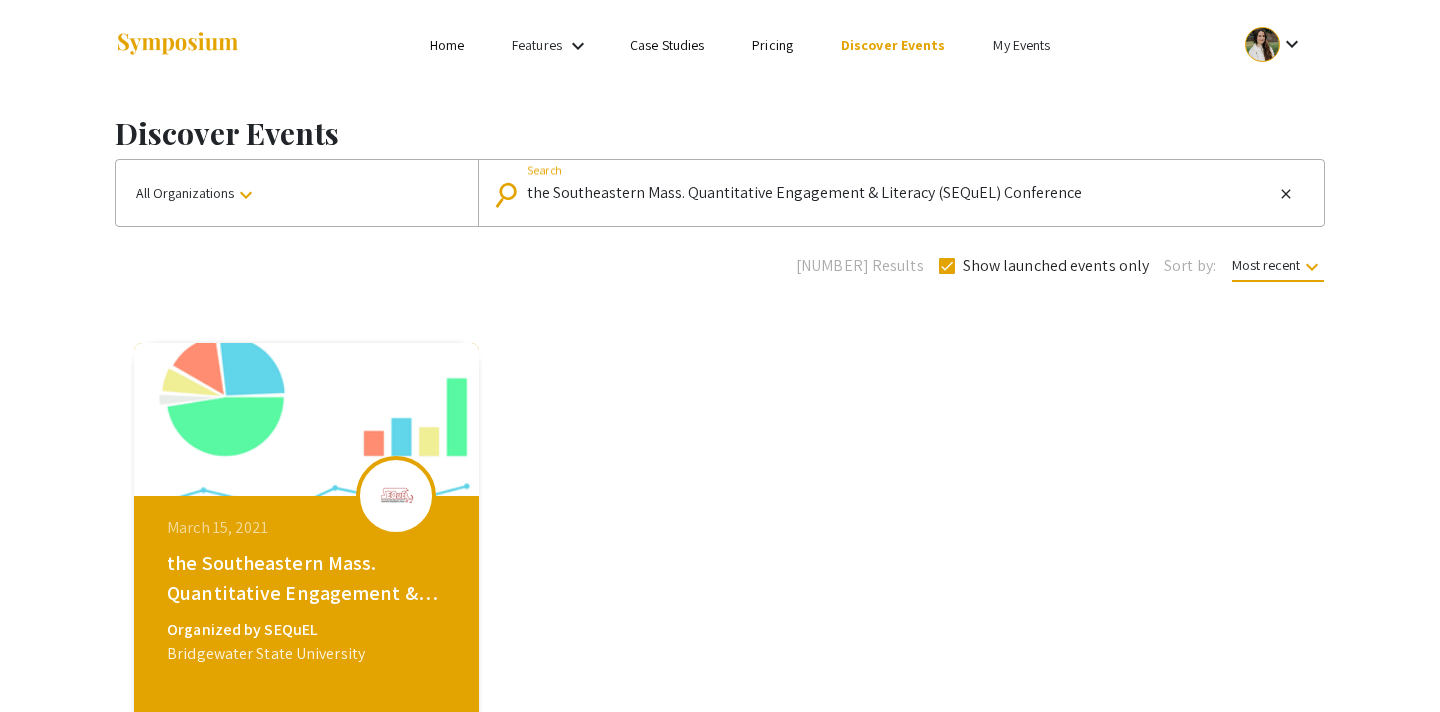 click on "the Southeastern Mass. Quantitative Engagement & Literacy (SEQuEL) Conference Search" 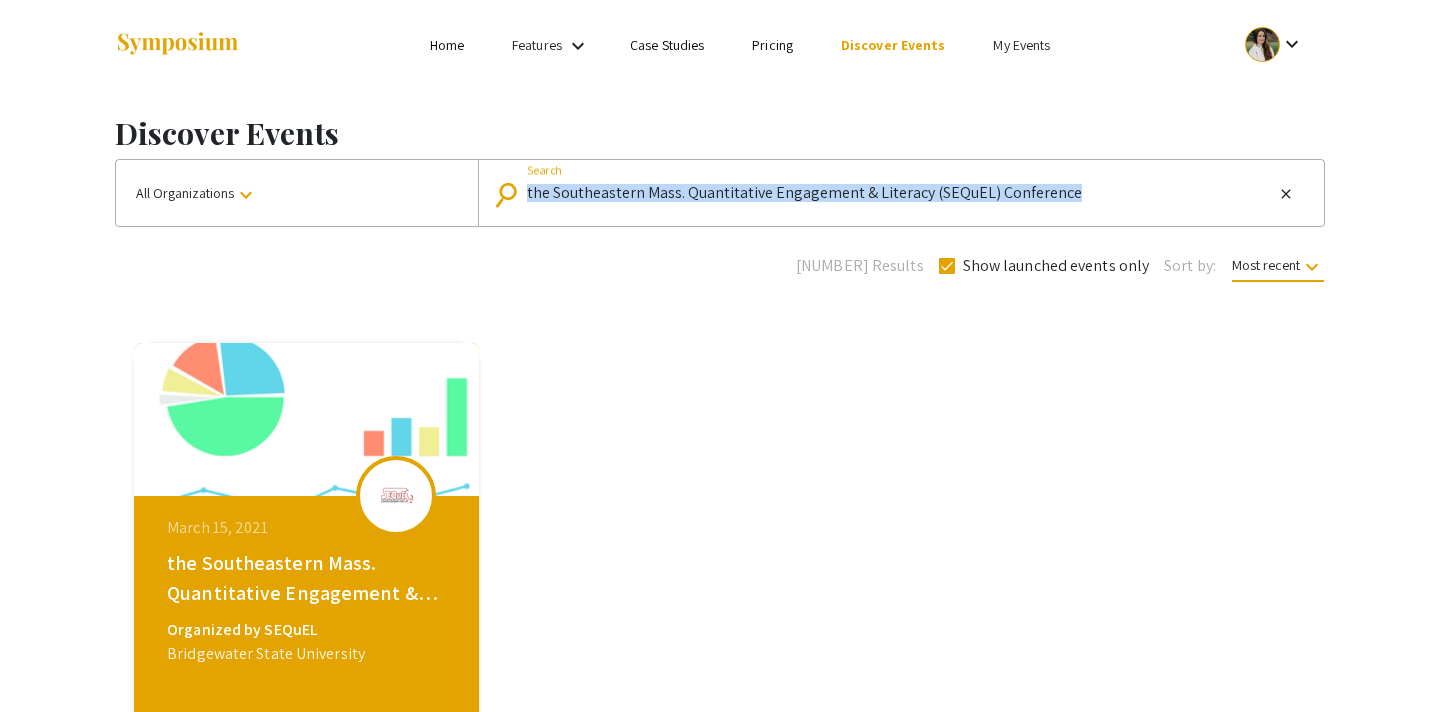 click on "the Southeastern Mass. Quantitative Engagement & Literacy (SEQuEL) Conference Search" 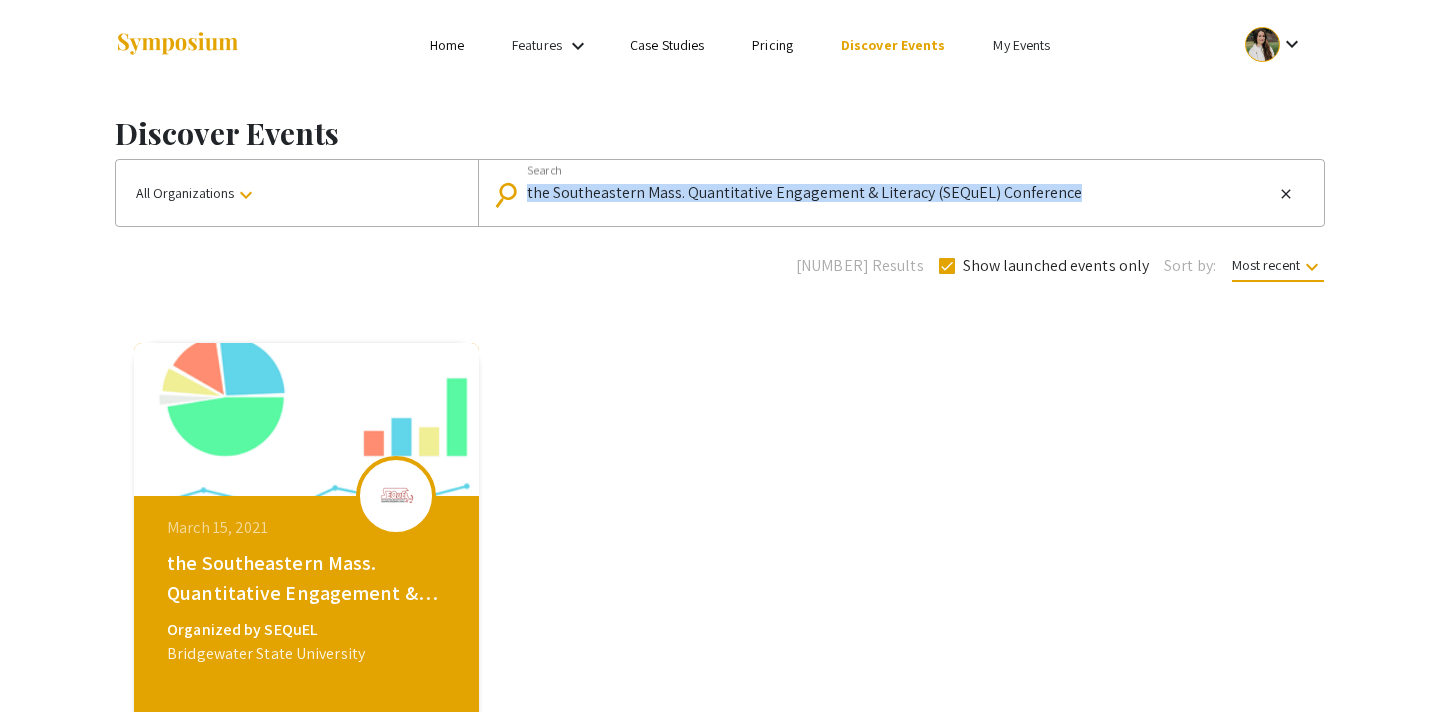 click on "the Southeastern Mass. Quantitative Engagement & Literacy (SEQuEL) Conference Search" 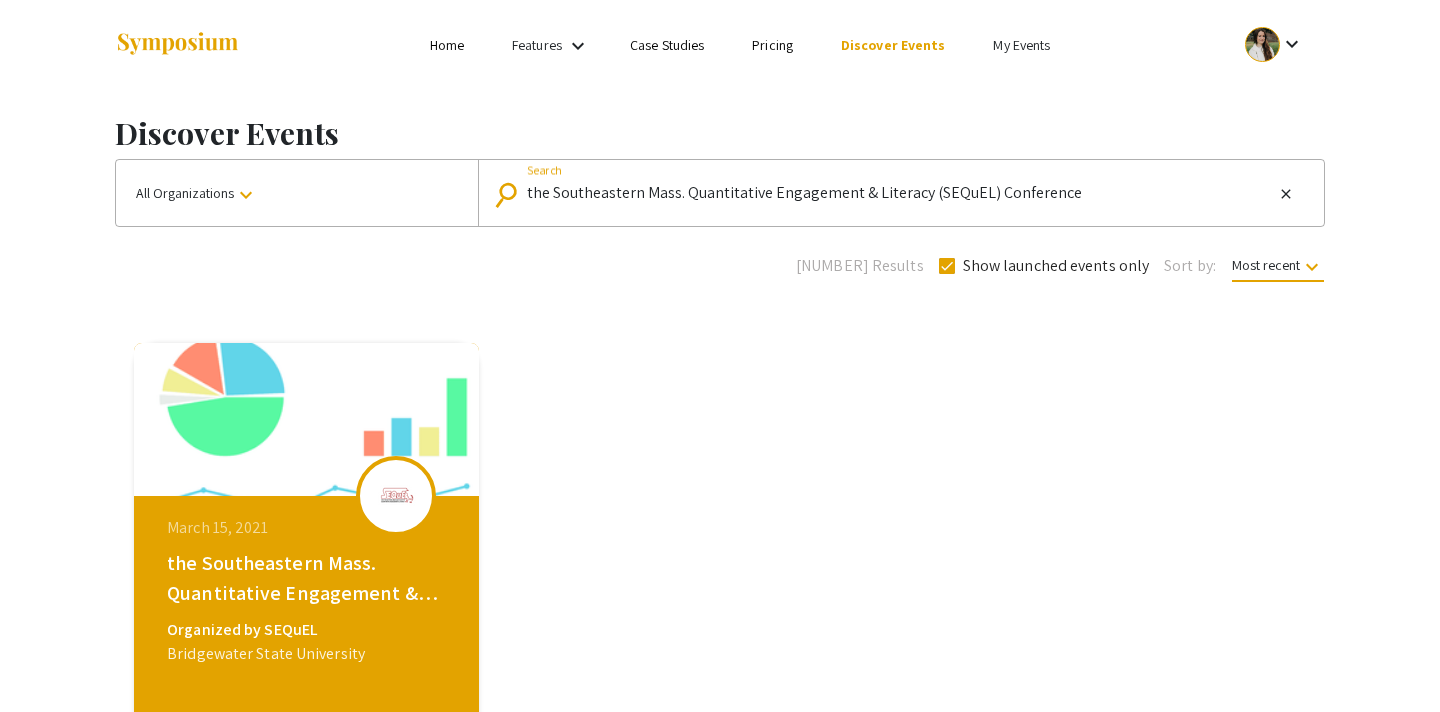 click on "the Southeastern Mass. Quantitative Engagement & Literacy (SEQuEL) Conference" at bounding box center (900, 193) 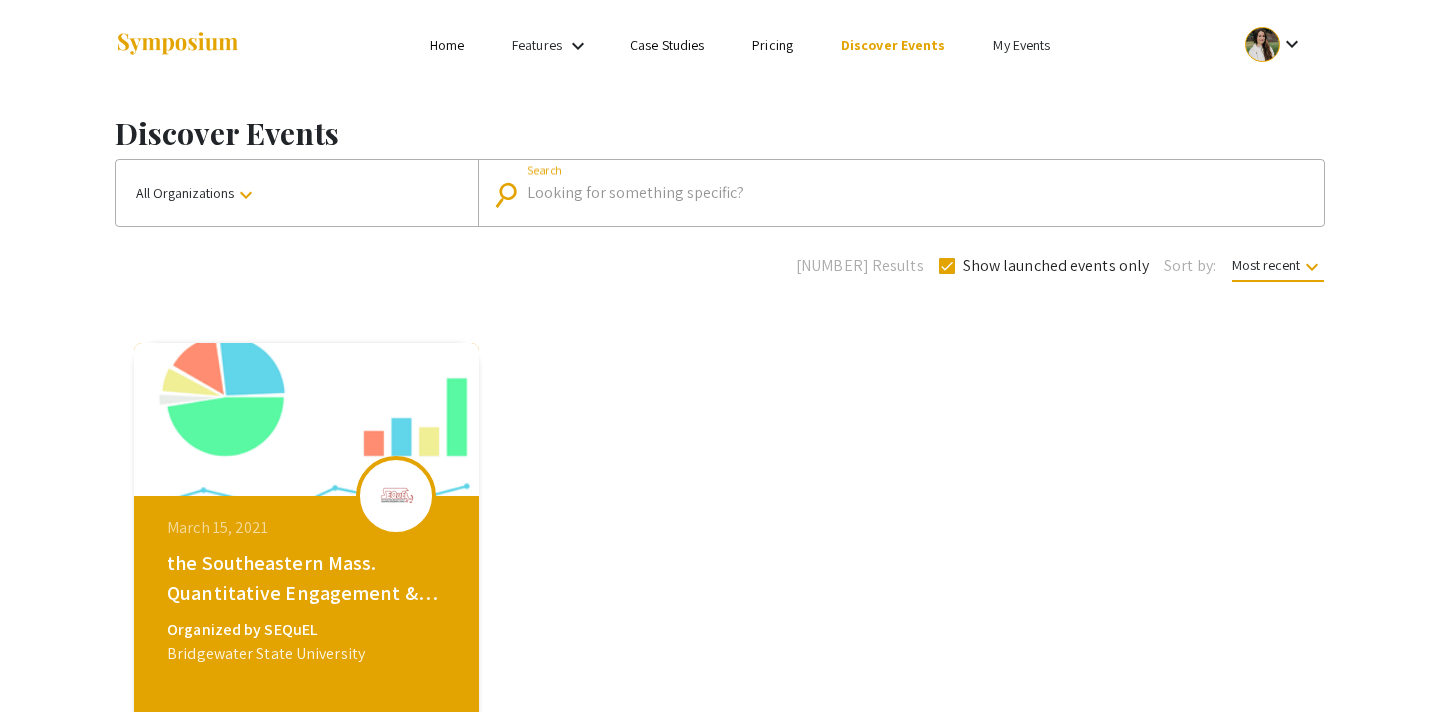 paste on "1st Annual Conference of Graduate Research" 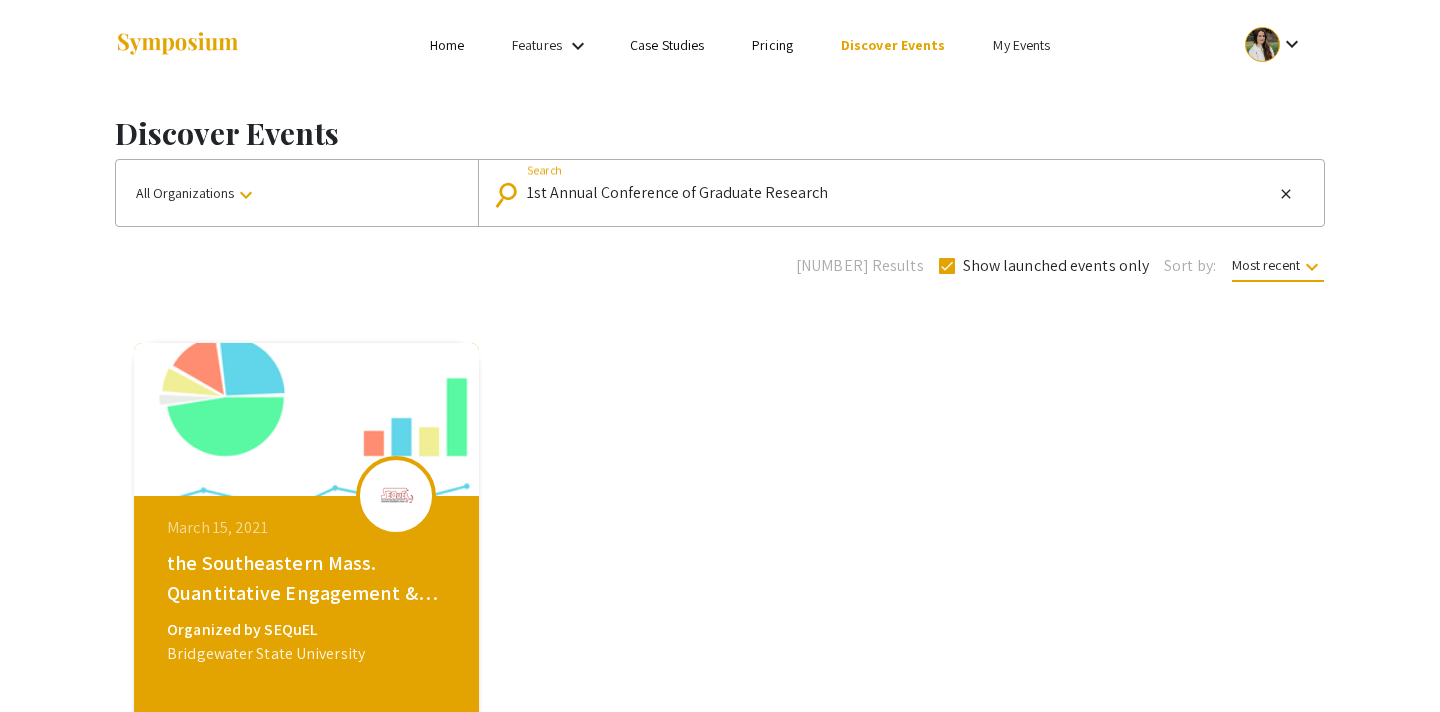 type on "1st Annual Conference of Graduate Research" 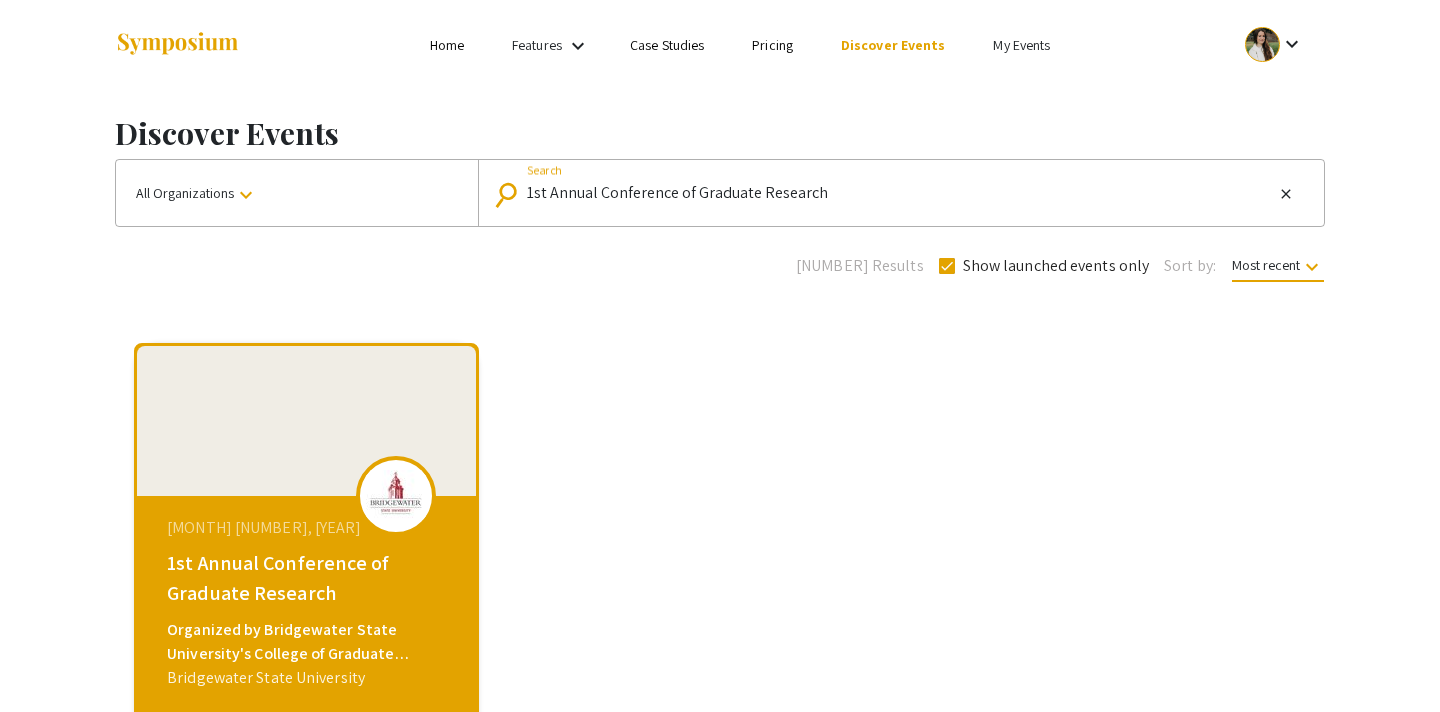 click on "1st Annual Conference of Graduate Research" at bounding box center (900, 193) 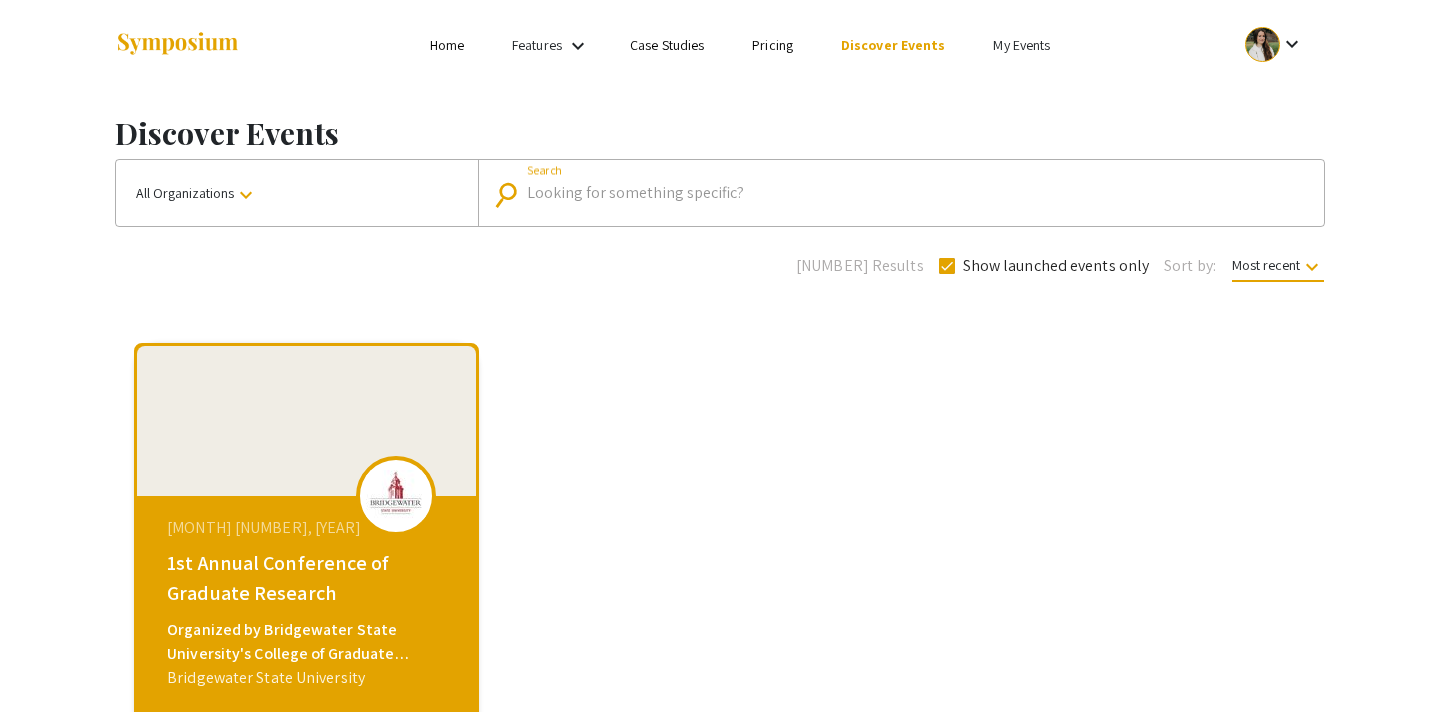paste on "CARS [MONTH] Celebration [YEAR]" 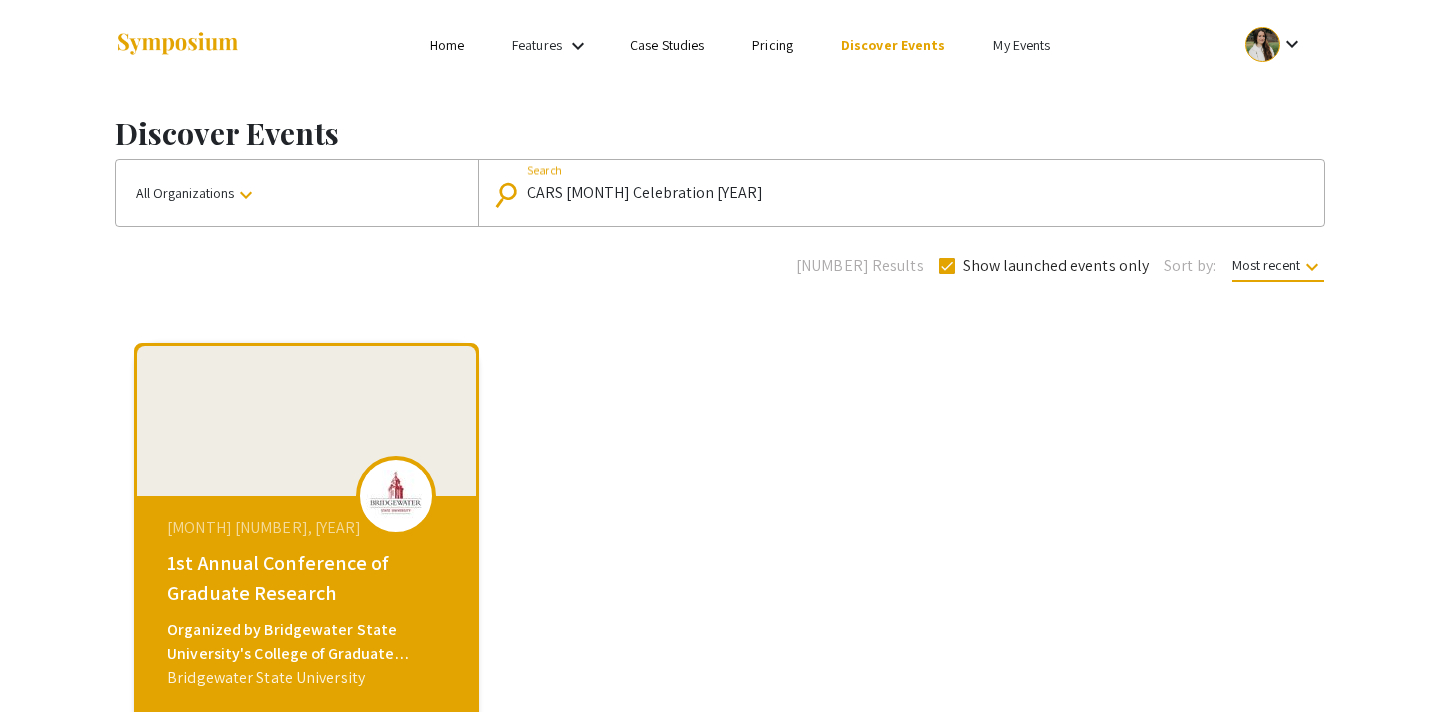 type on "CARS [MONTH] Celebration [YEAR]" 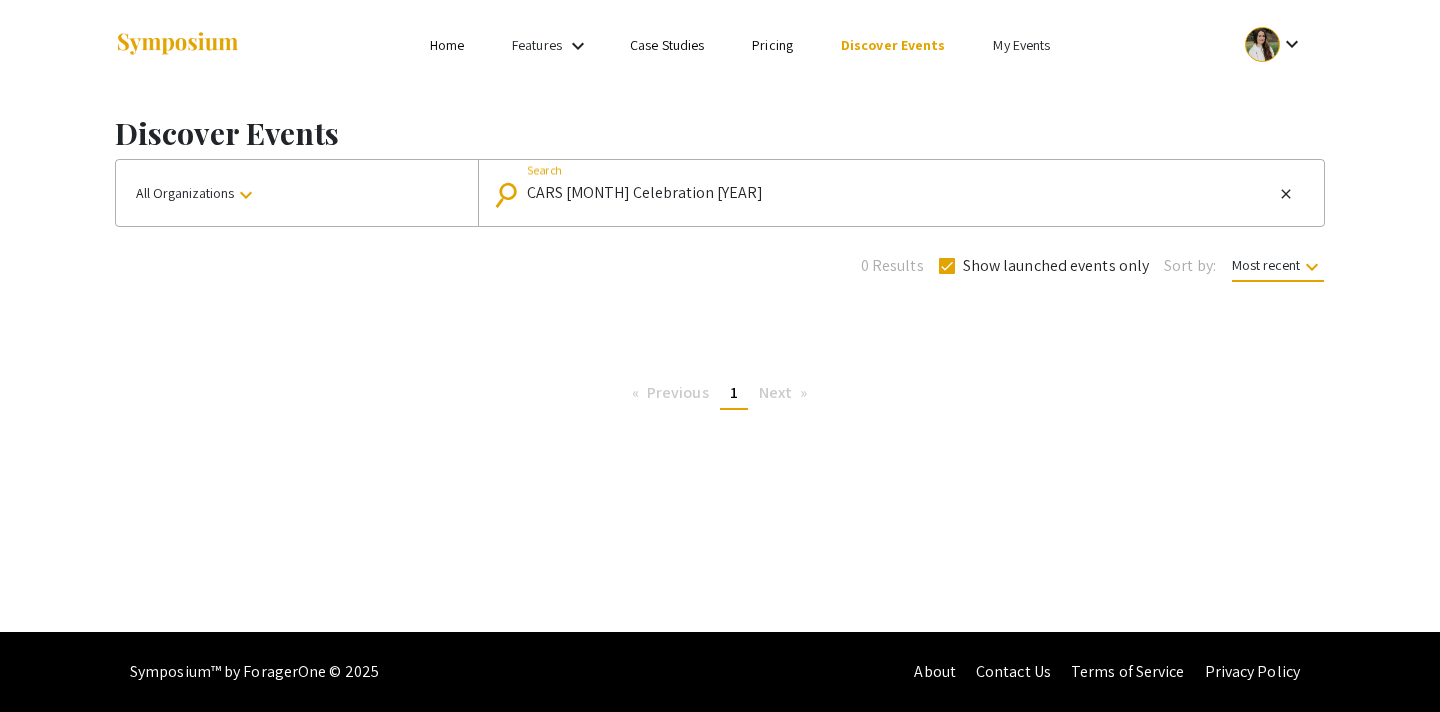 click on "CARS [MONTH] Celebration [YEAR]" at bounding box center (900, 193) 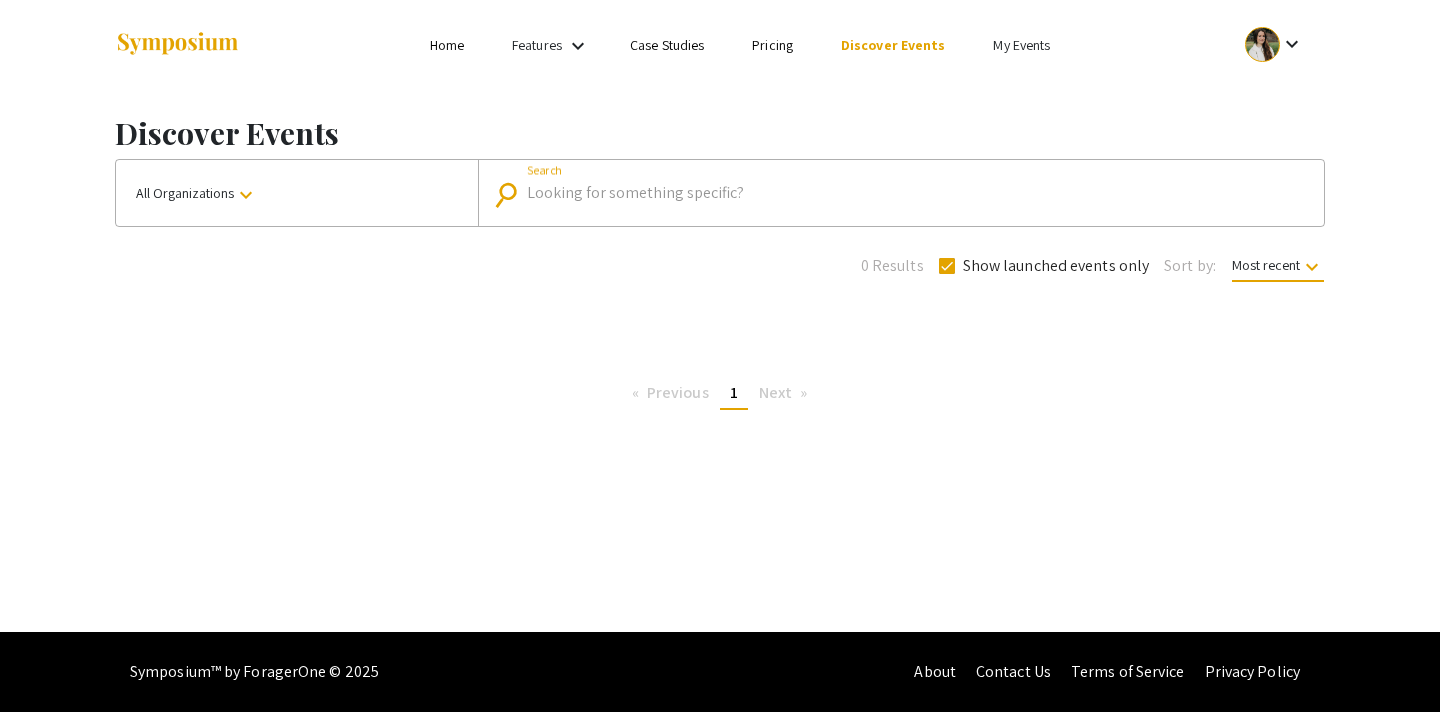 paste on "CARS XXVII May Celebration" 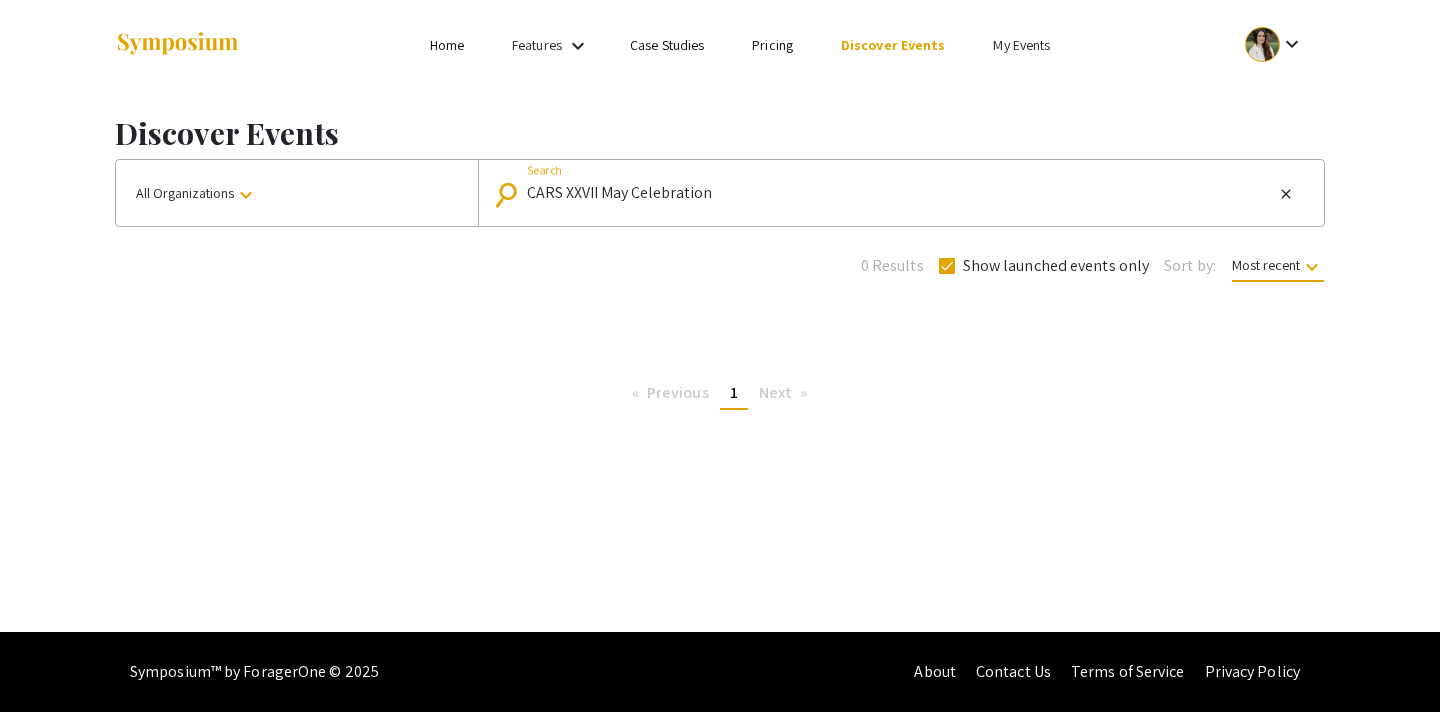 drag, startPoint x: 718, startPoint y: 192, endPoint x: 584, endPoint y: 192, distance: 134 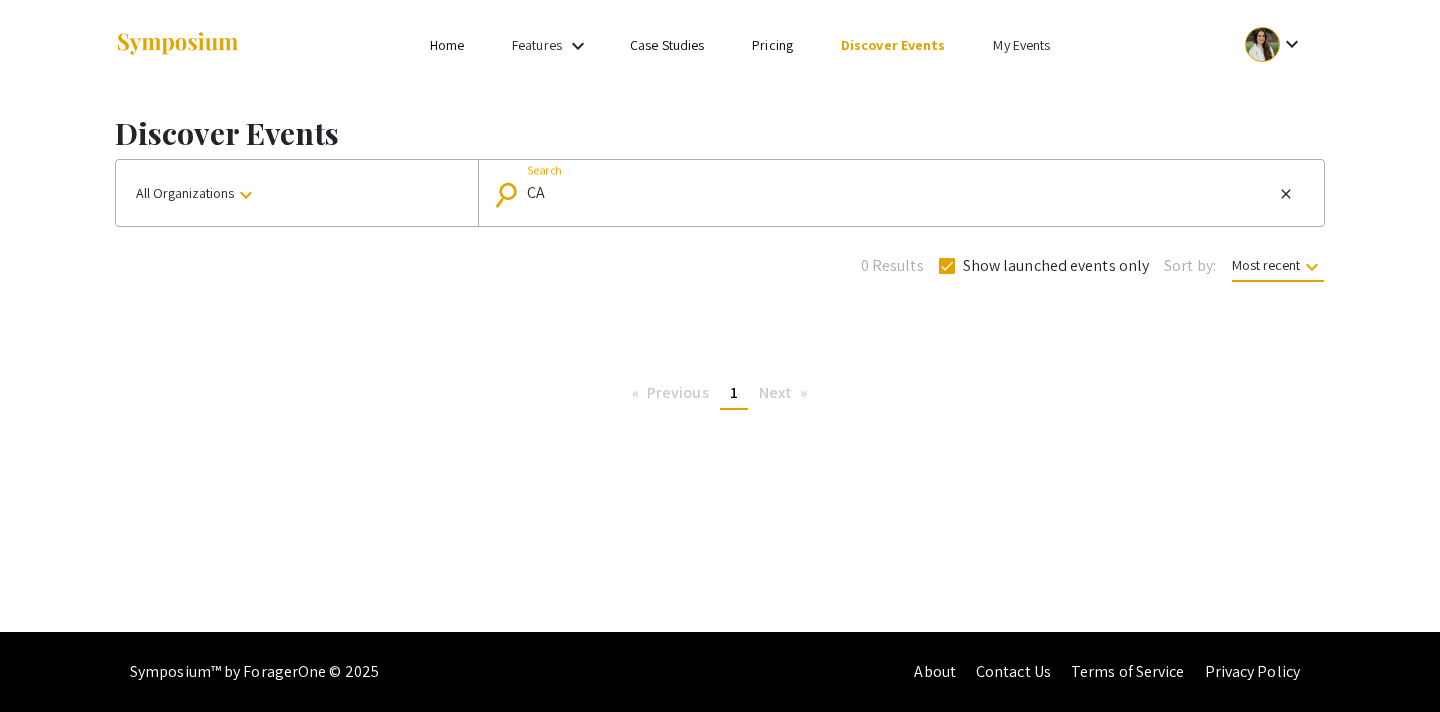 type on "C" 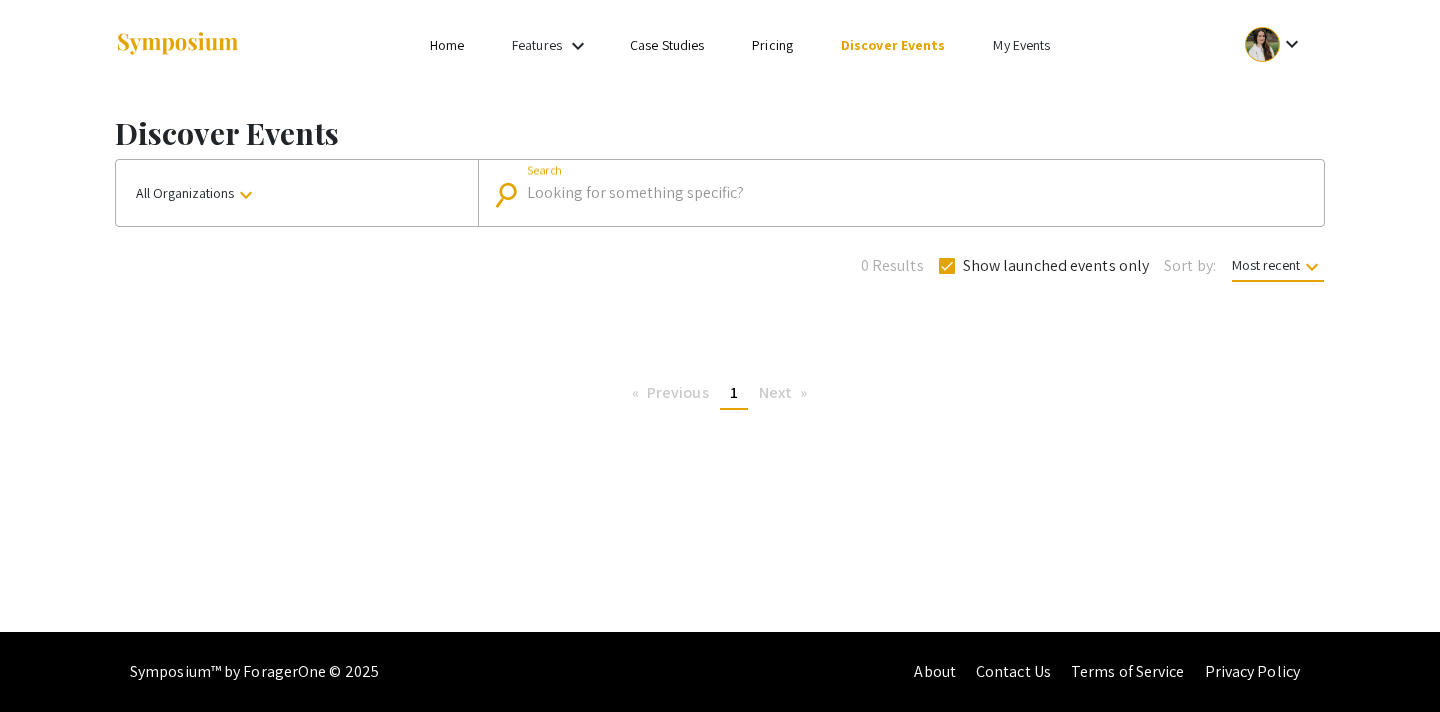 type 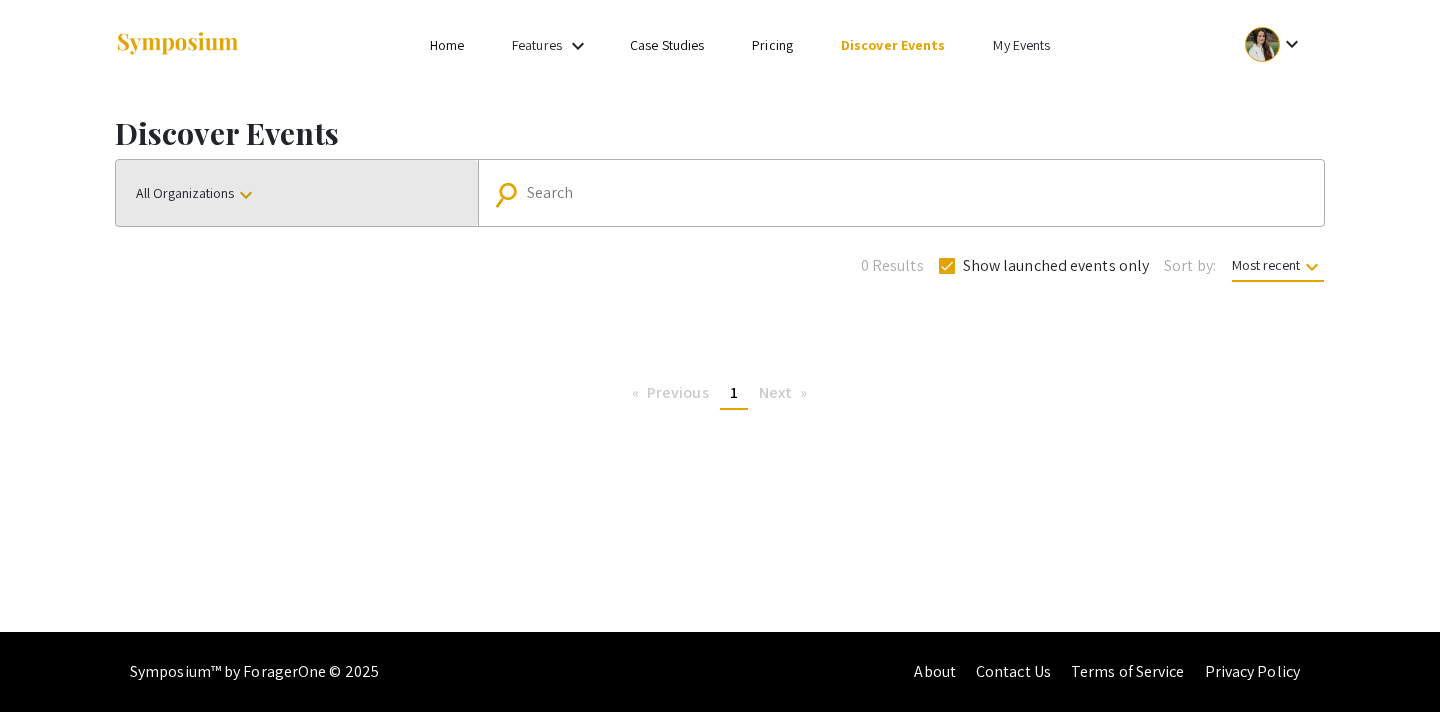 click on "All Organizations  keyboard_arrow_down" 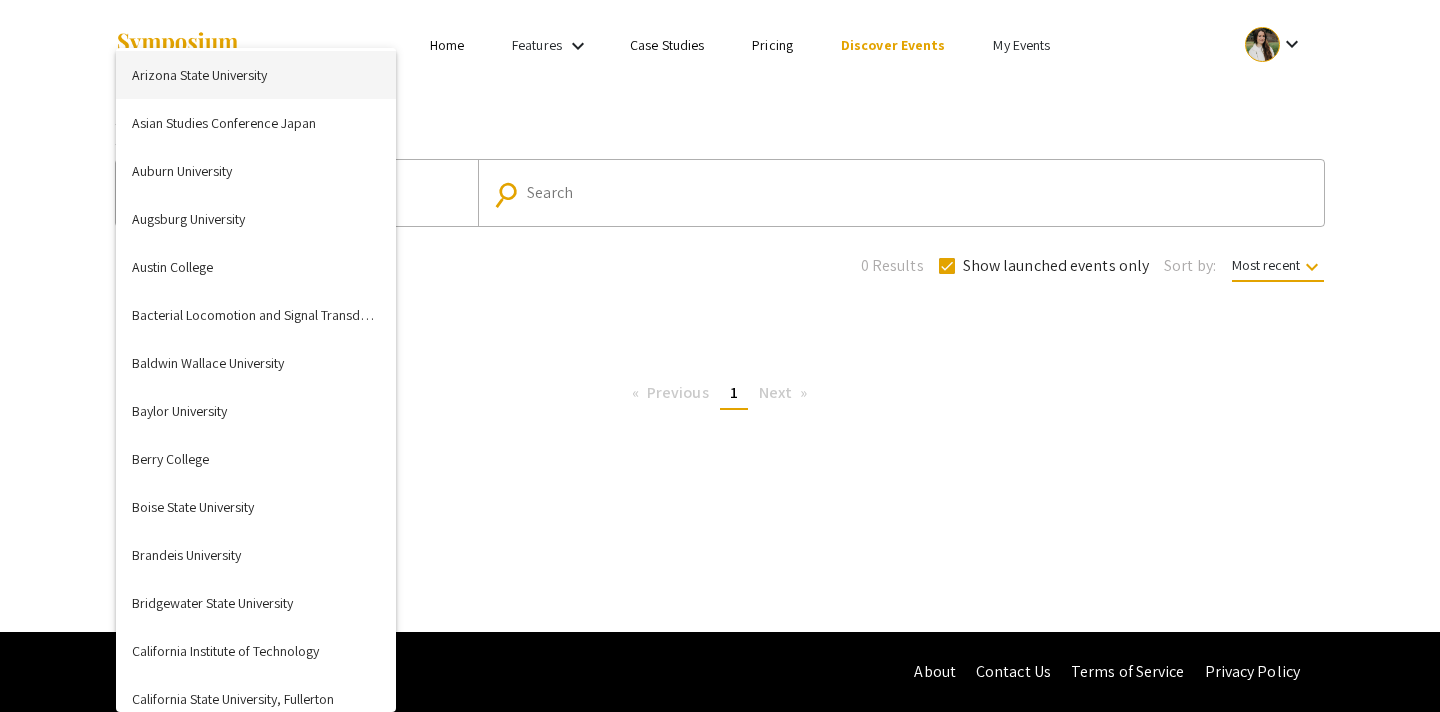 scroll, scrollTop: 391, scrollLeft: 0, axis: vertical 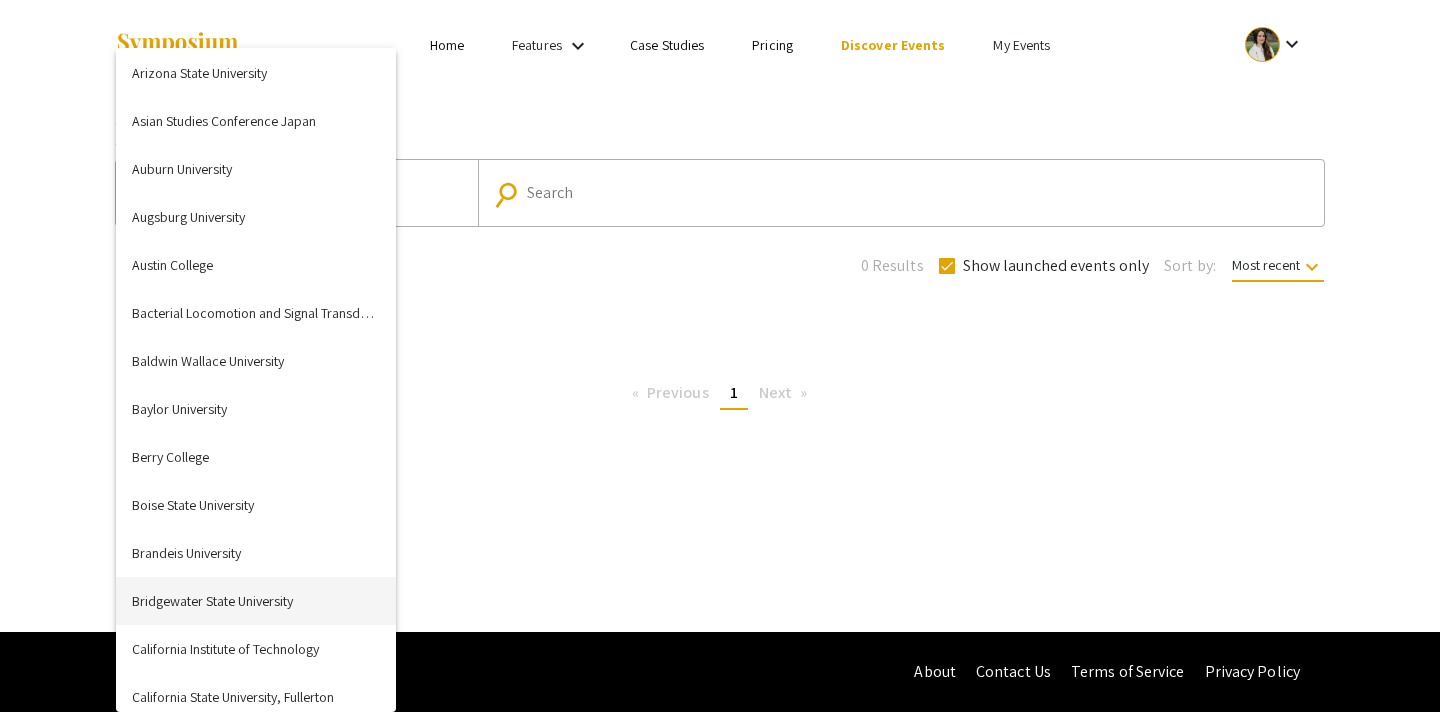 click on "Bridgewater State University" at bounding box center (256, 601) 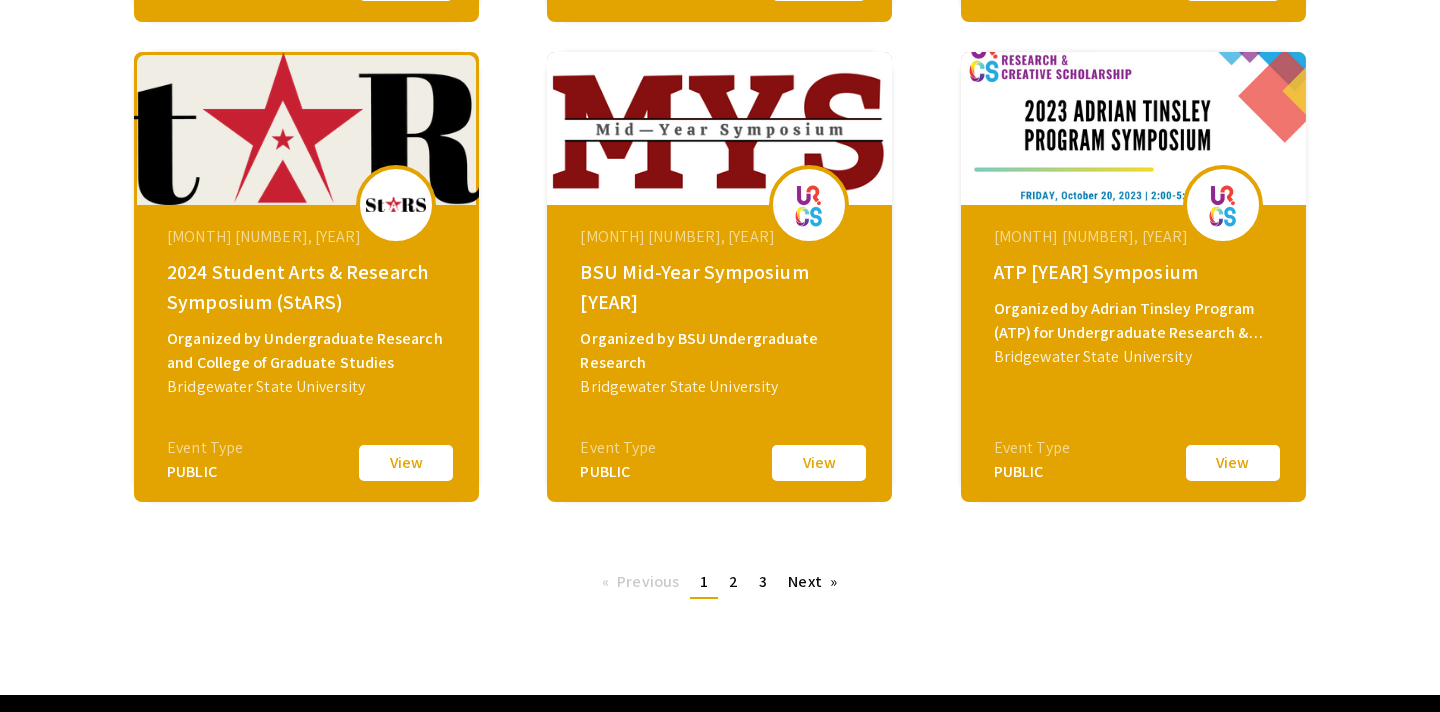 scroll, scrollTop: 836, scrollLeft: 0, axis: vertical 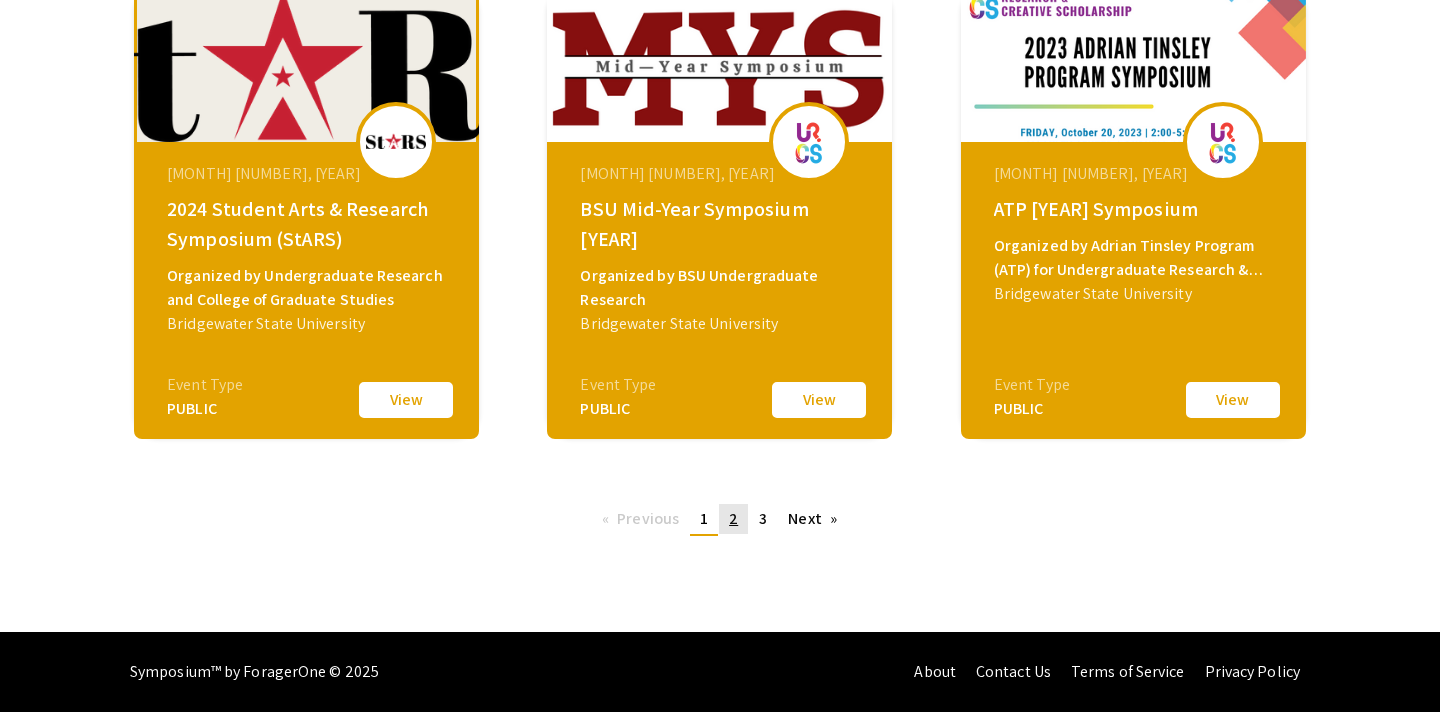 click on "2" 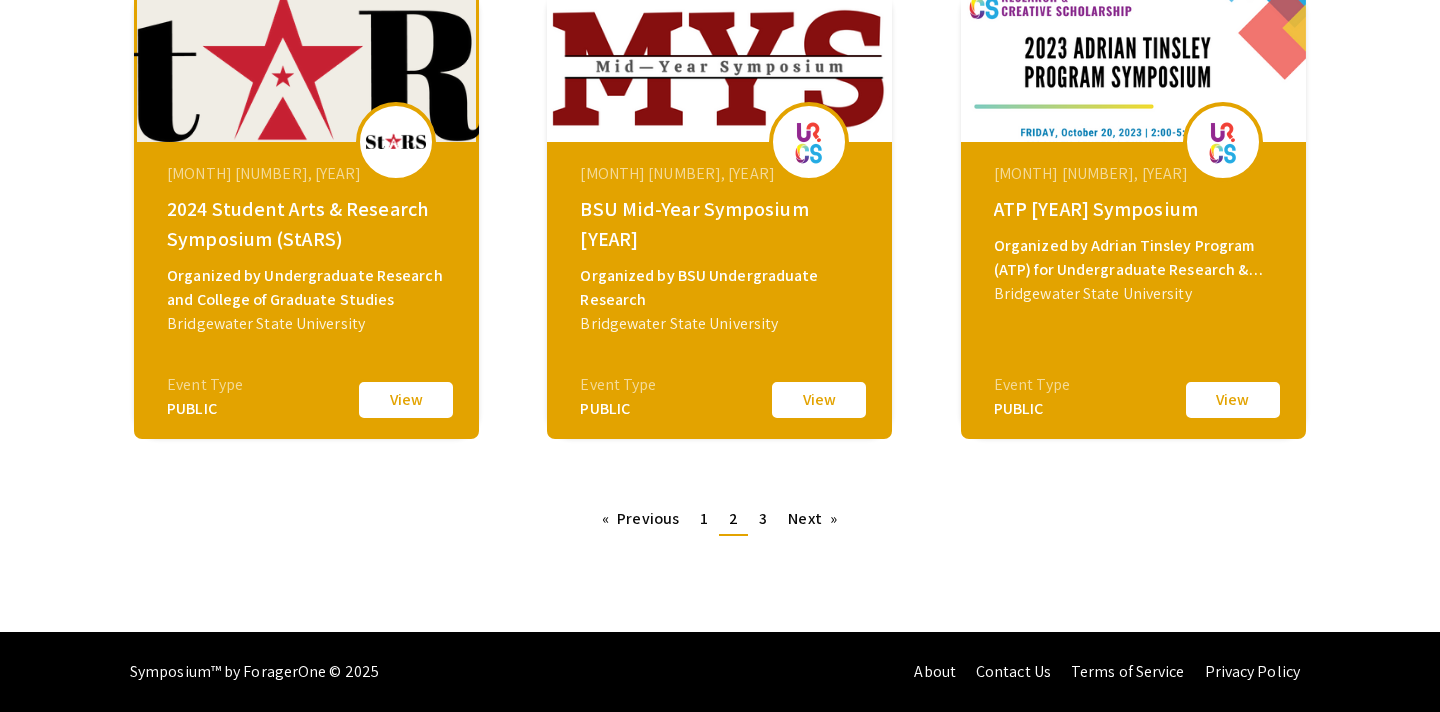 scroll, scrollTop: 0, scrollLeft: 0, axis: both 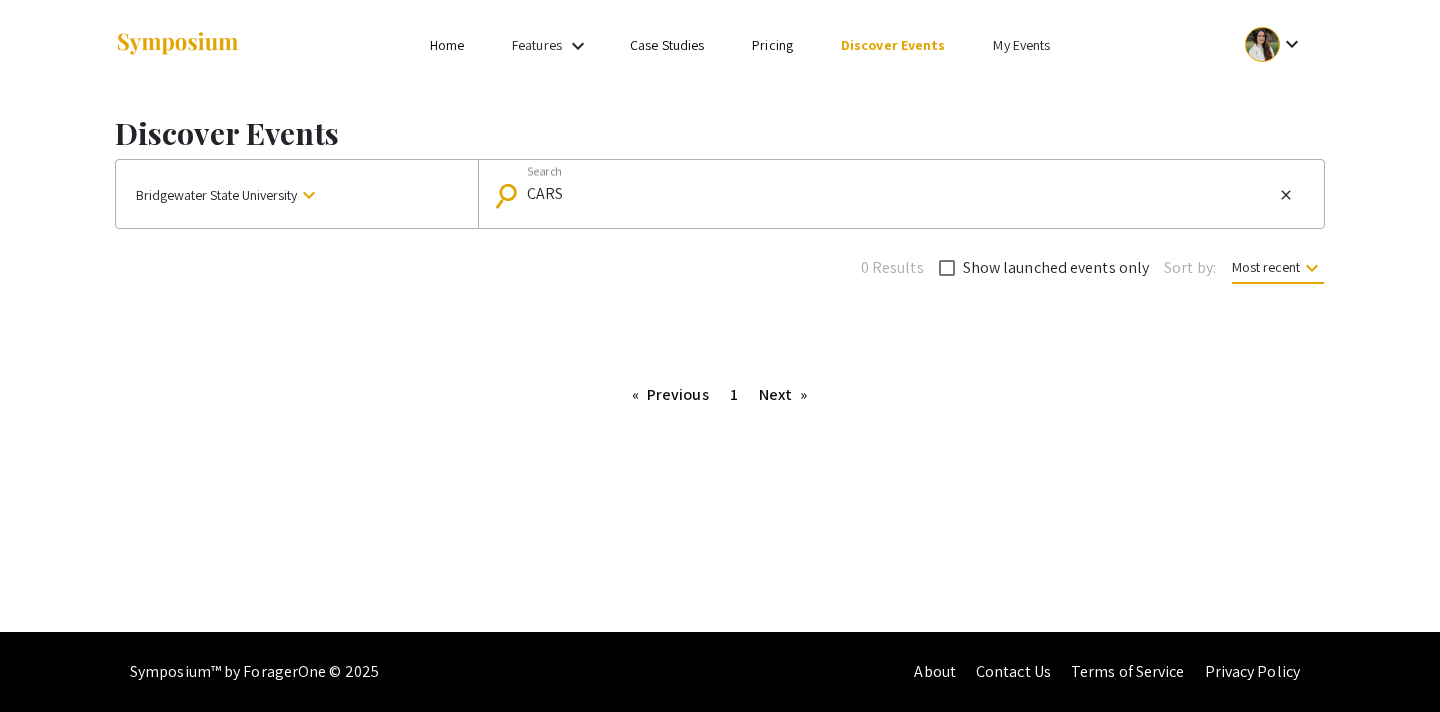 click on "CARS" at bounding box center [900, 194] 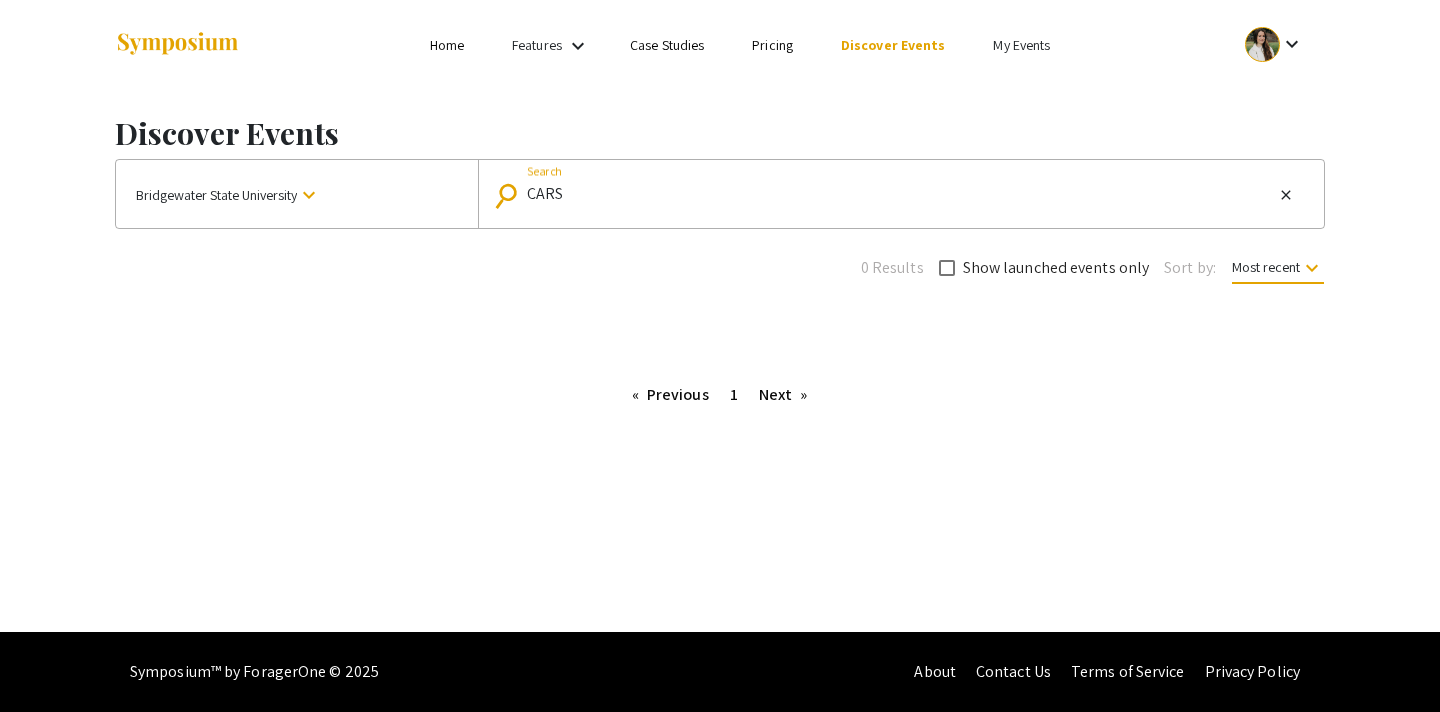 click on "CARS" at bounding box center (900, 194) 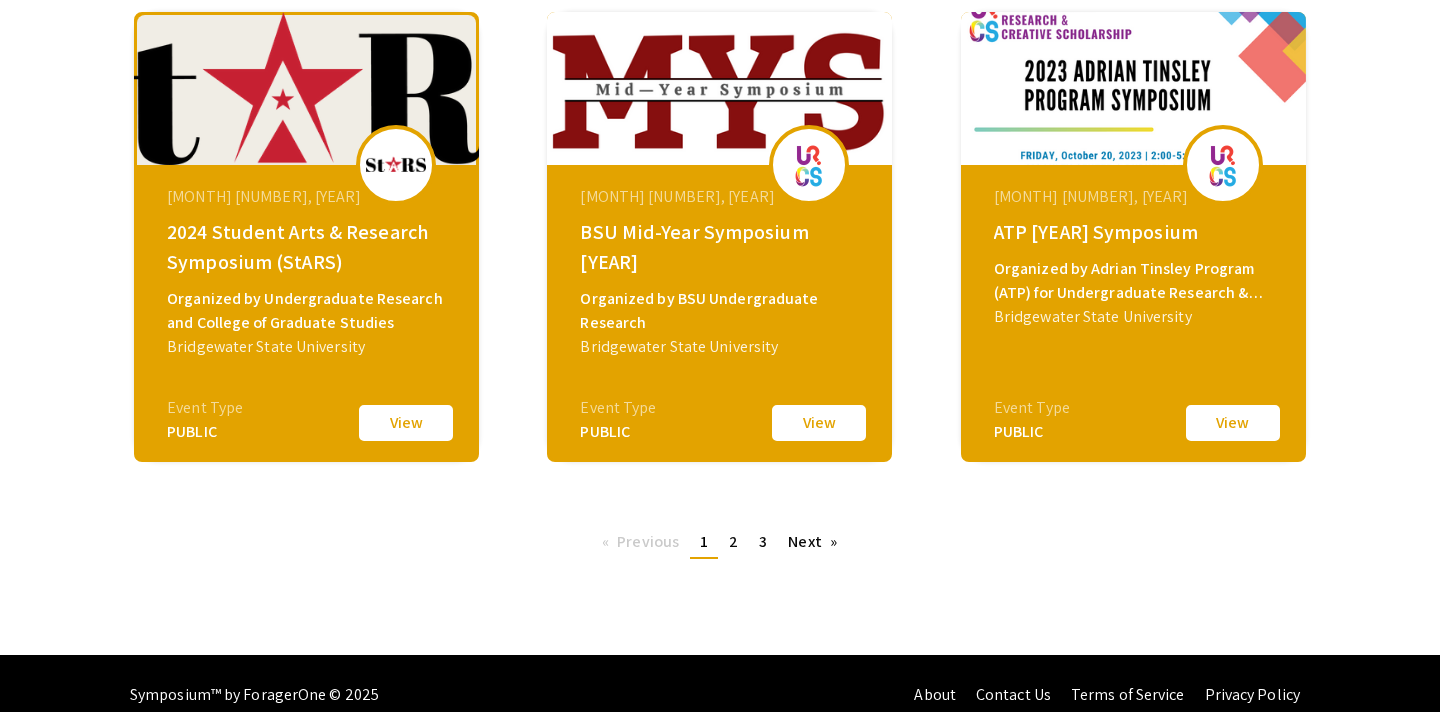 scroll, scrollTop: 836, scrollLeft: 0, axis: vertical 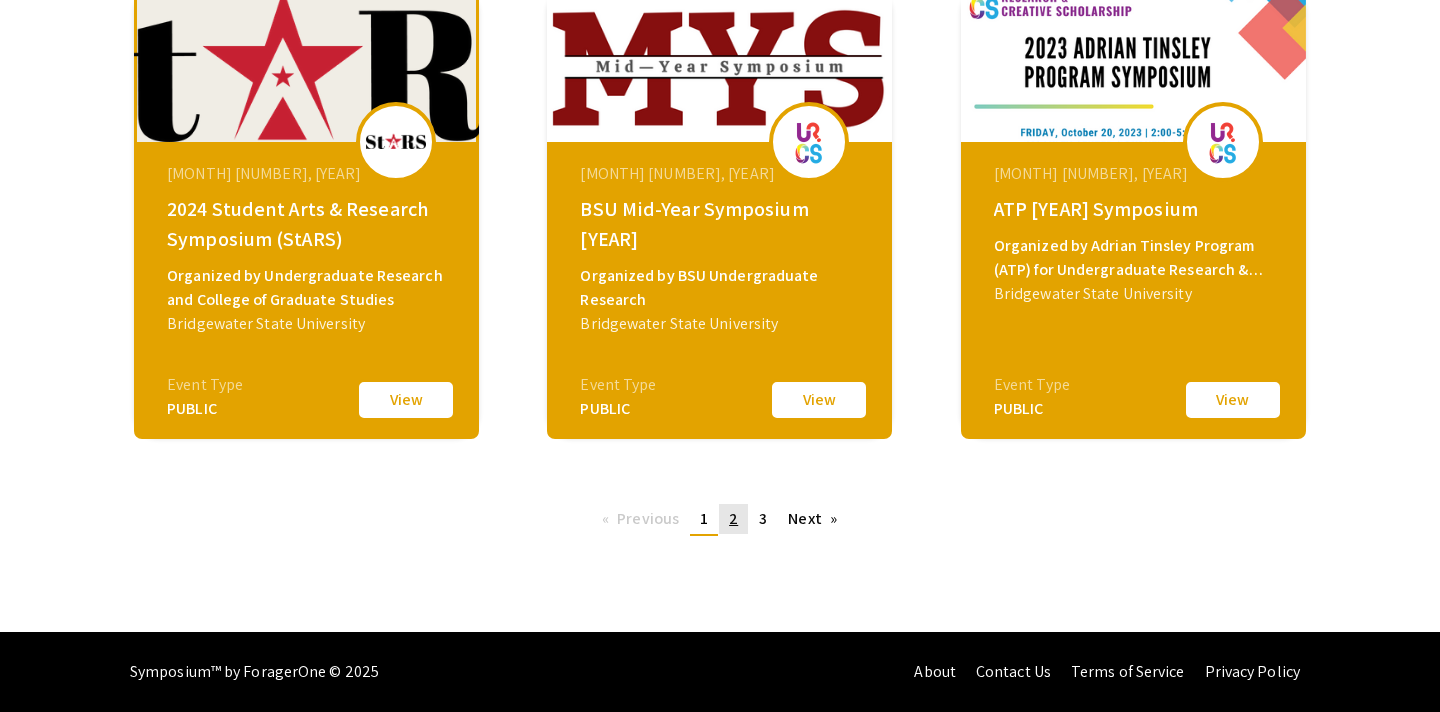 click on "2" 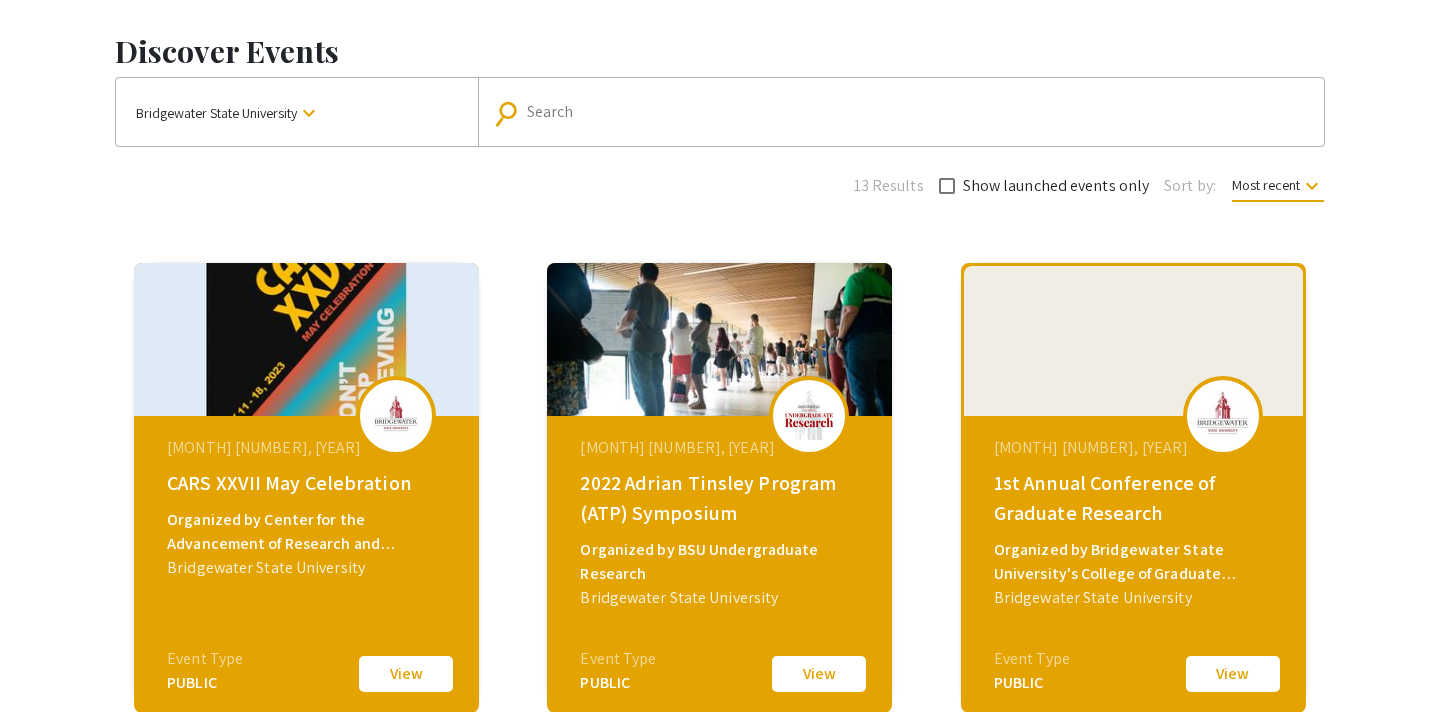 scroll, scrollTop: 0, scrollLeft: 0, axis: both 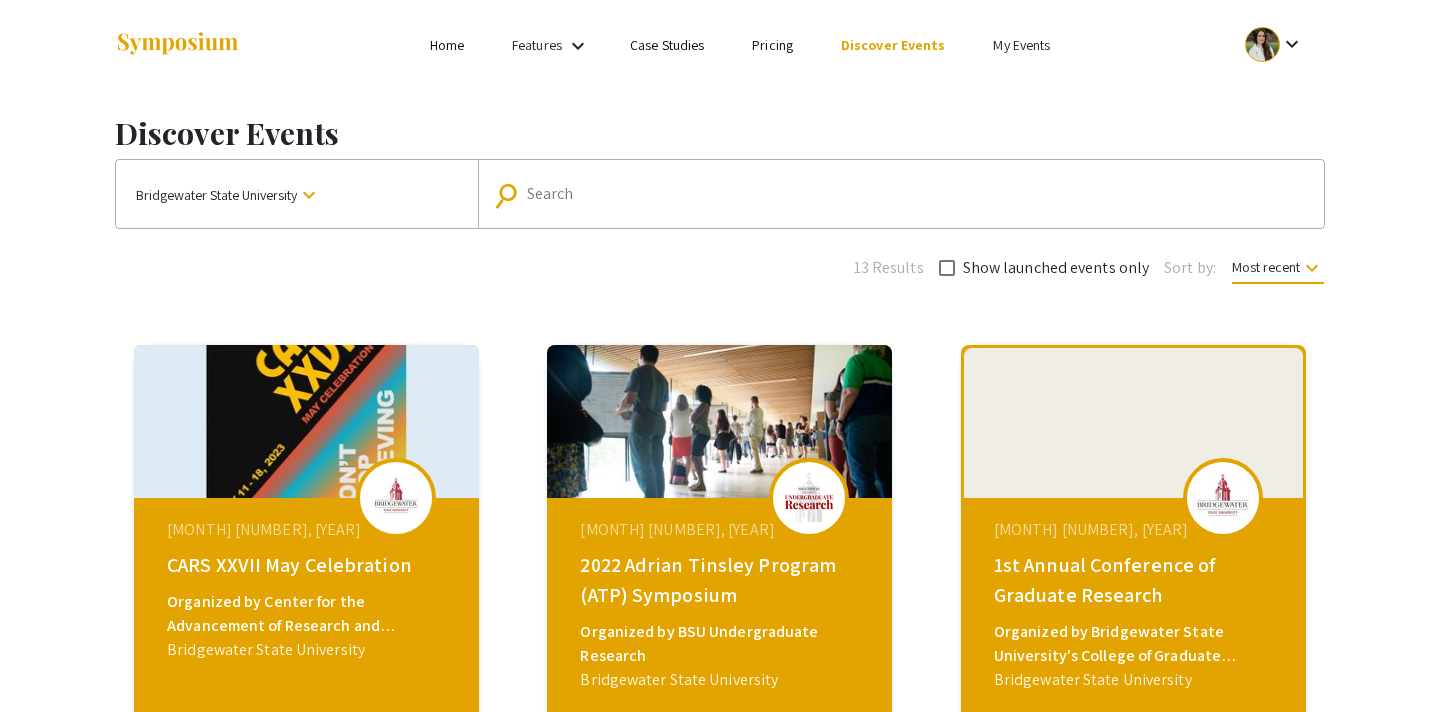 click on "Search" at bounding box center [912, 194] 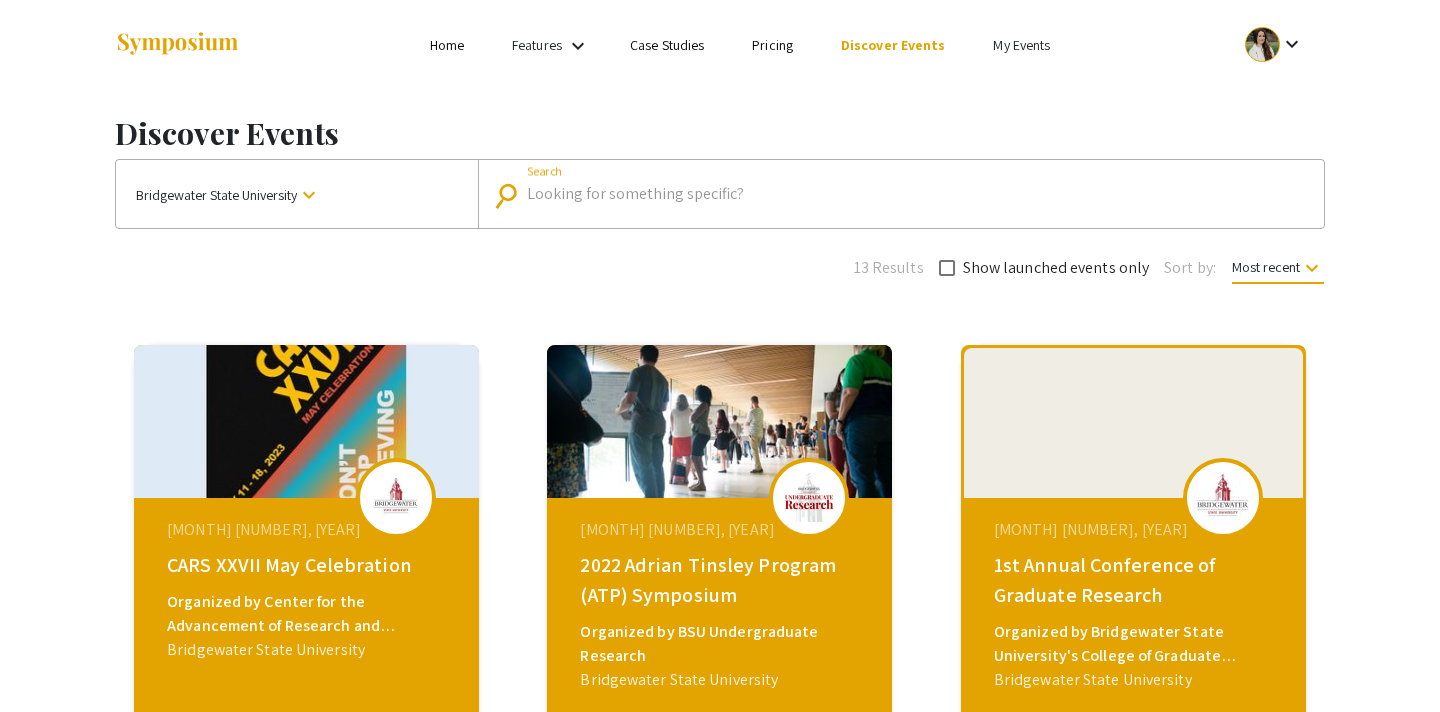 paste on "CARS XXVII May Celebration" 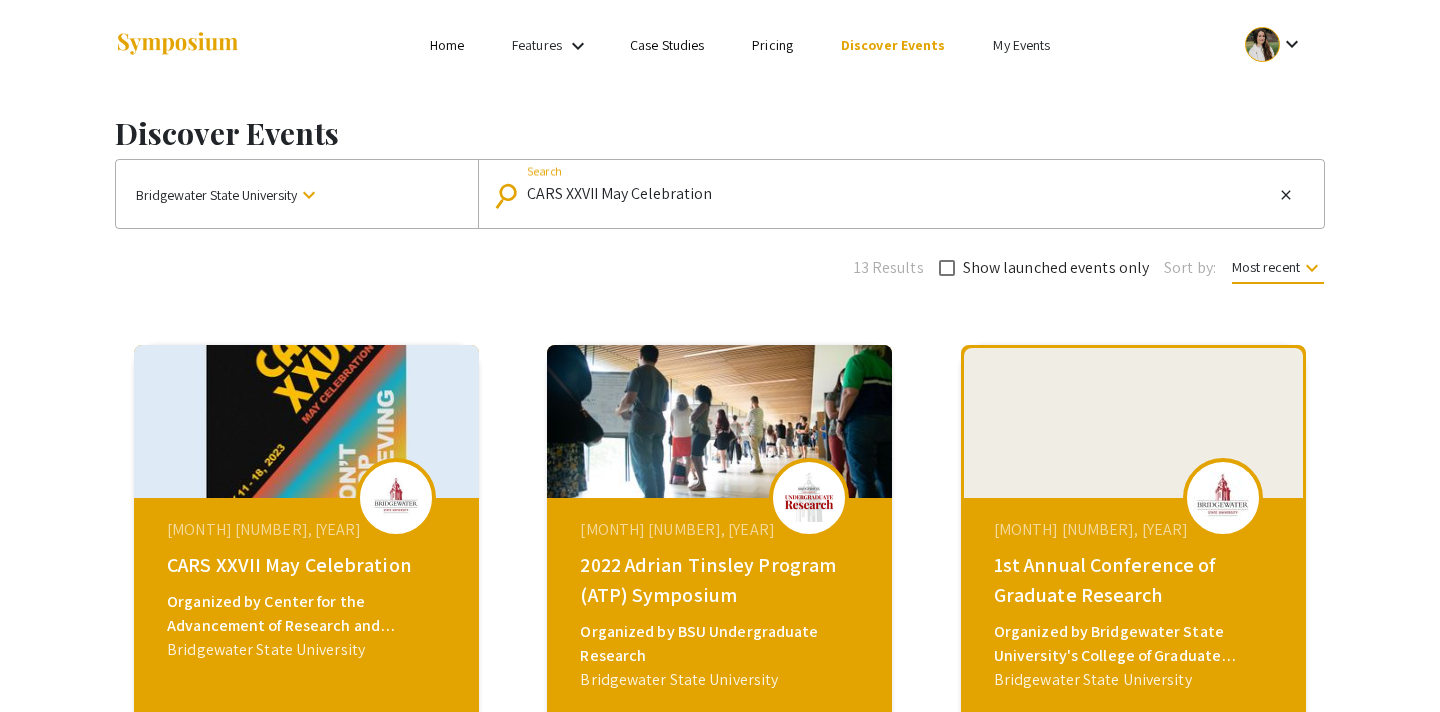 type on "CARS XXVII May Celebration" 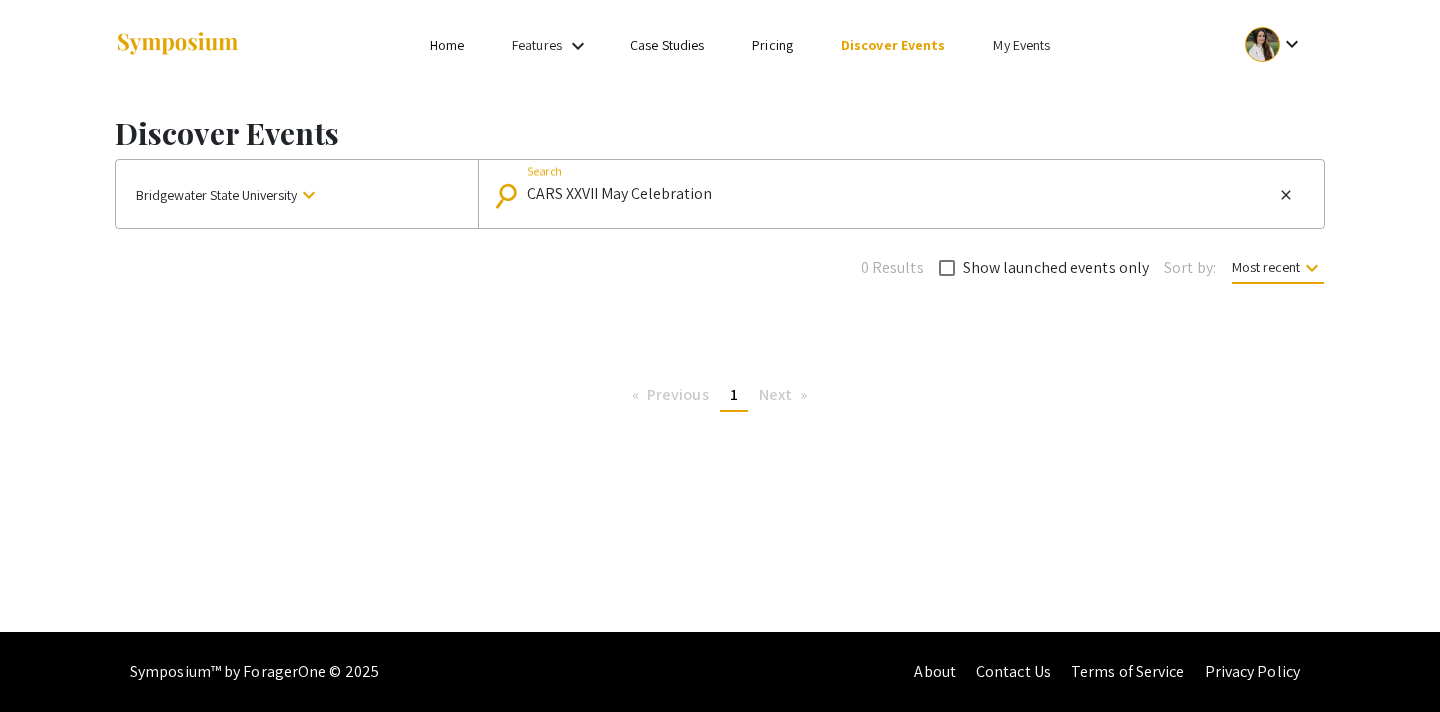 click on "CARS XXVII May Celebration" at bounding box center (900, 194) 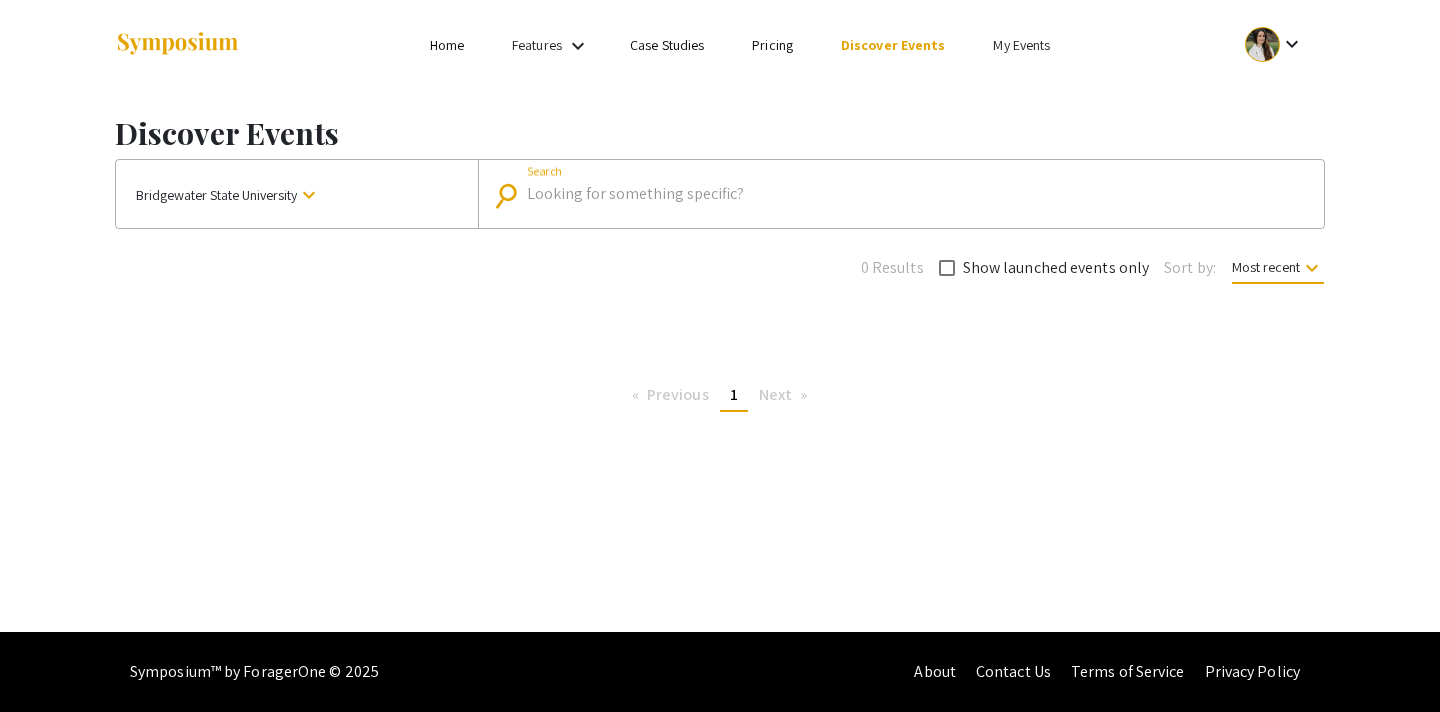 paste on "ATP [YEAR] Symposium" 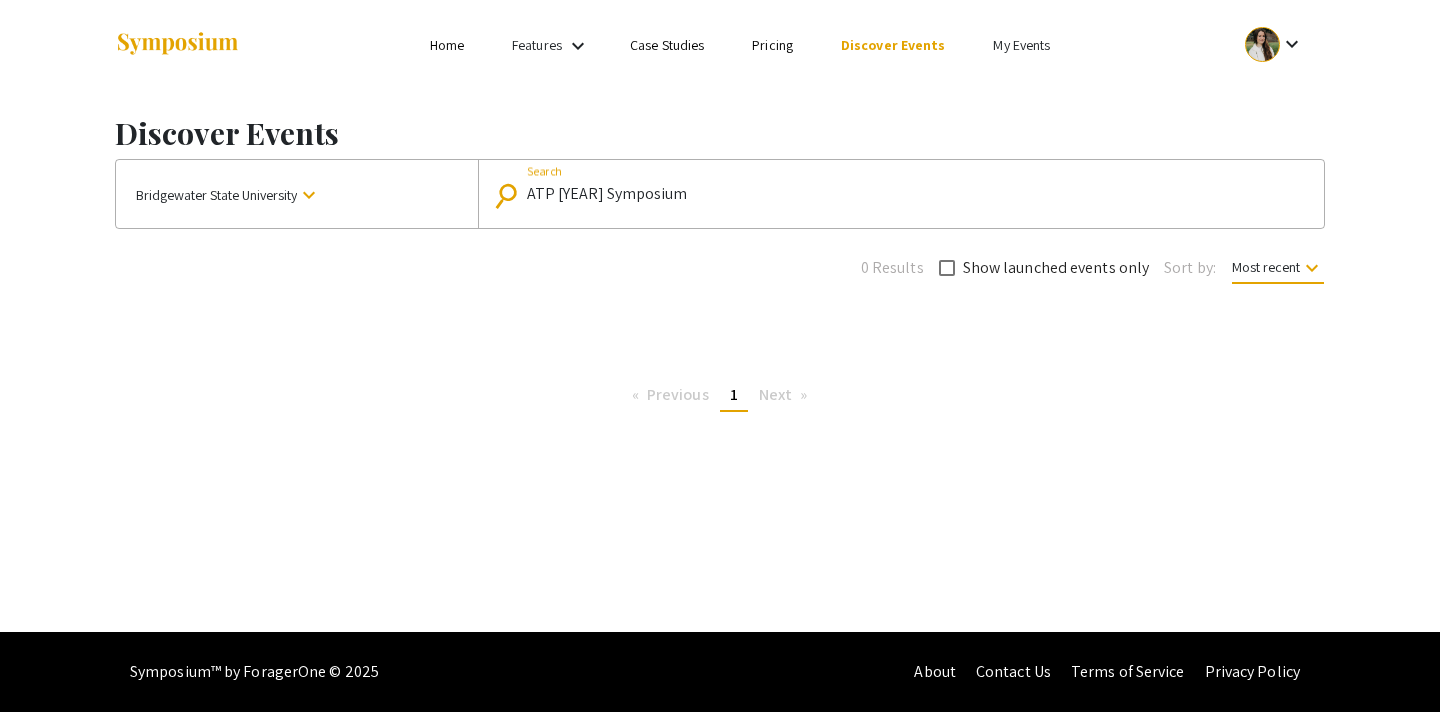 type on "ATP [YEAR] Symposium" 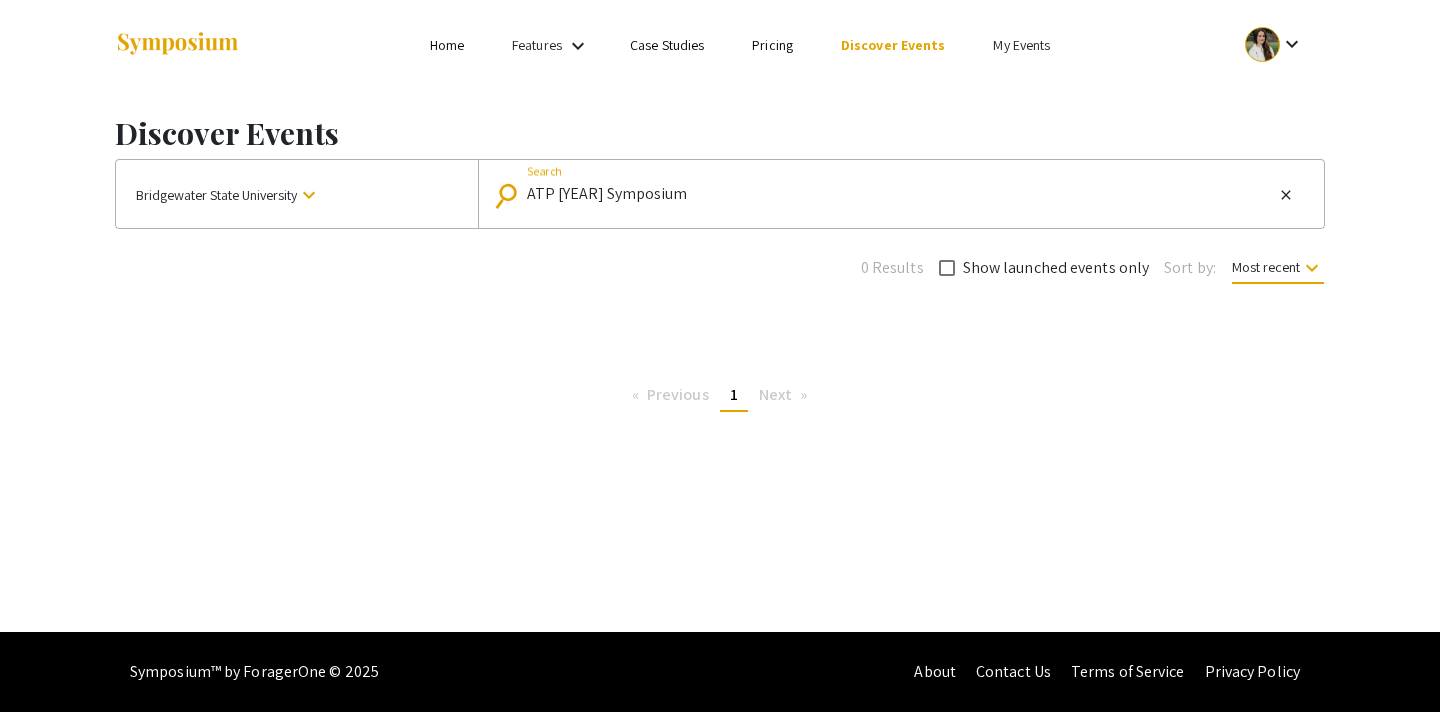 click on "search ATP [YEAR] Symposium Search close" 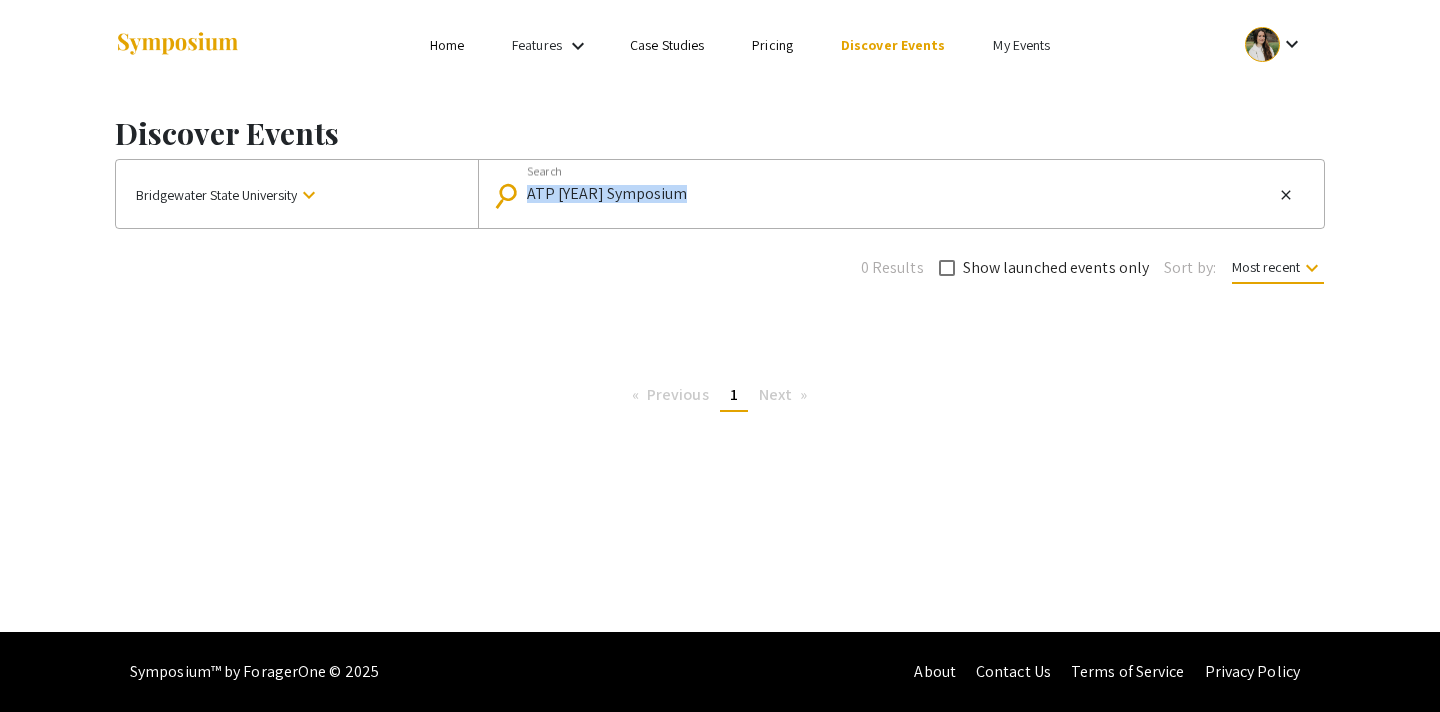 click on "search ATP [YEAR] Symposium Search close" 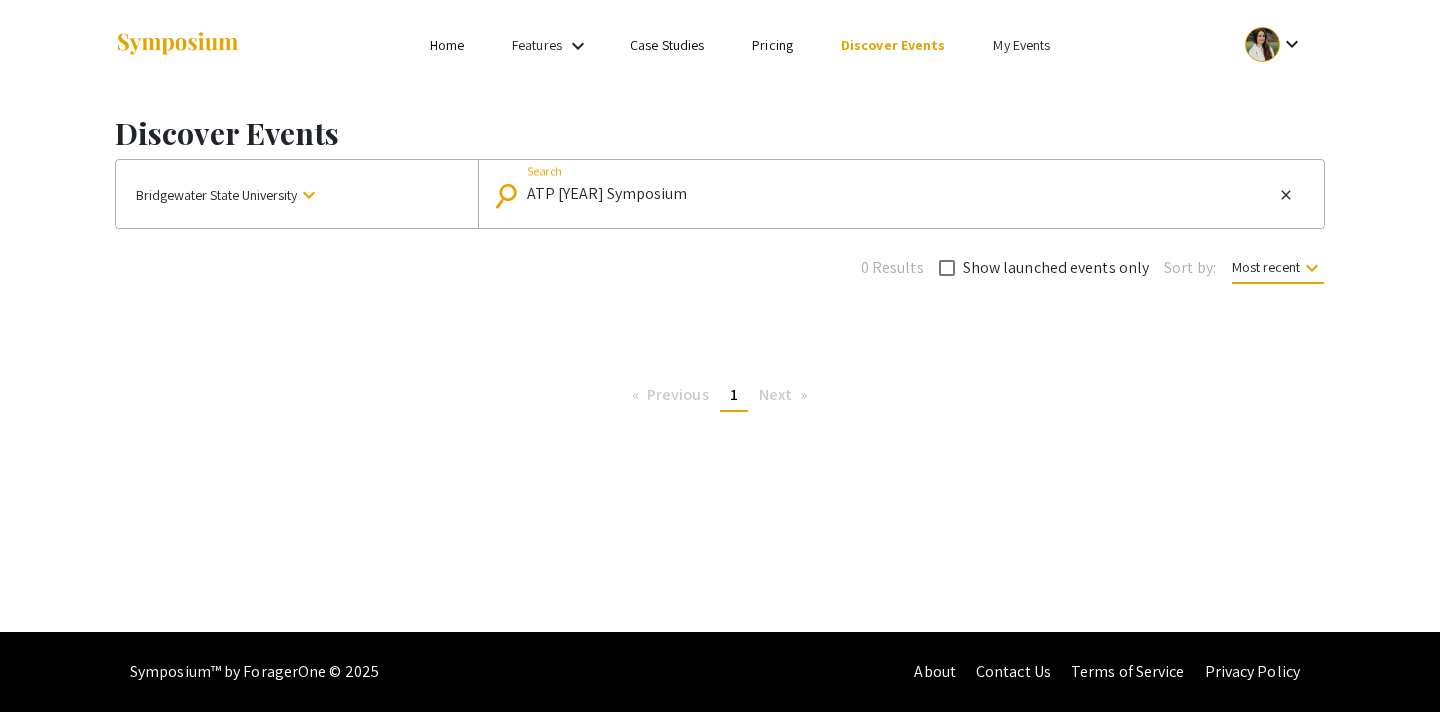 click on "ATP [YEAR] Symposium" at bounding box center [900, 194] 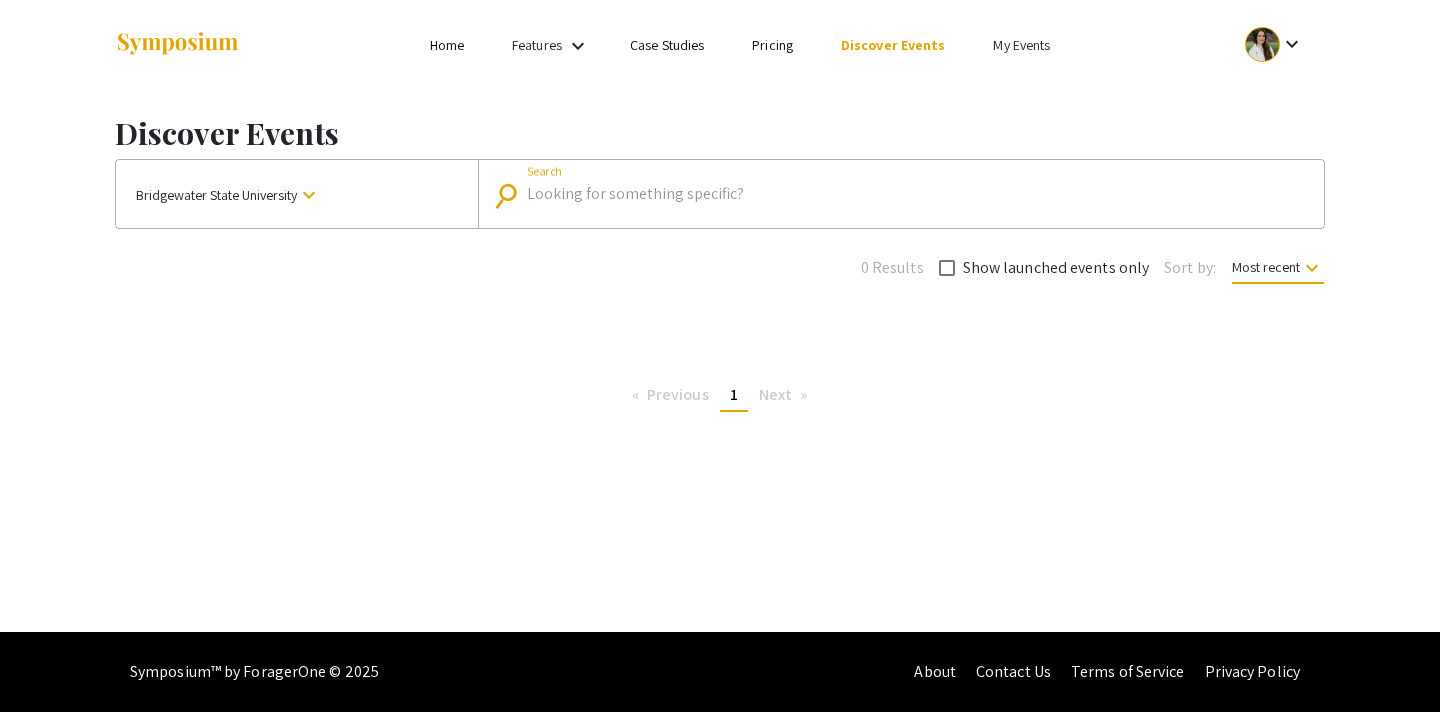 paste on "BSU Mid-Year Symposium [YEAR]" 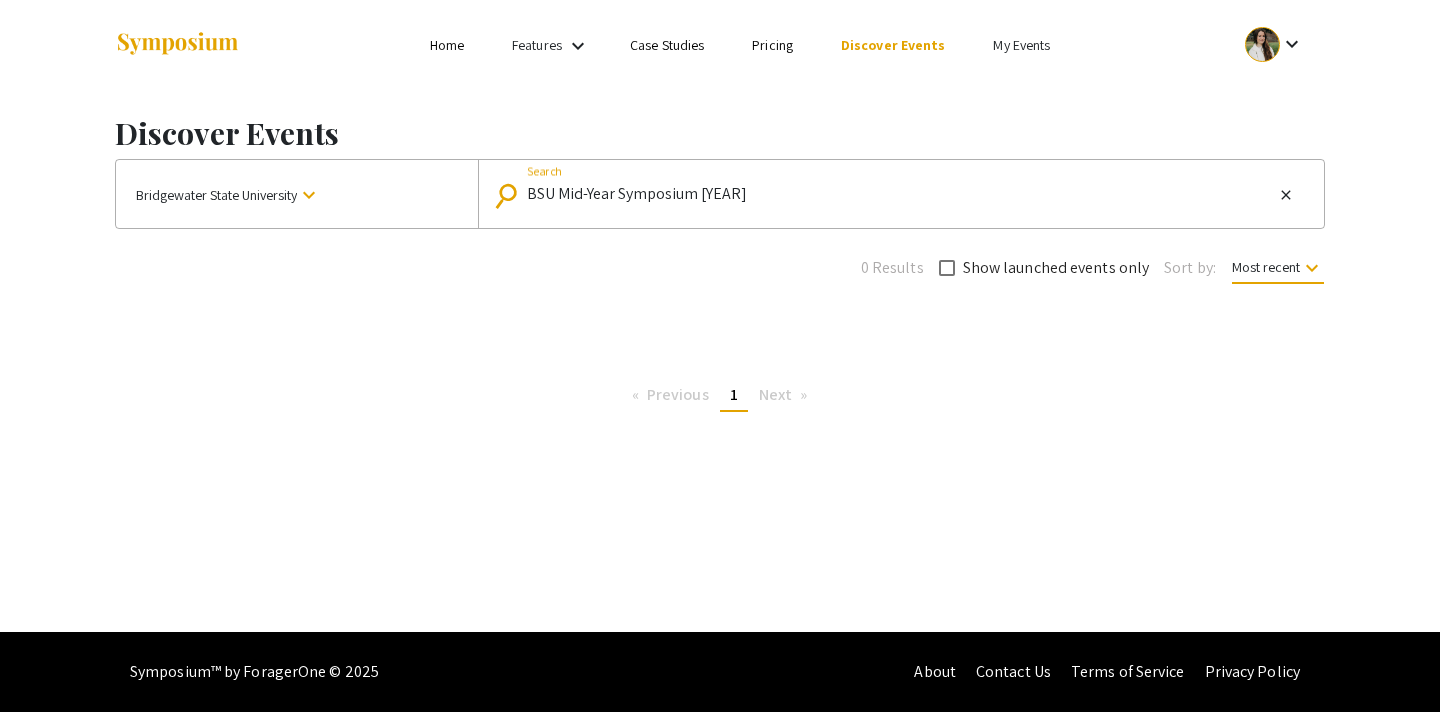 type on "BSU Mid-Year Symposium [YEAR]" 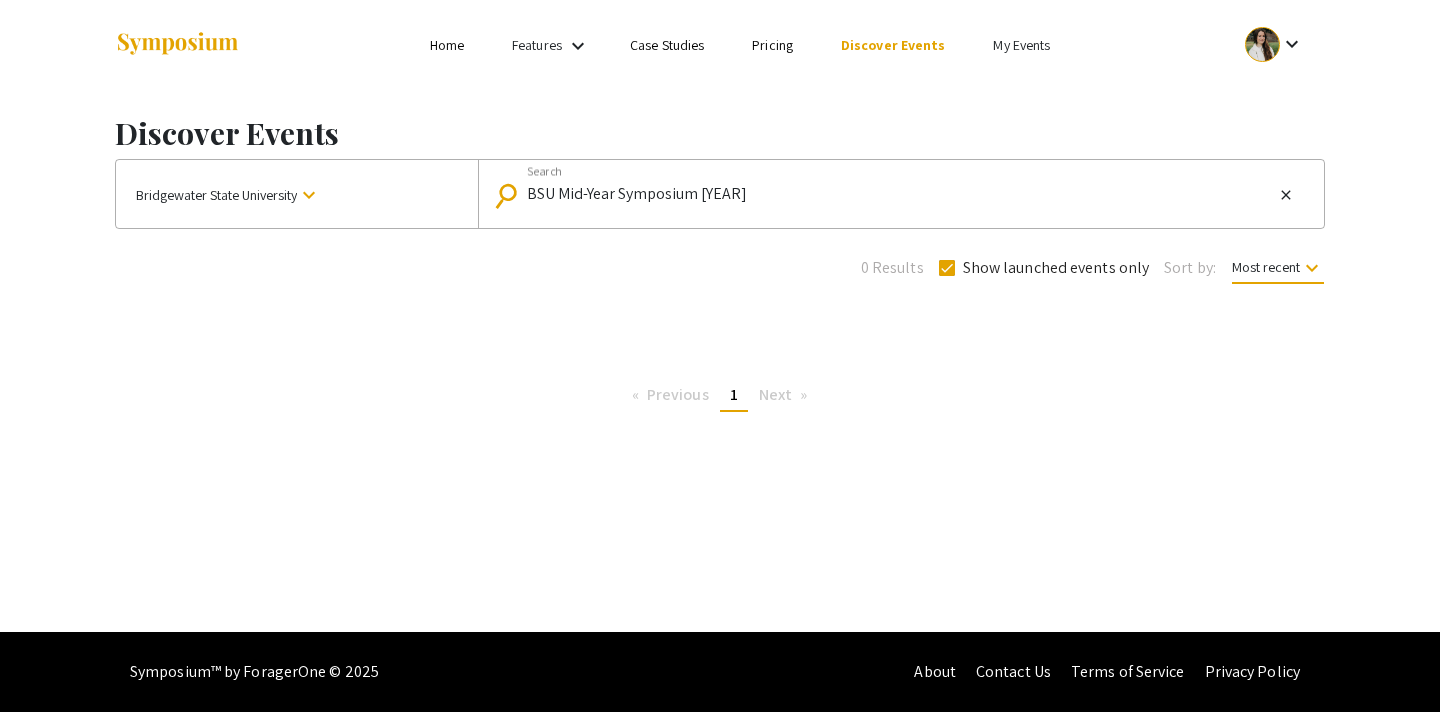 click at bounding box center [947, 268] 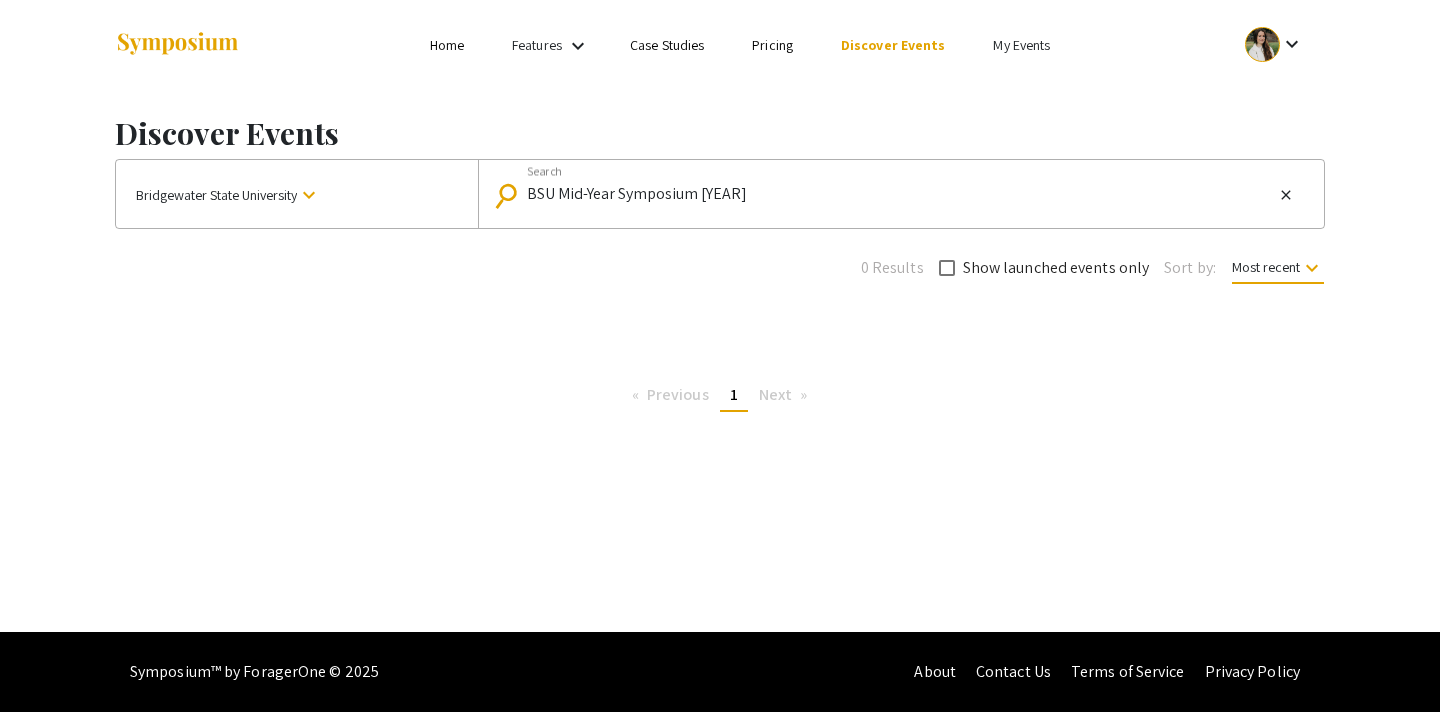 click on "Discover Events" at bounding box center [893, 45] 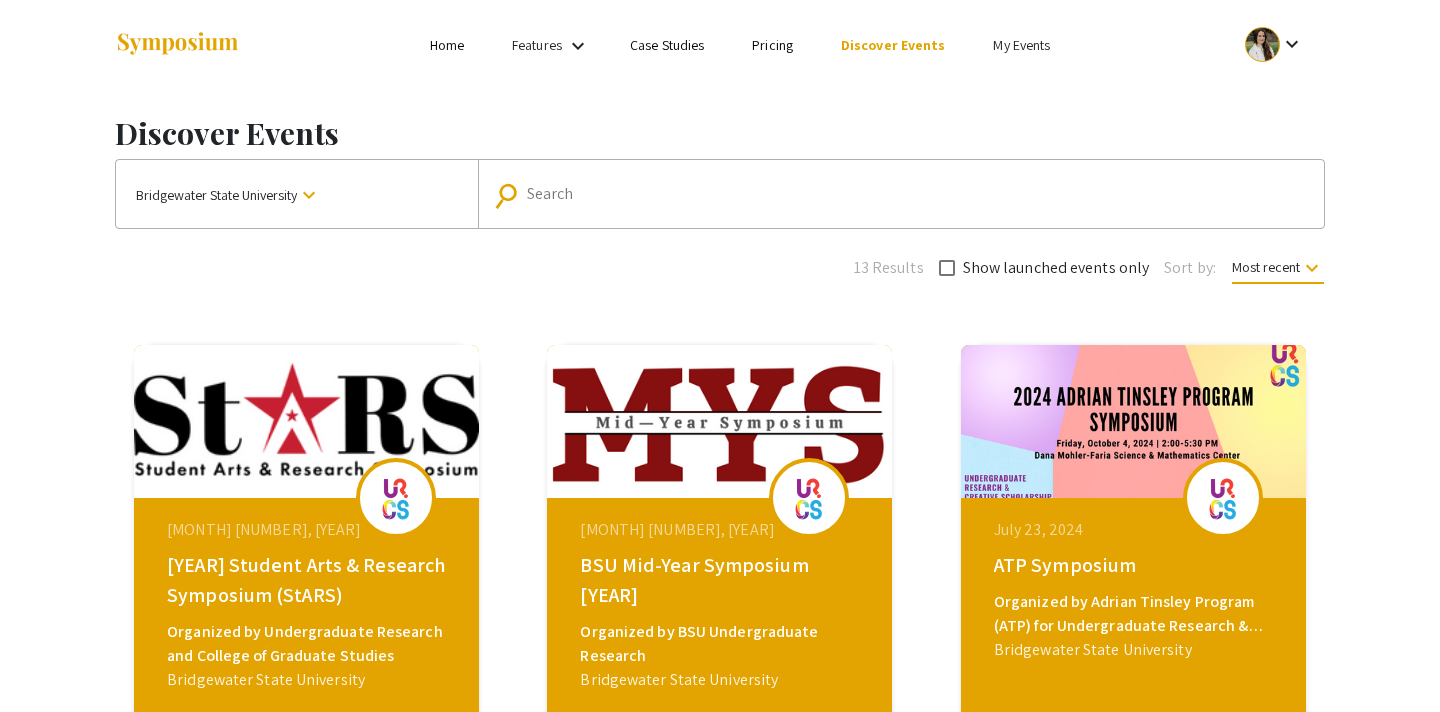 click on "Bridgewater State University keyboard_arrow_down" 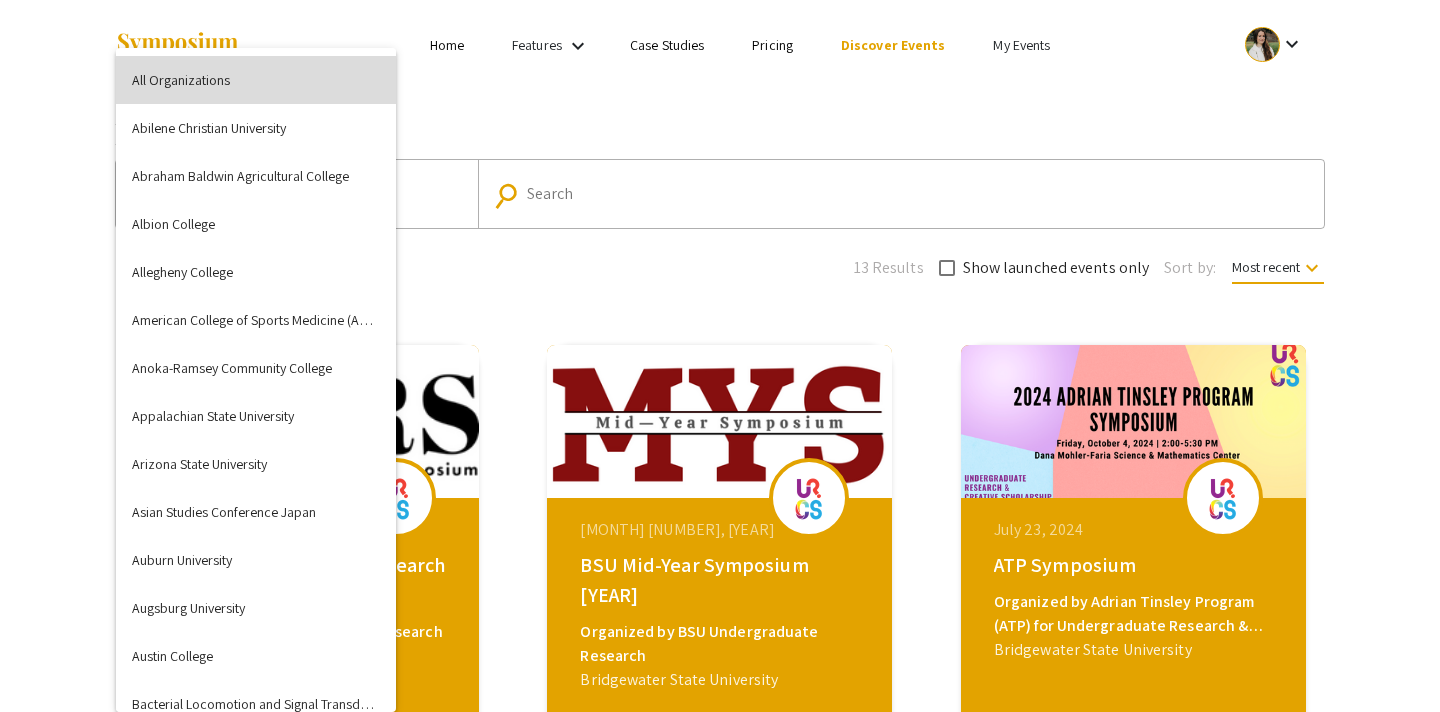 click on "All Organizations" at bounding box center (256, 80) 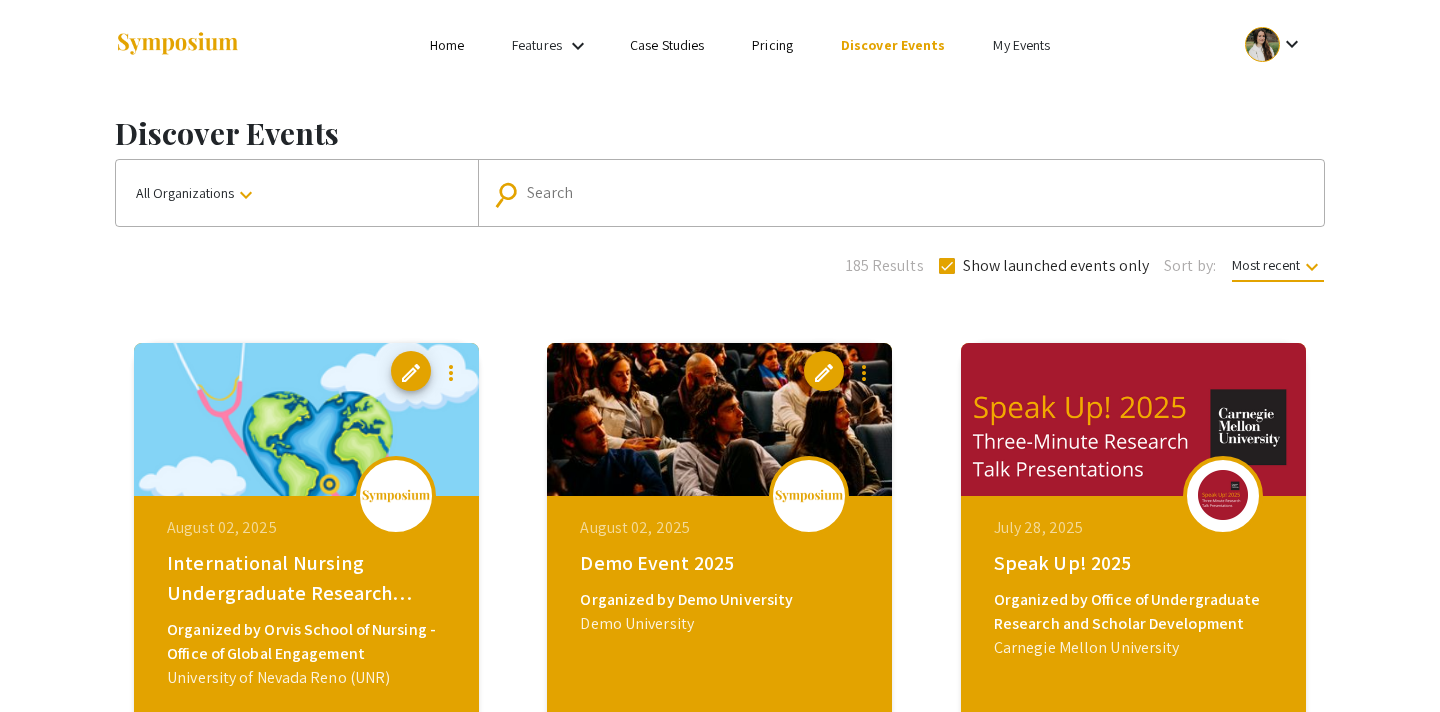 click on "Search" at bounding box center [912, 193] 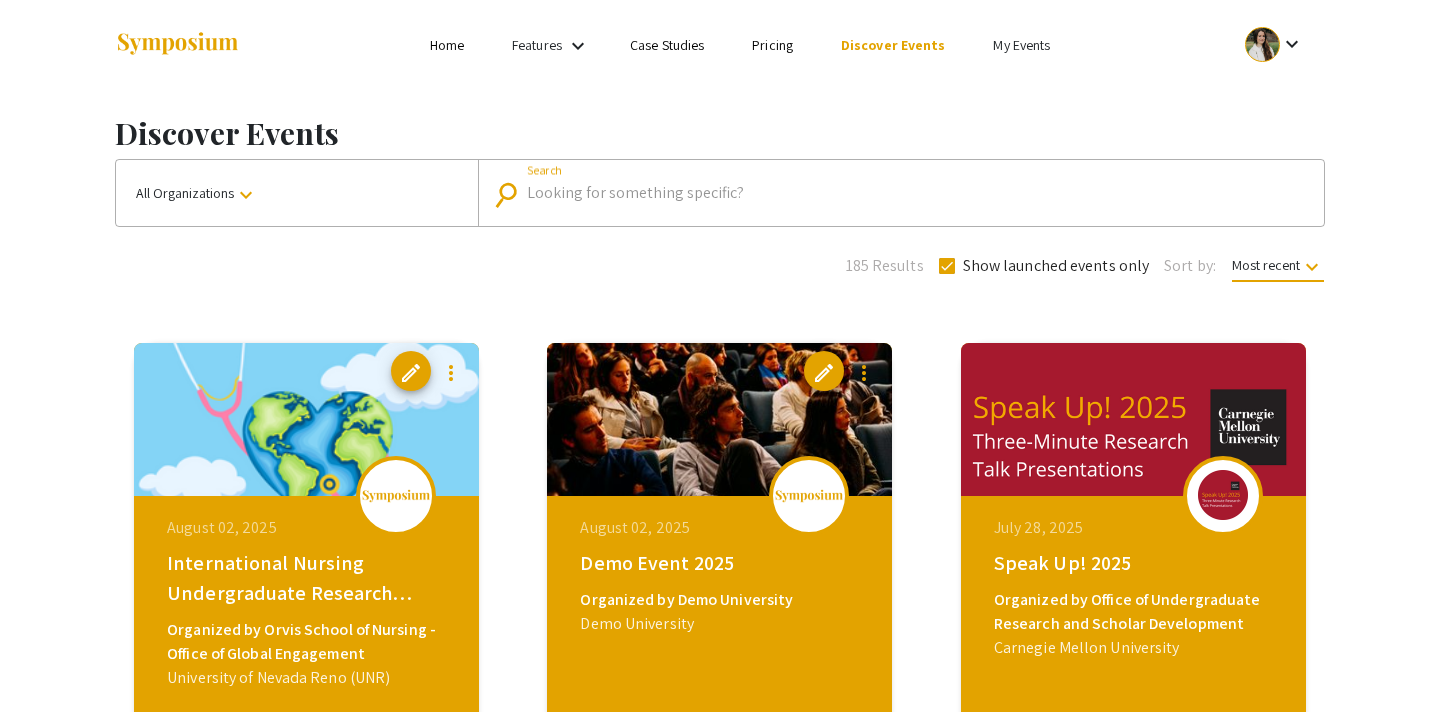 paste on "CARS [MONTH] Celebration [YEAR]" 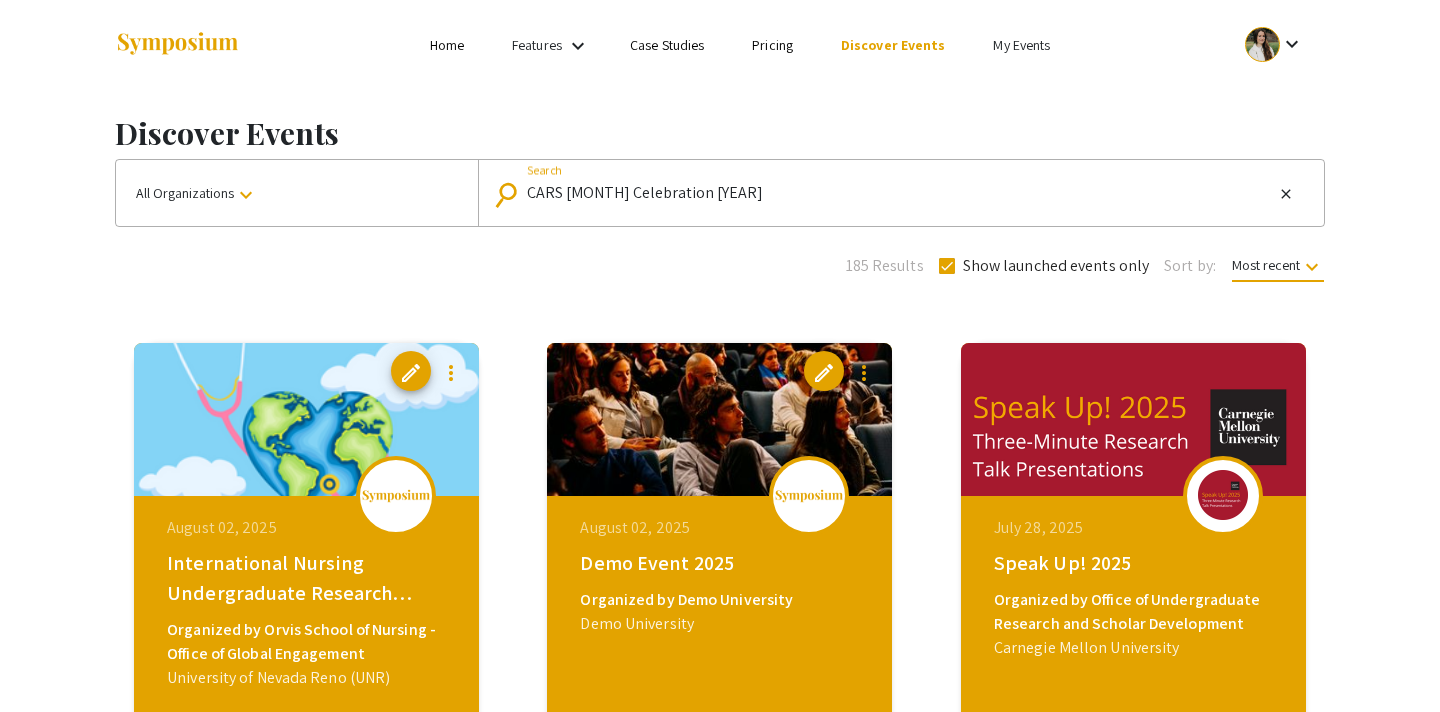 type on "CARS [MONTH] Celebration [YEAR]" 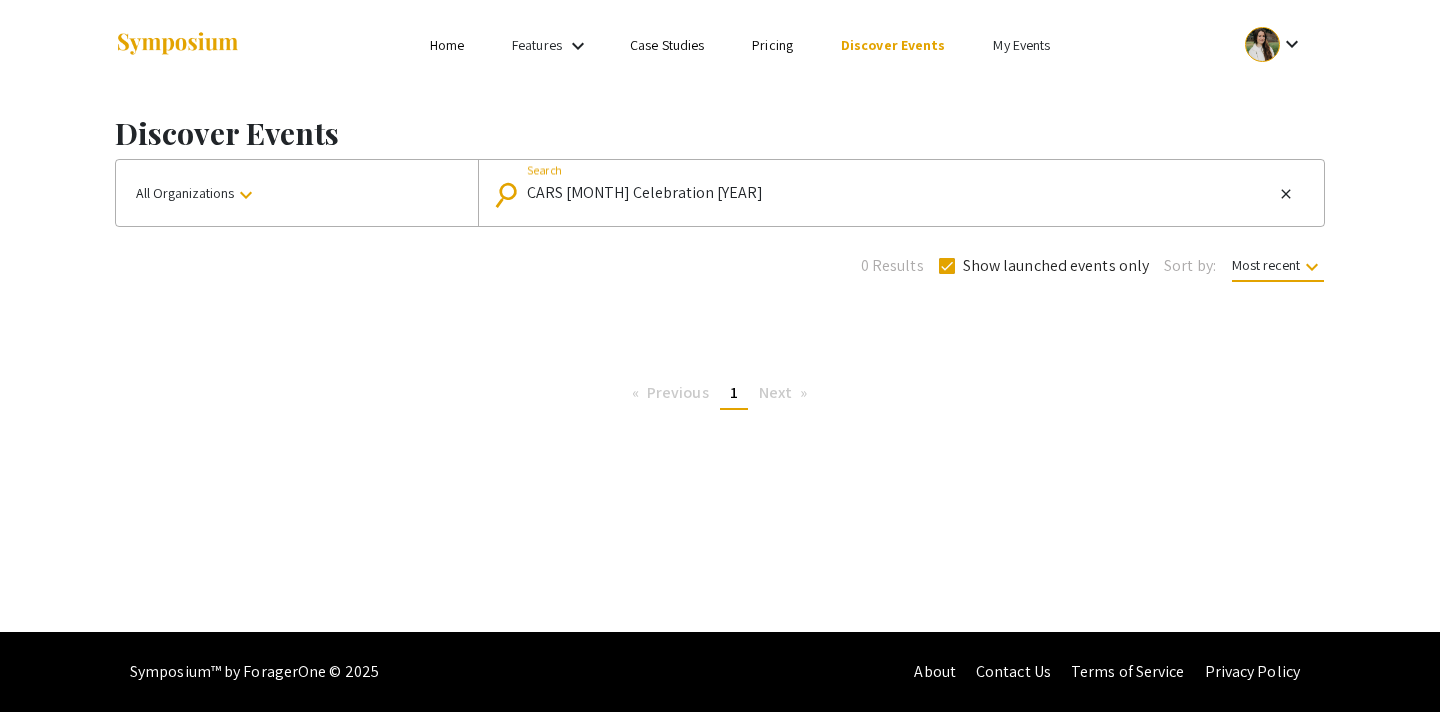 click on "CARS [MONTH] Celebration [YEAR]" at bounding box center (900, 193) 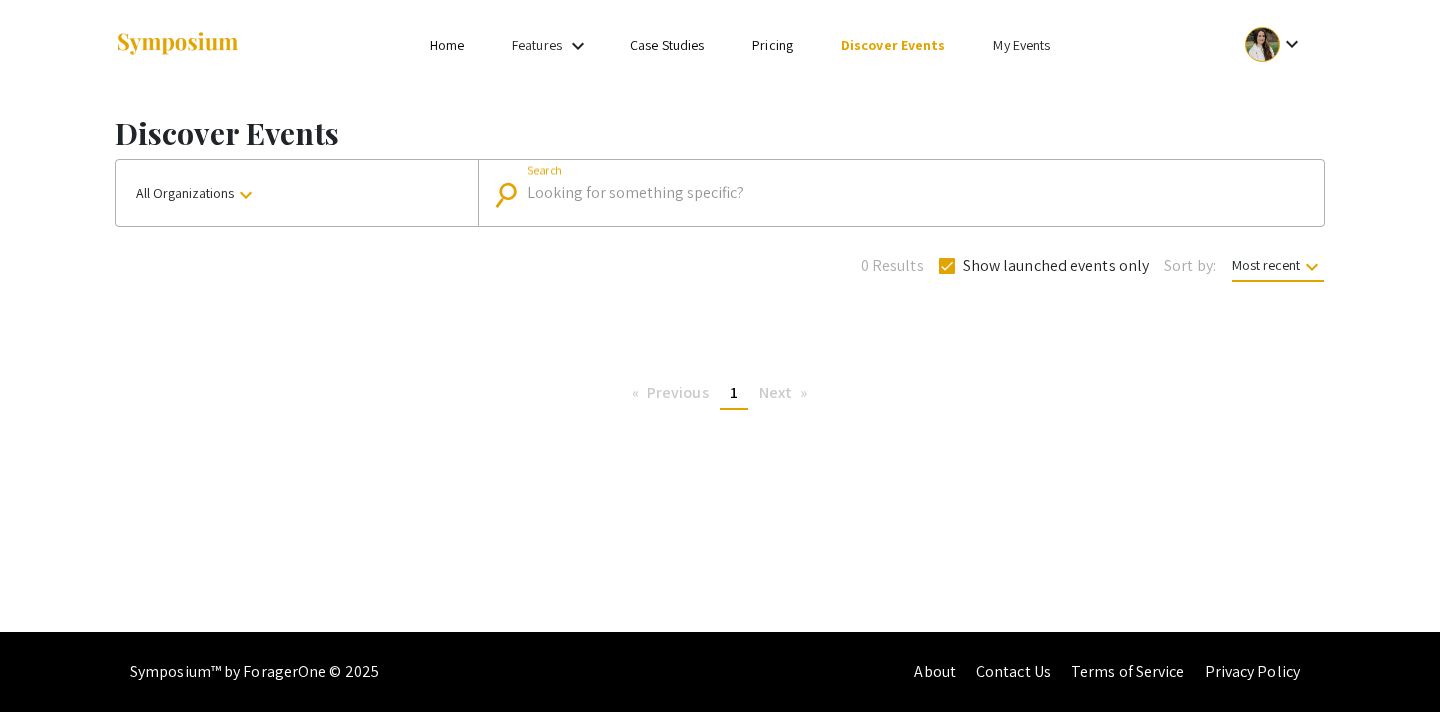 paste on "CARS XXVII May Celebration" 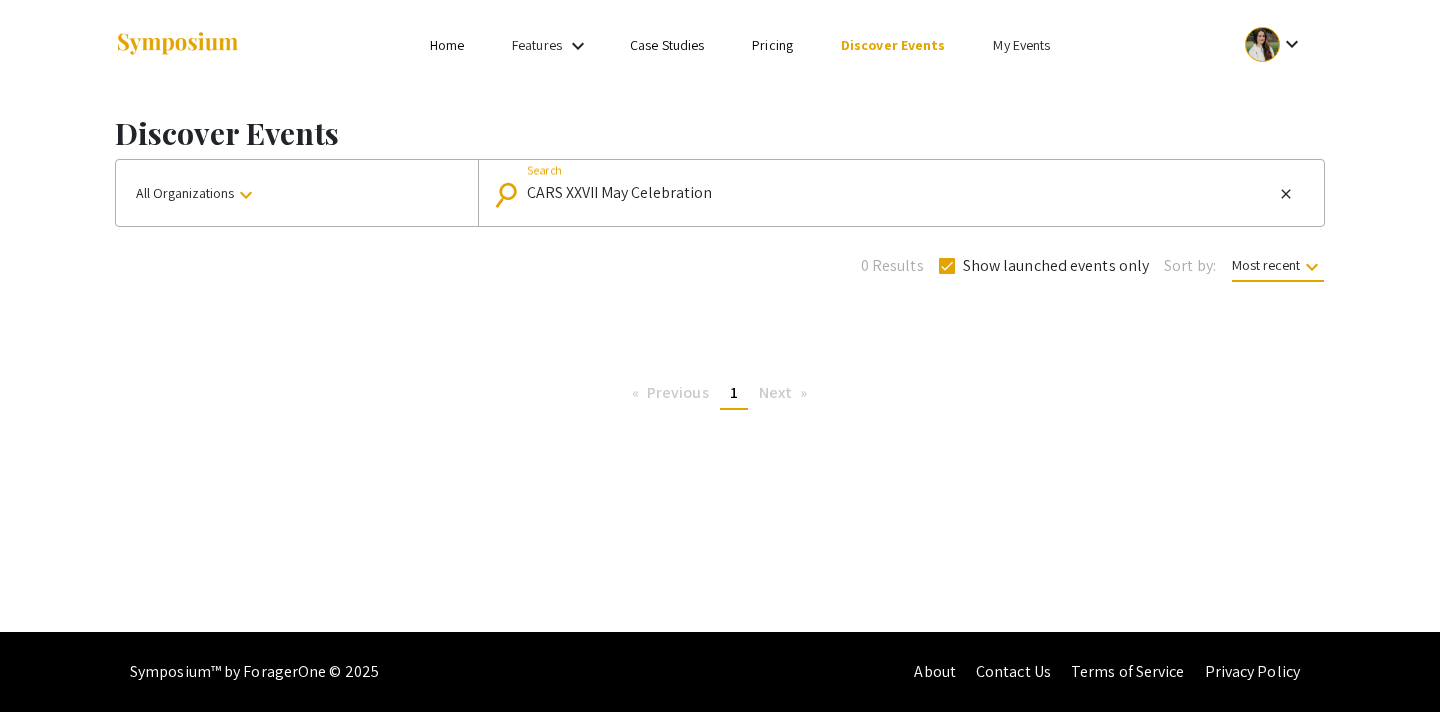 type on "CARS XXVII May Celebration" 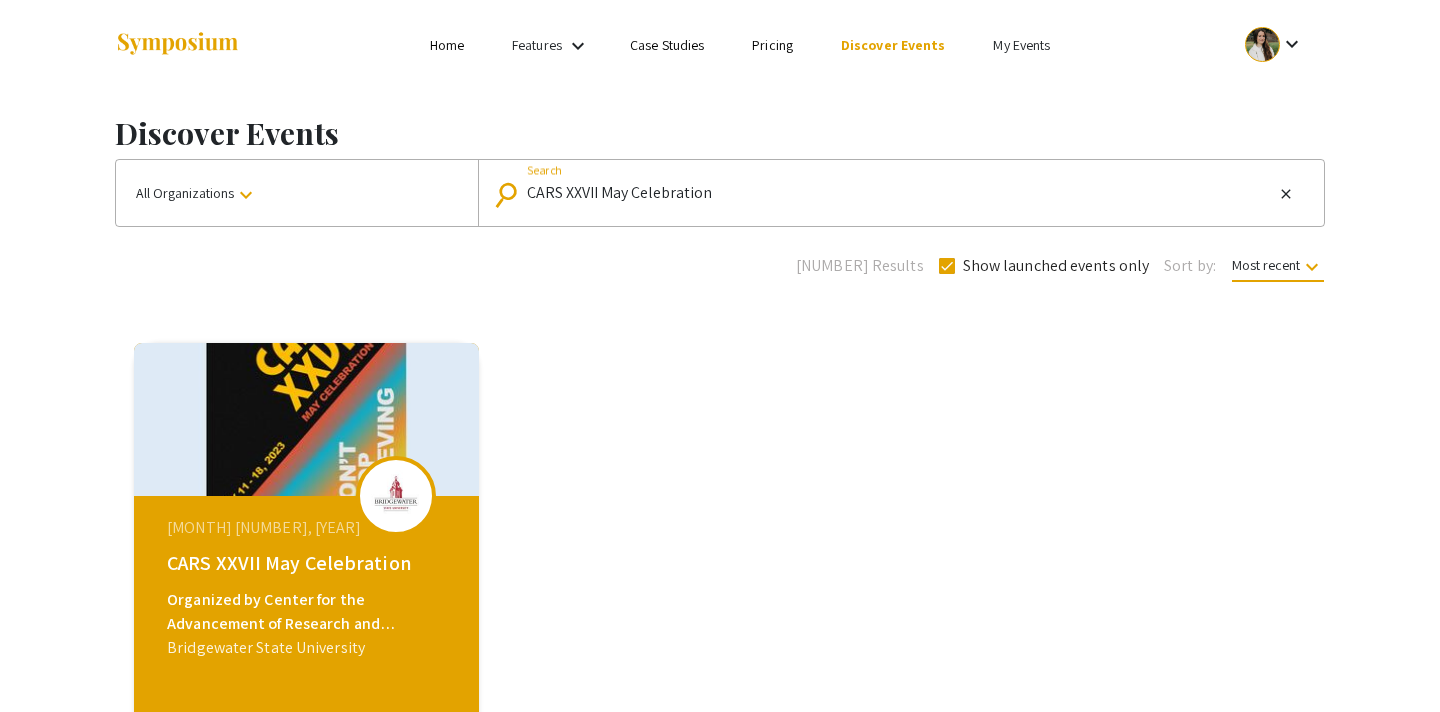 click on "CARS XXVII May Celebration" at bounding box center (900, 193) 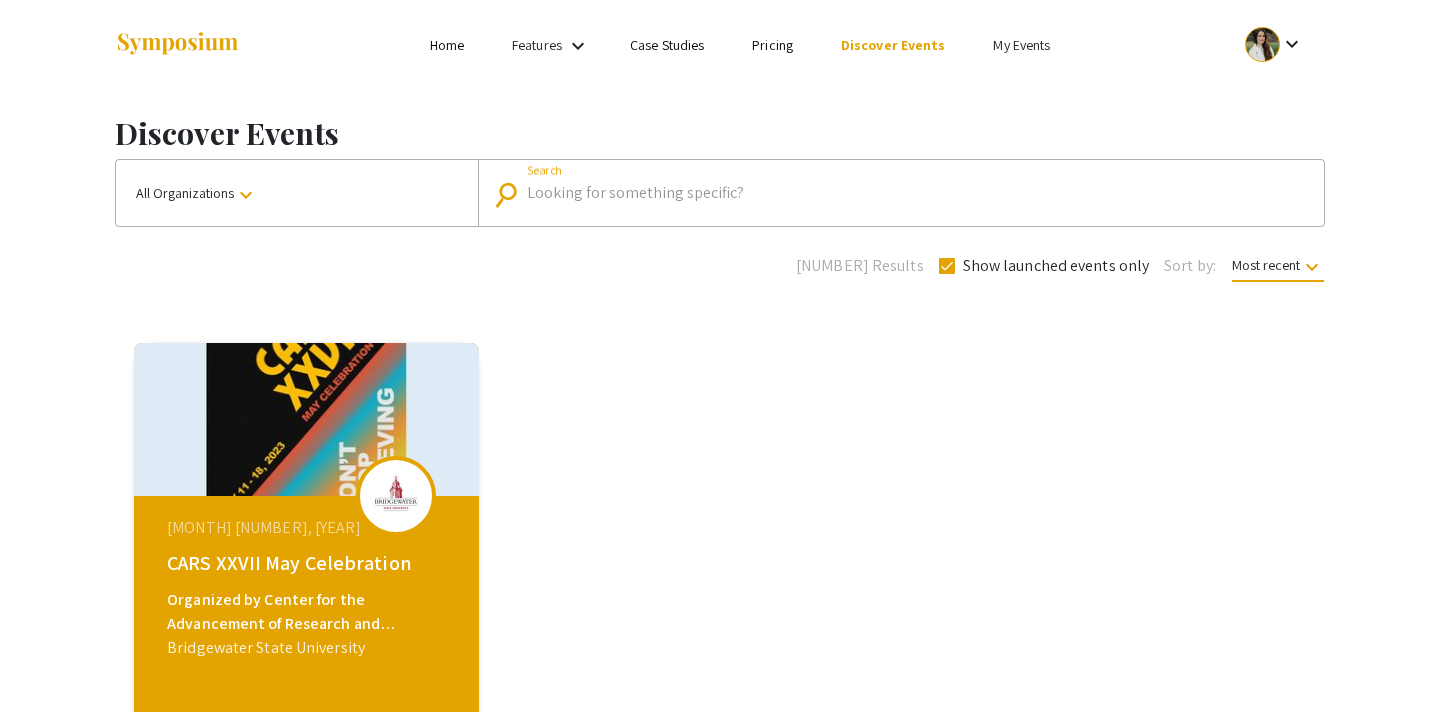 paste on "2022 Adrian Tinsley Program (ATP) Symposium" 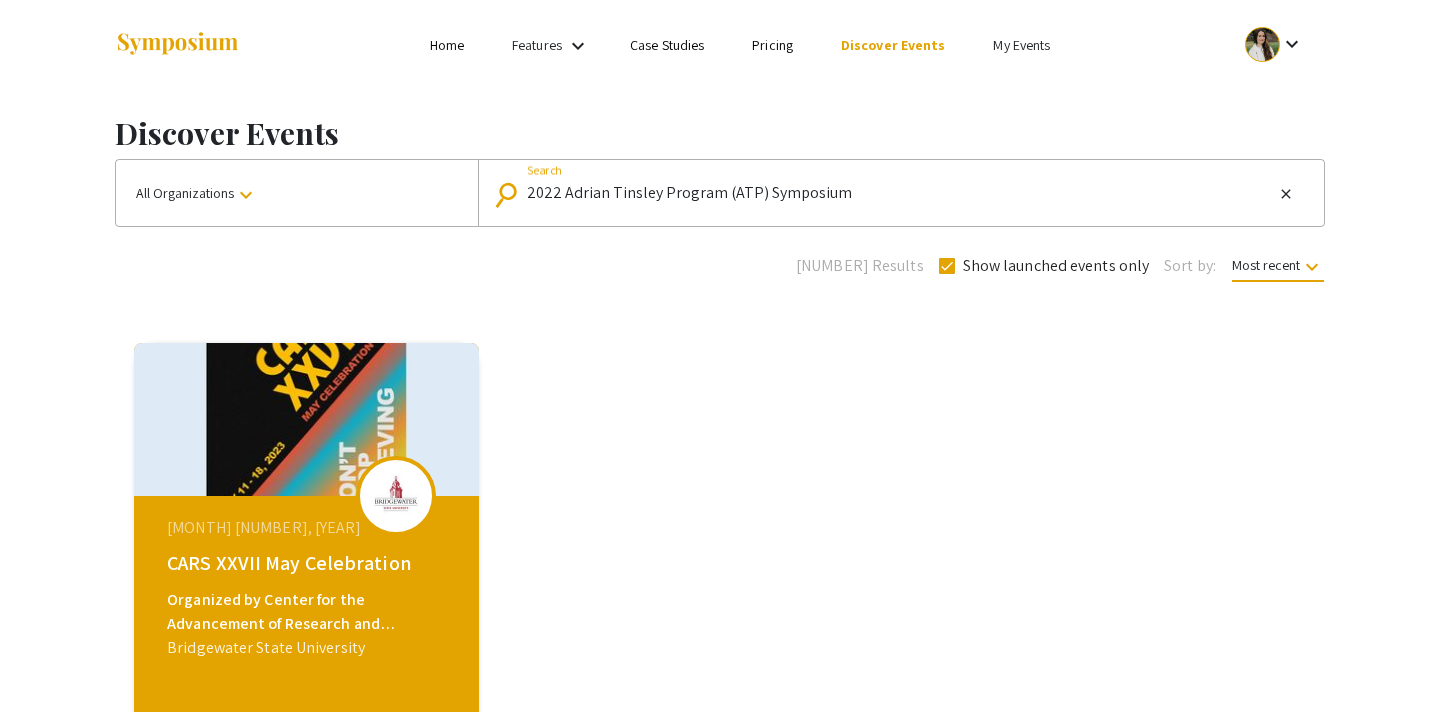 type on "2022 Adrian Tinsley Program (ATP) Symposium" 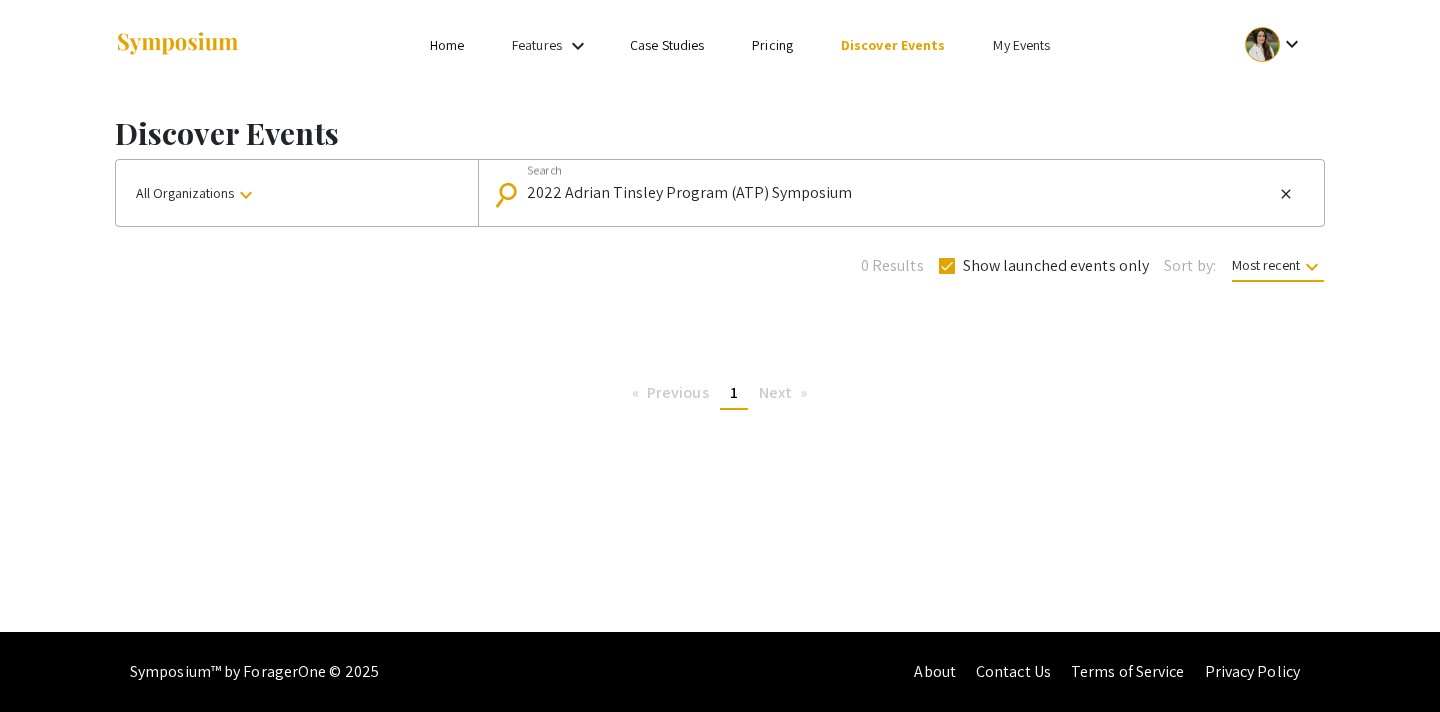 click on "[YEAR] Adrian Tinsley Program (ATP) Symposium Search" 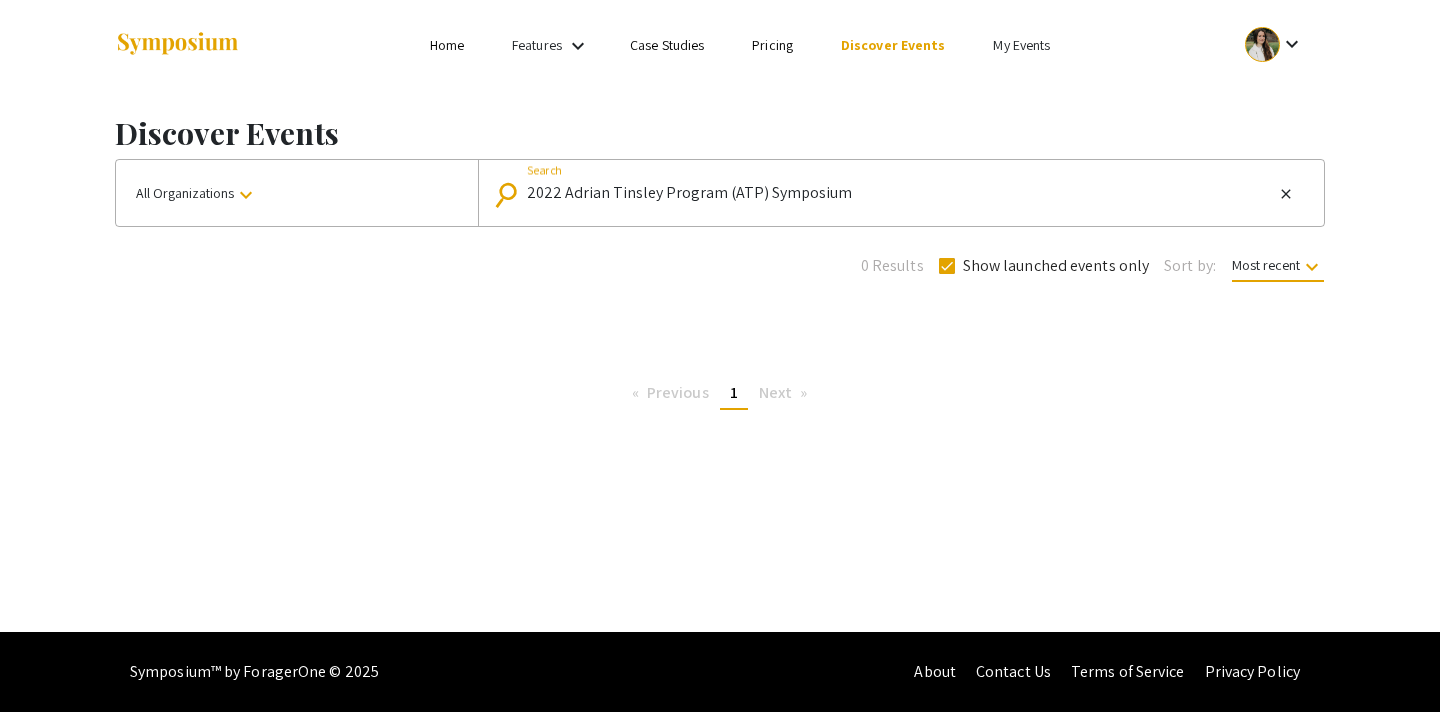 click on "2022 Adrian Tinsley Program (ATP) Symposium" at bounding box center [900, 193] 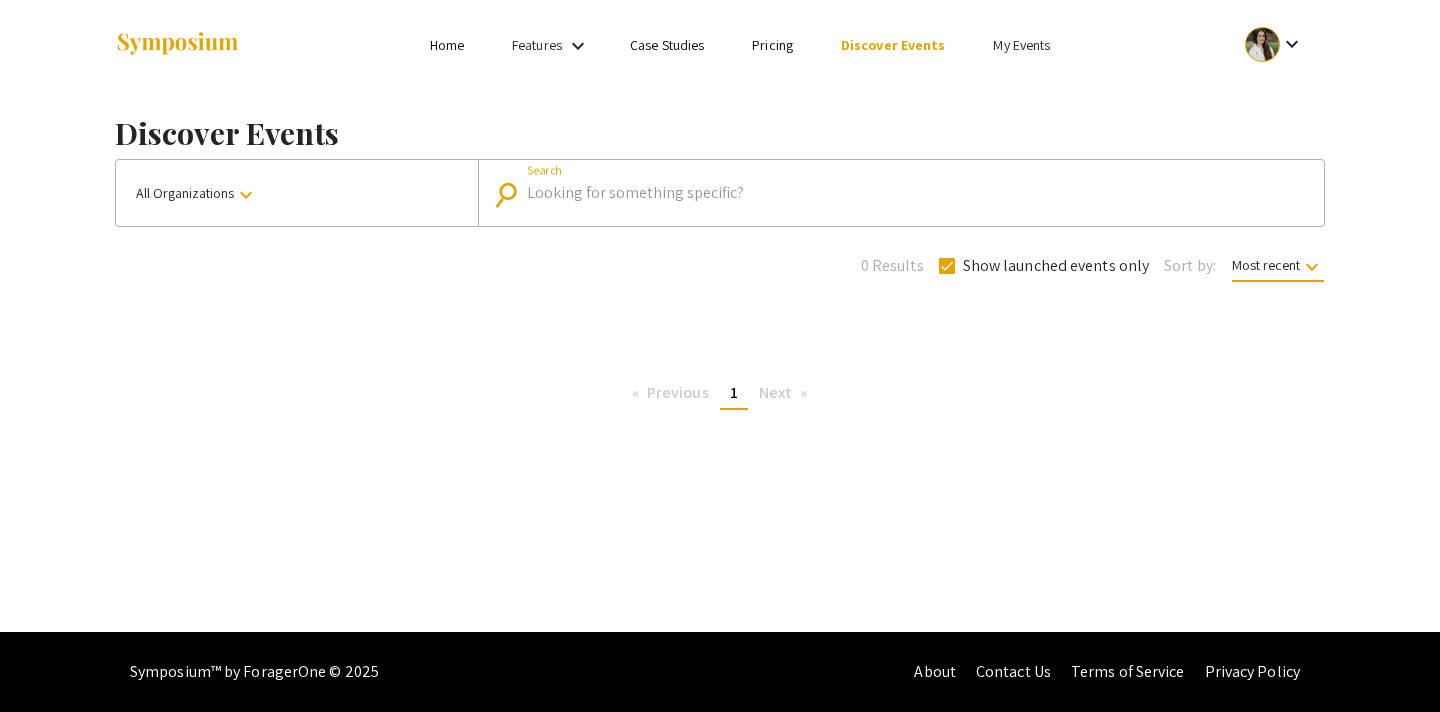 paste on "ATP [YEAR] Symposium" 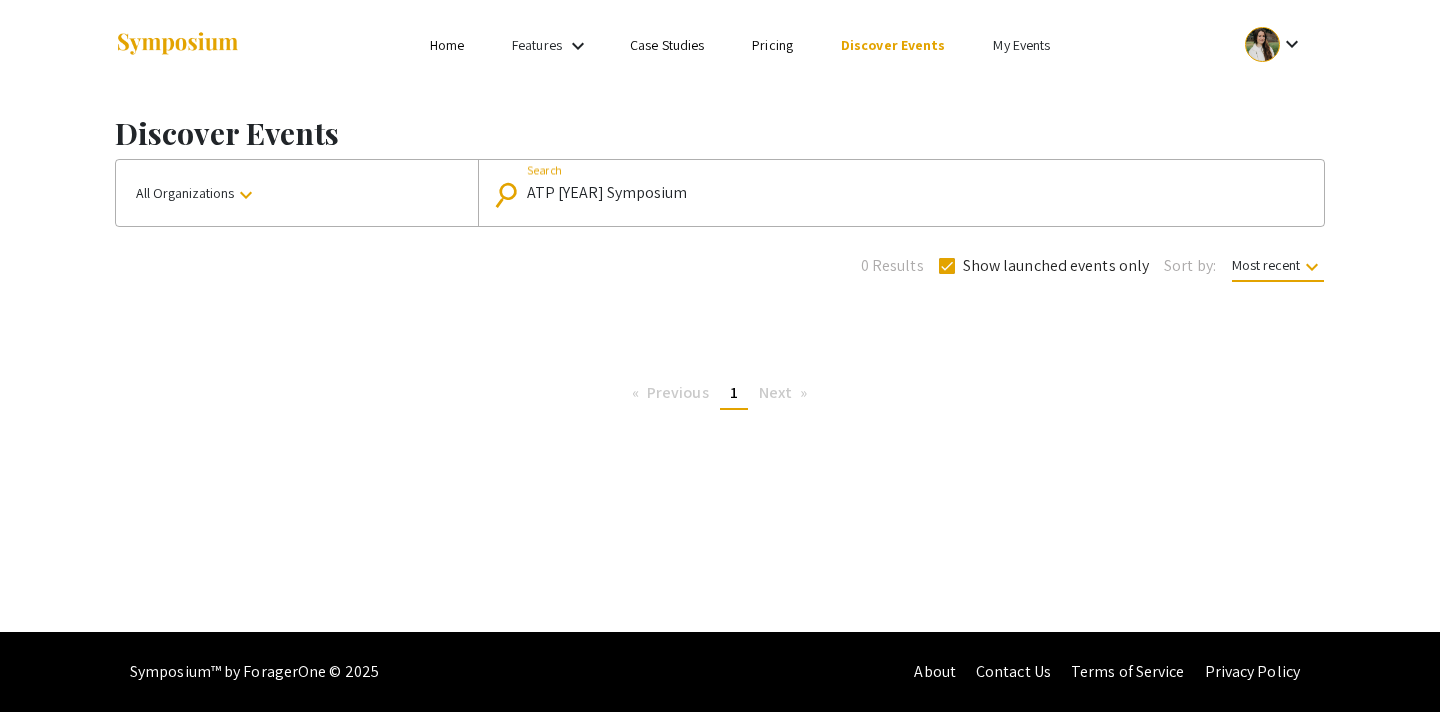 type on "ATP [YEAR] Symposium" 